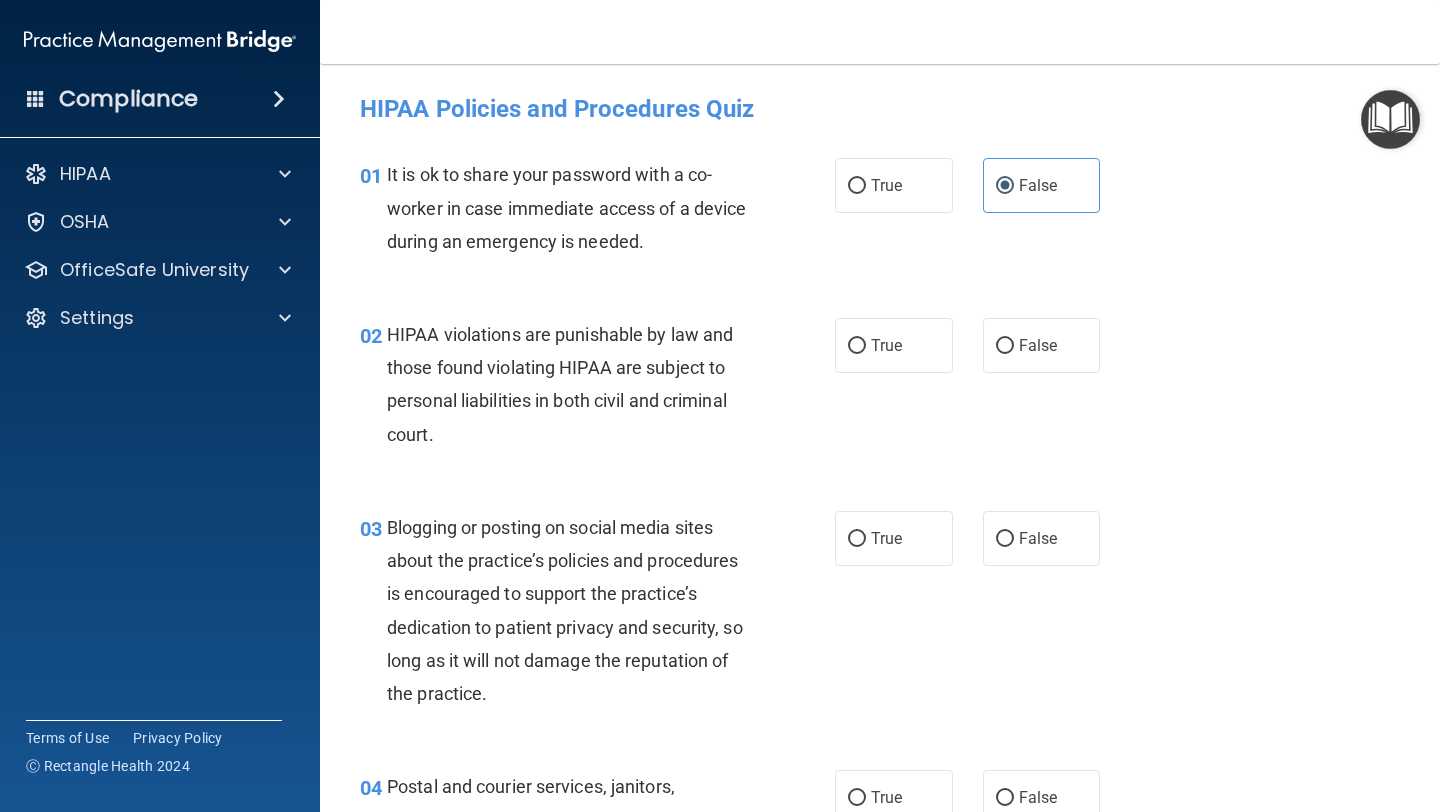 scroll, scrollTop: 0, scrollLeft: 0, axis: both 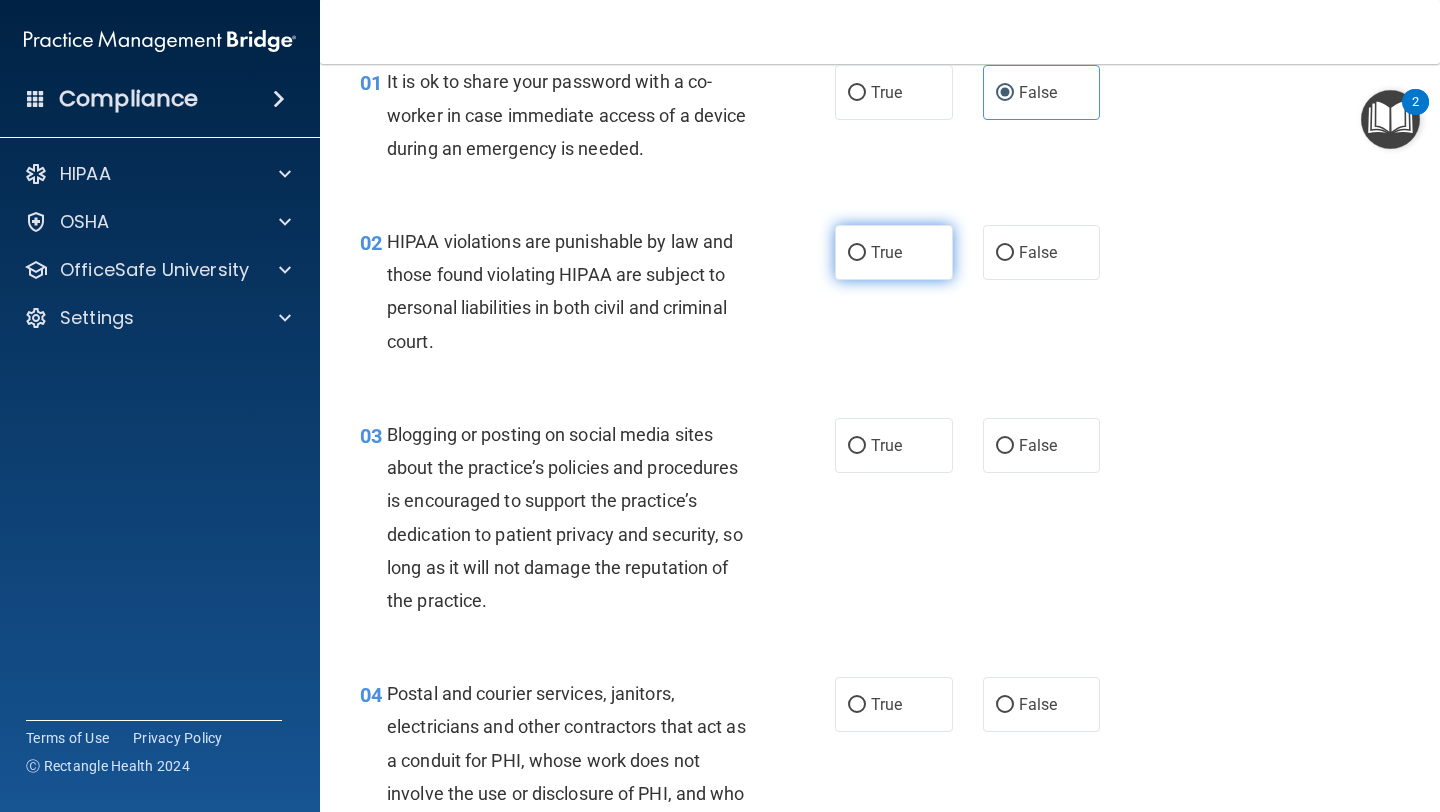 click on "True" at bounding box center (886, 252) 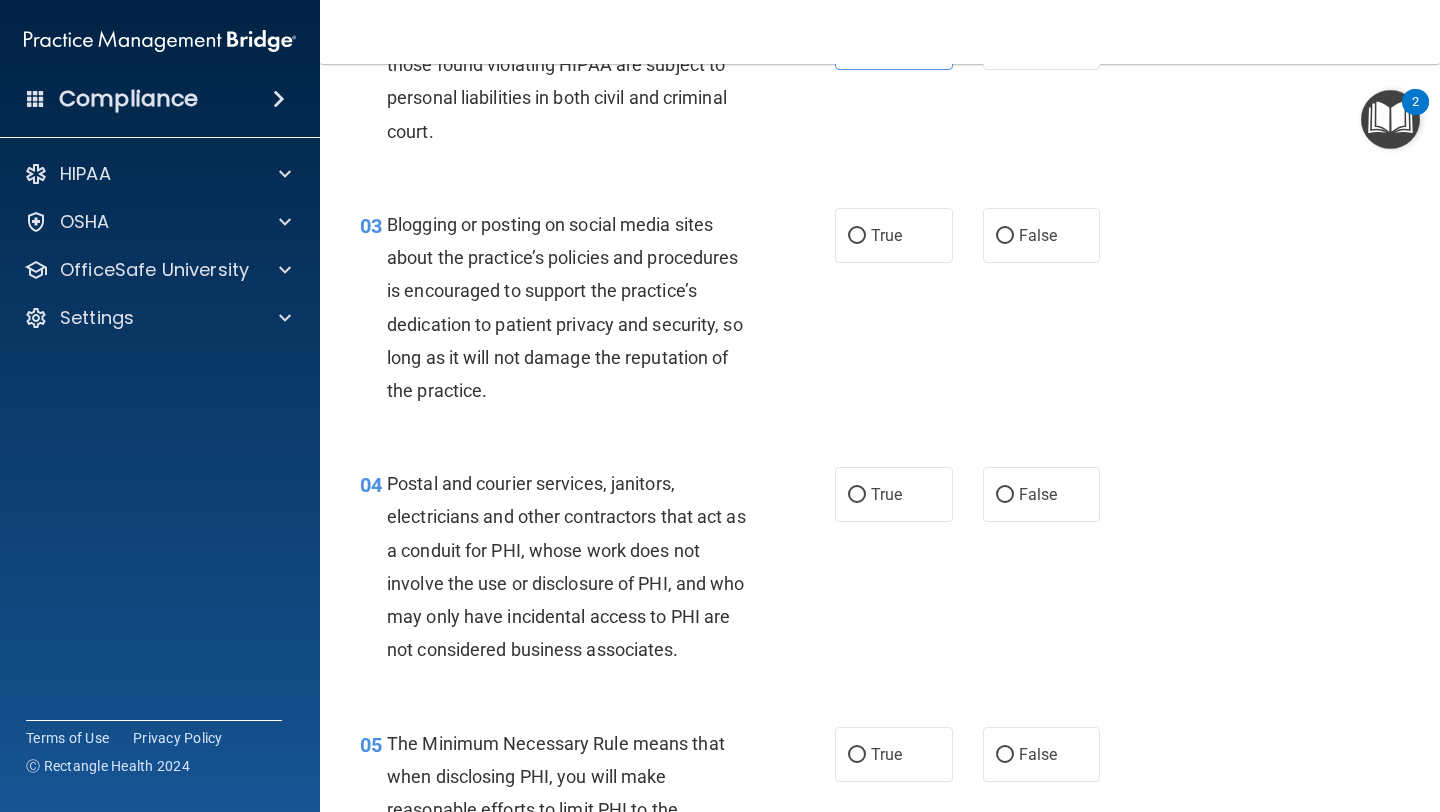 scroll, scrollTop: 306, scrollLeft: 0, axis: vertical 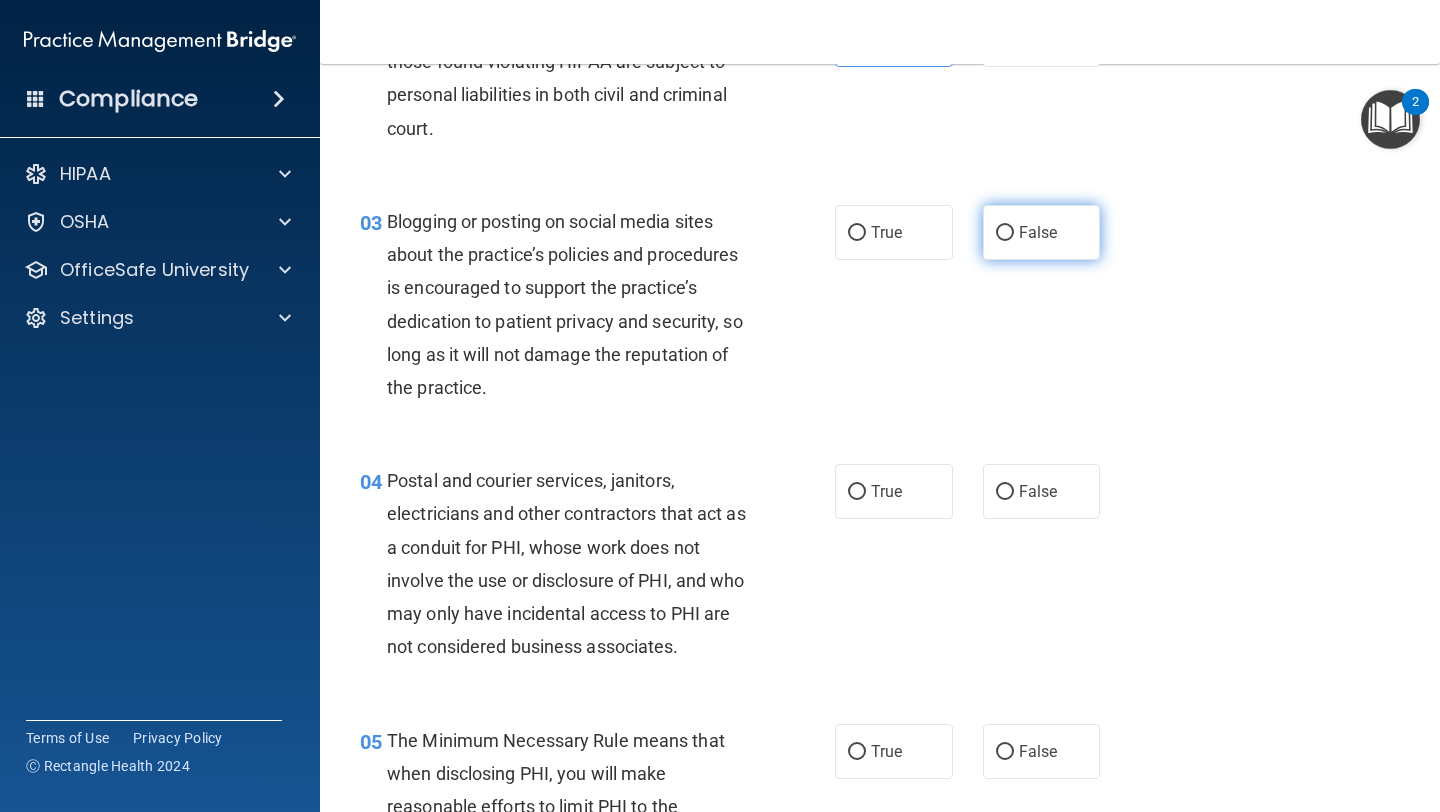 click on "False" at bounding box center [1038, 232] 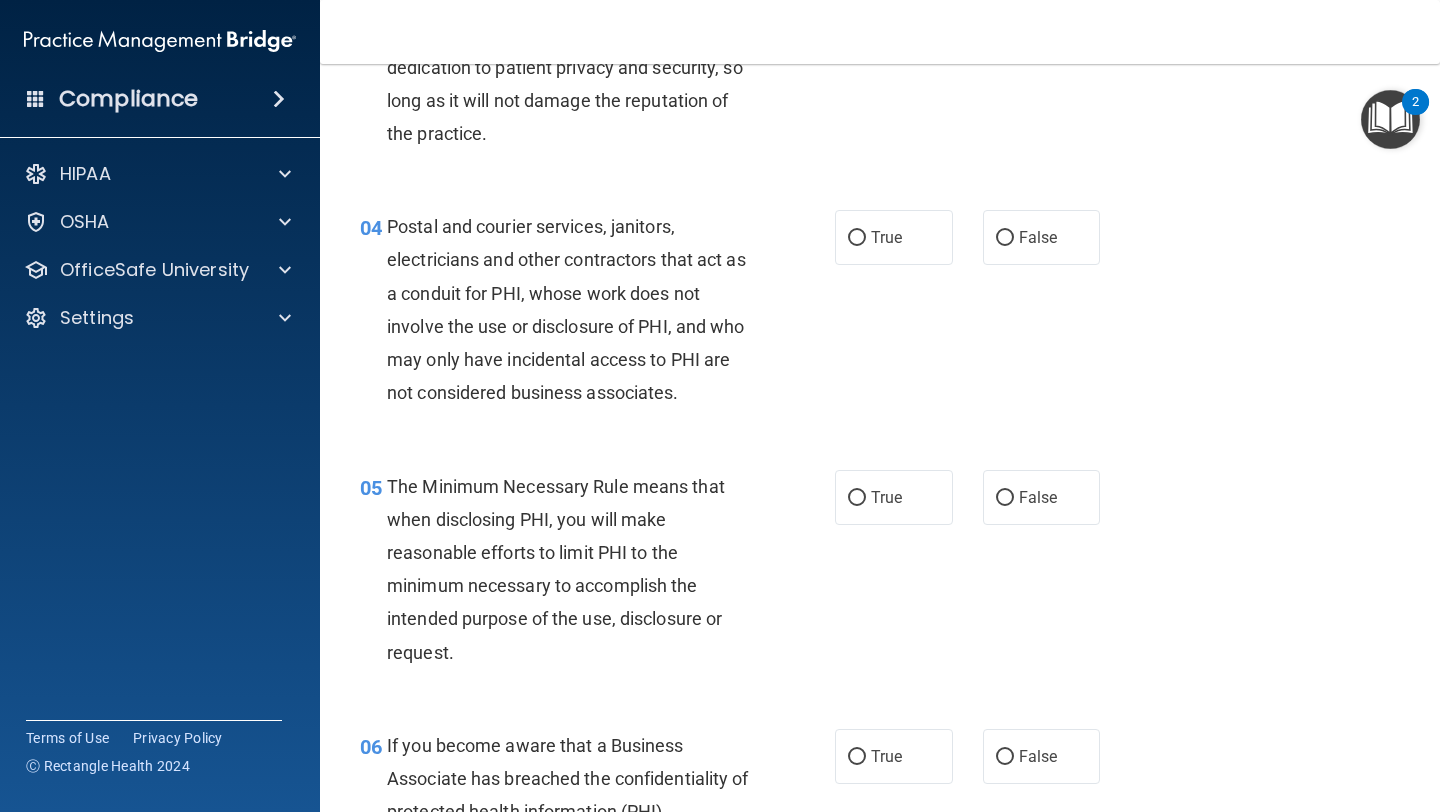 scroll, scrollTop: 561, scrollLeft: 0, axis: vertical 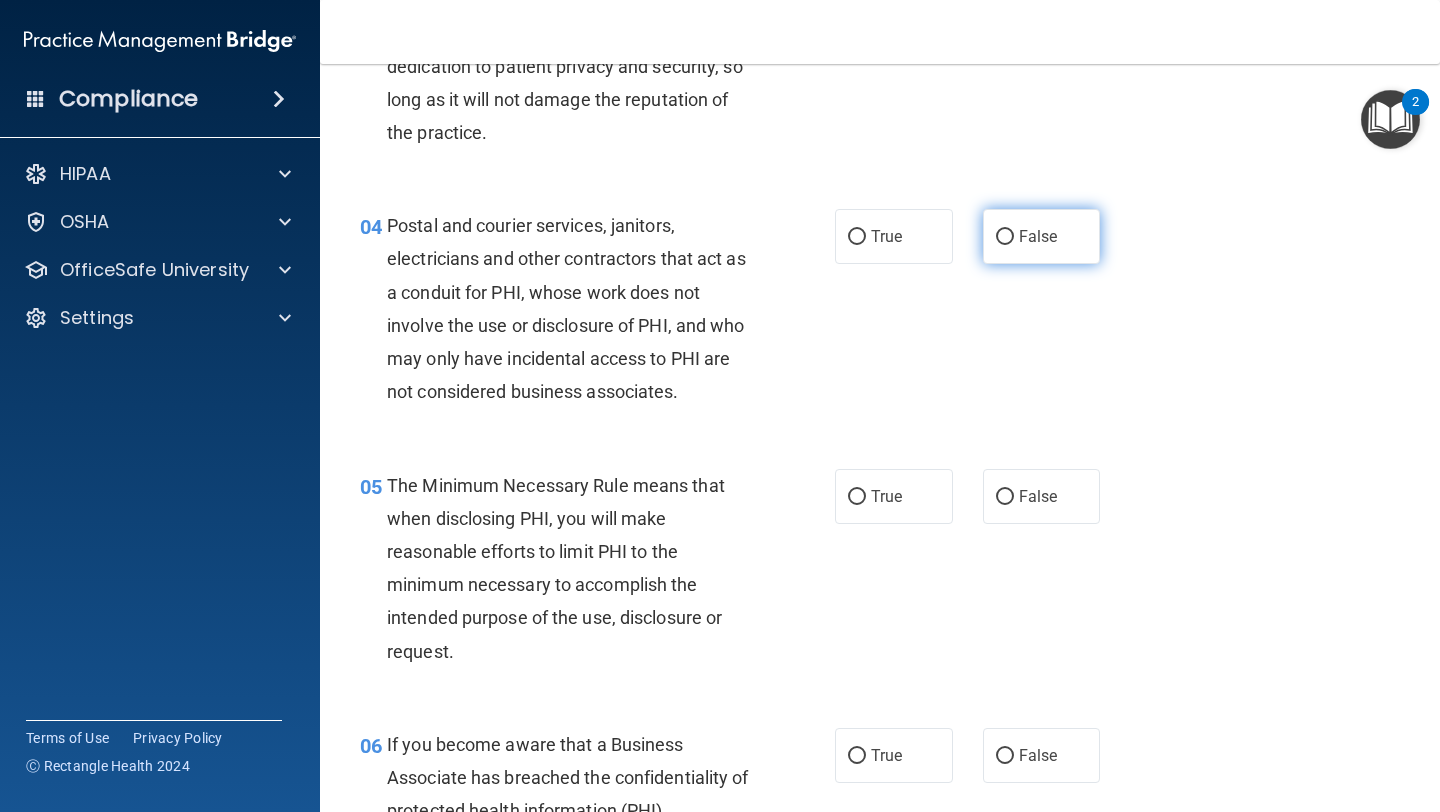 click on "False" at bounding box center (1042, 236) 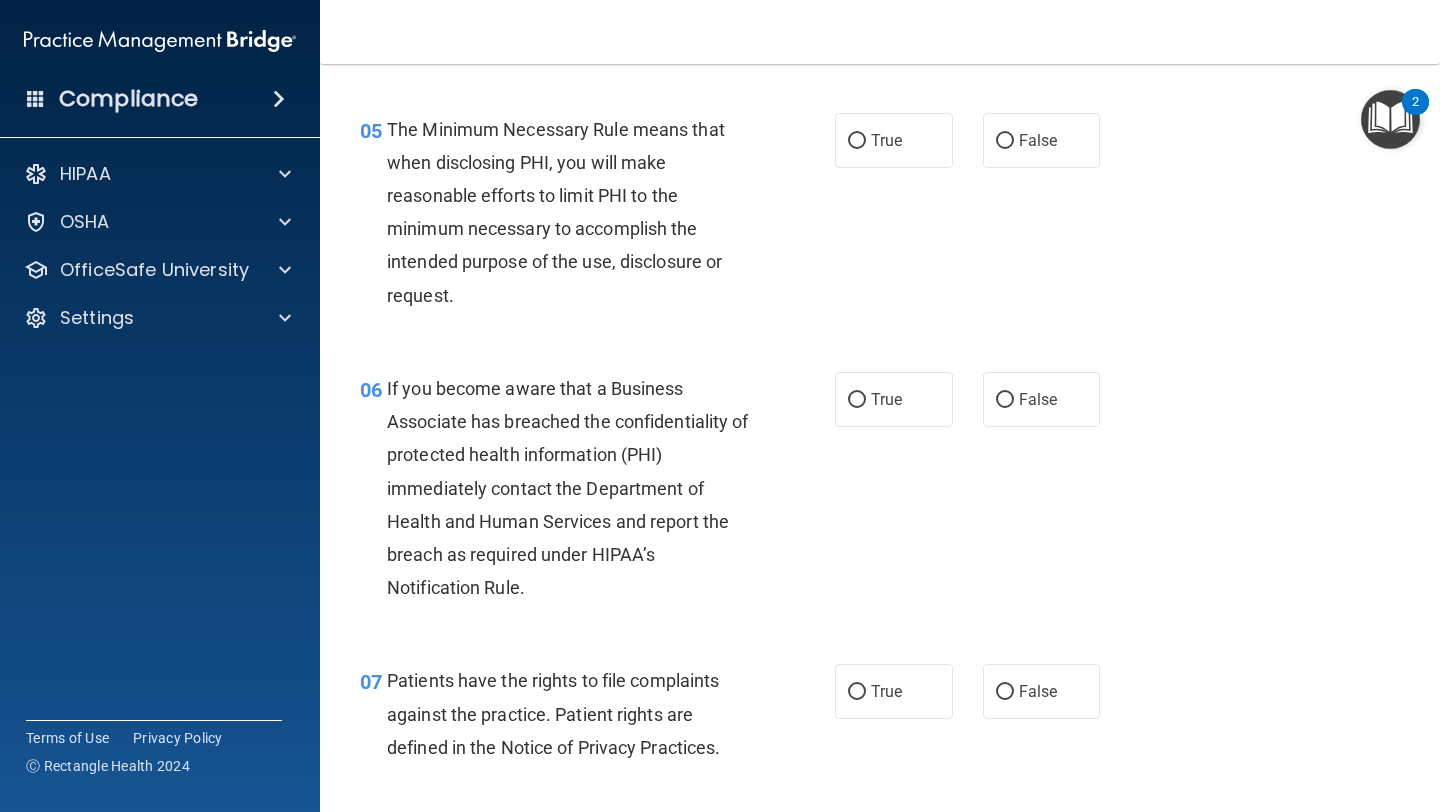 scroll, scrollTop: 915, scrollLeft: 0, axis: vertical 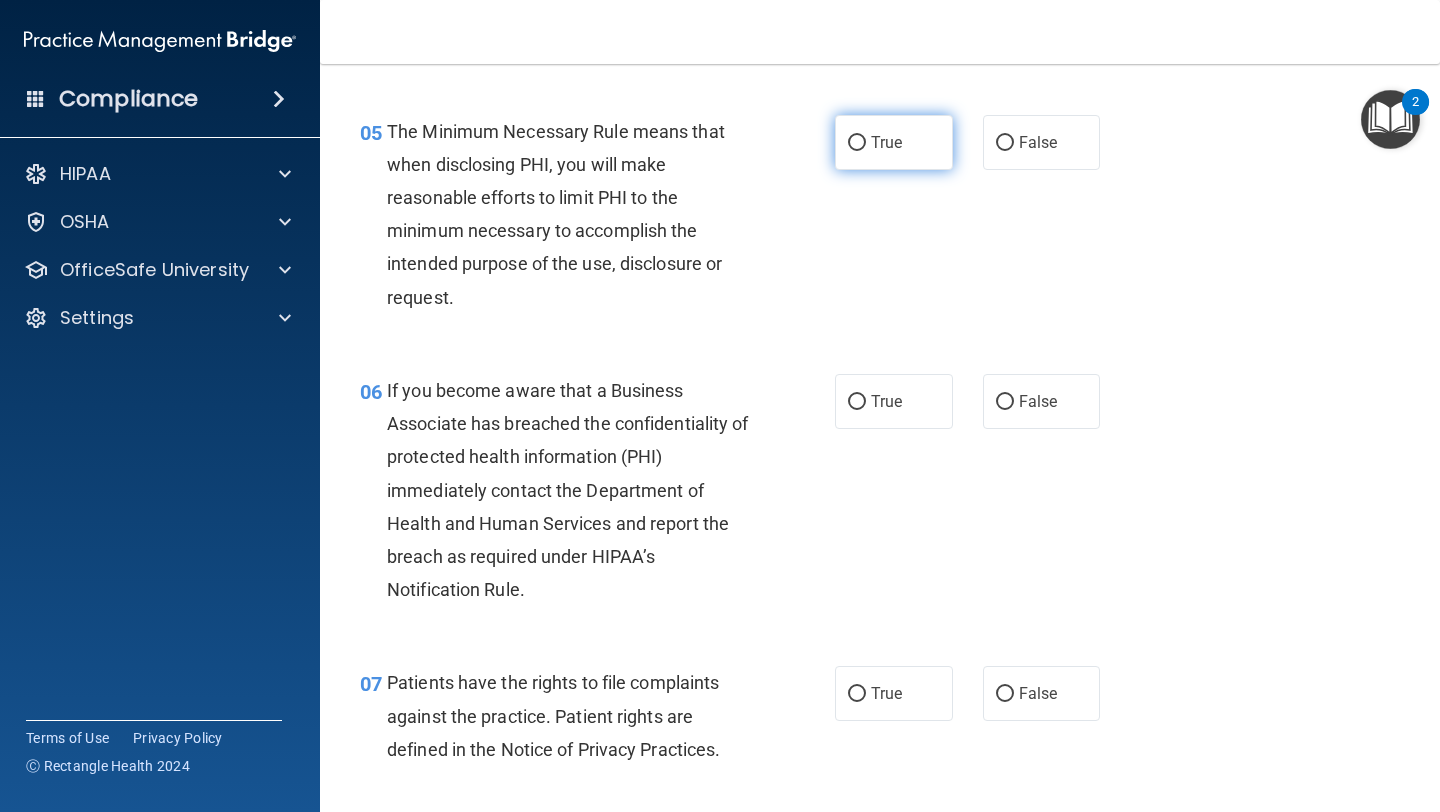 click on "True" at bounding box center [857, 143] 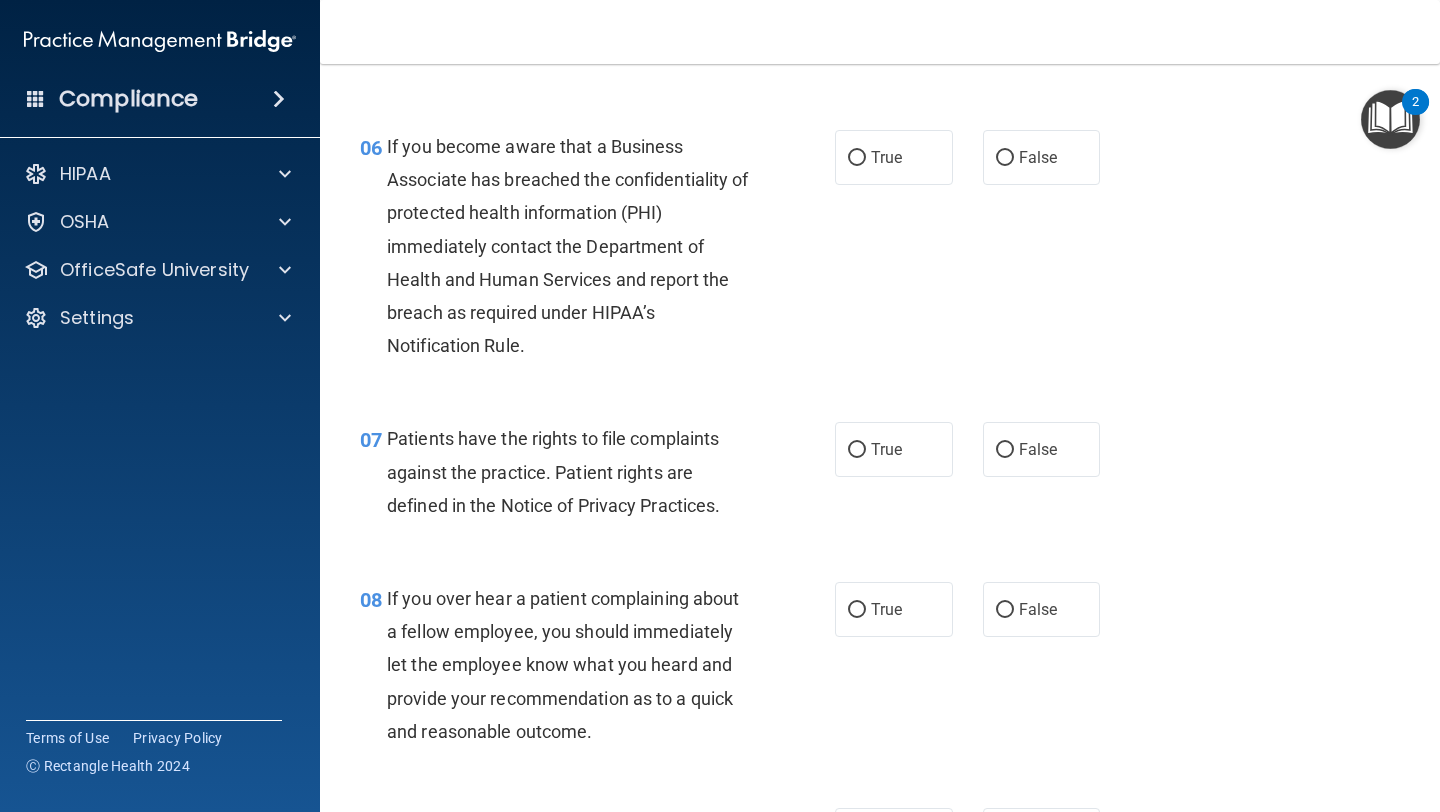 scroll, scrollTop: 1173, scrollLeft: 0, axis: vertical 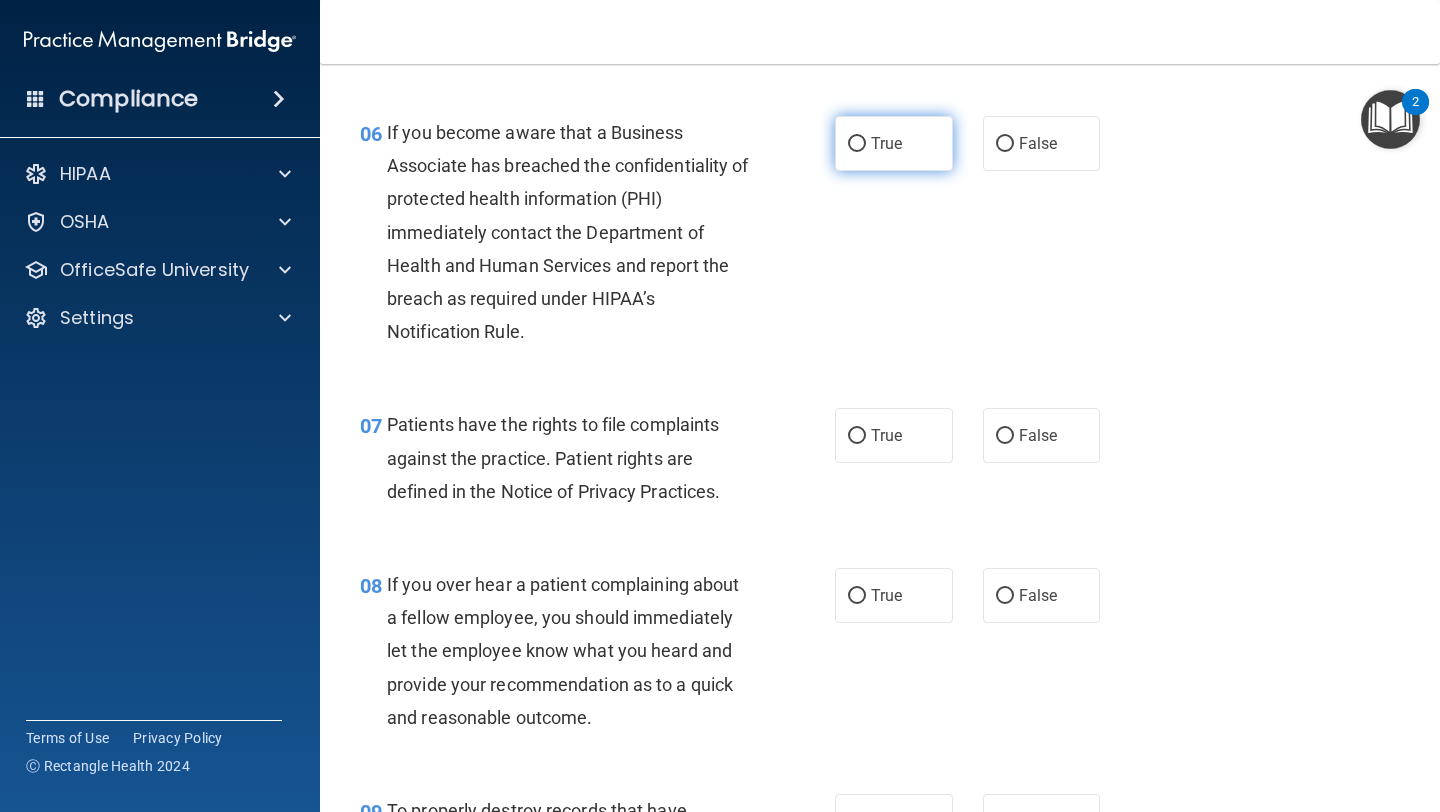 click on "True" at bounding box center (894, 143) 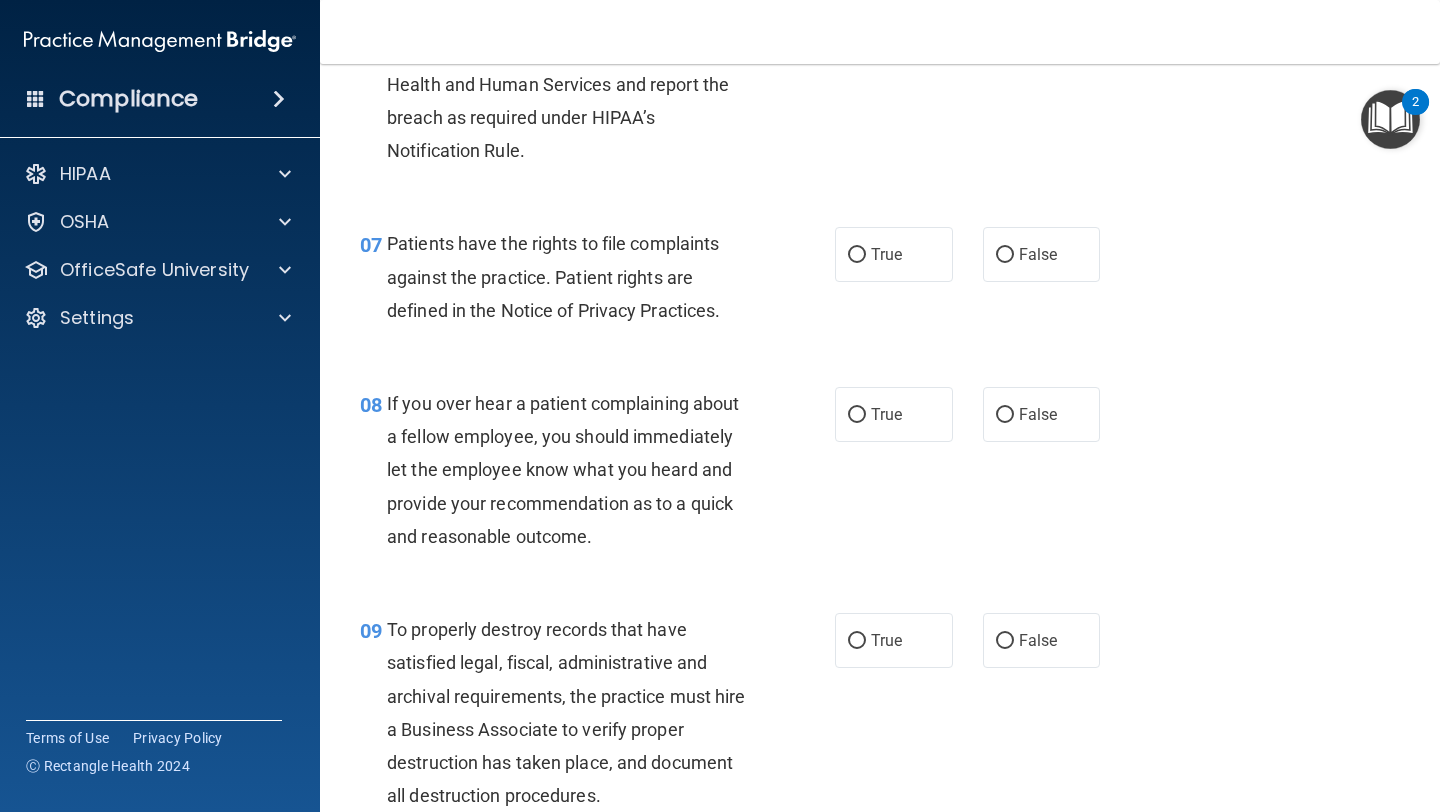 scroll, scrollTop: 1416, scrollLeft: 0, axis: vertical 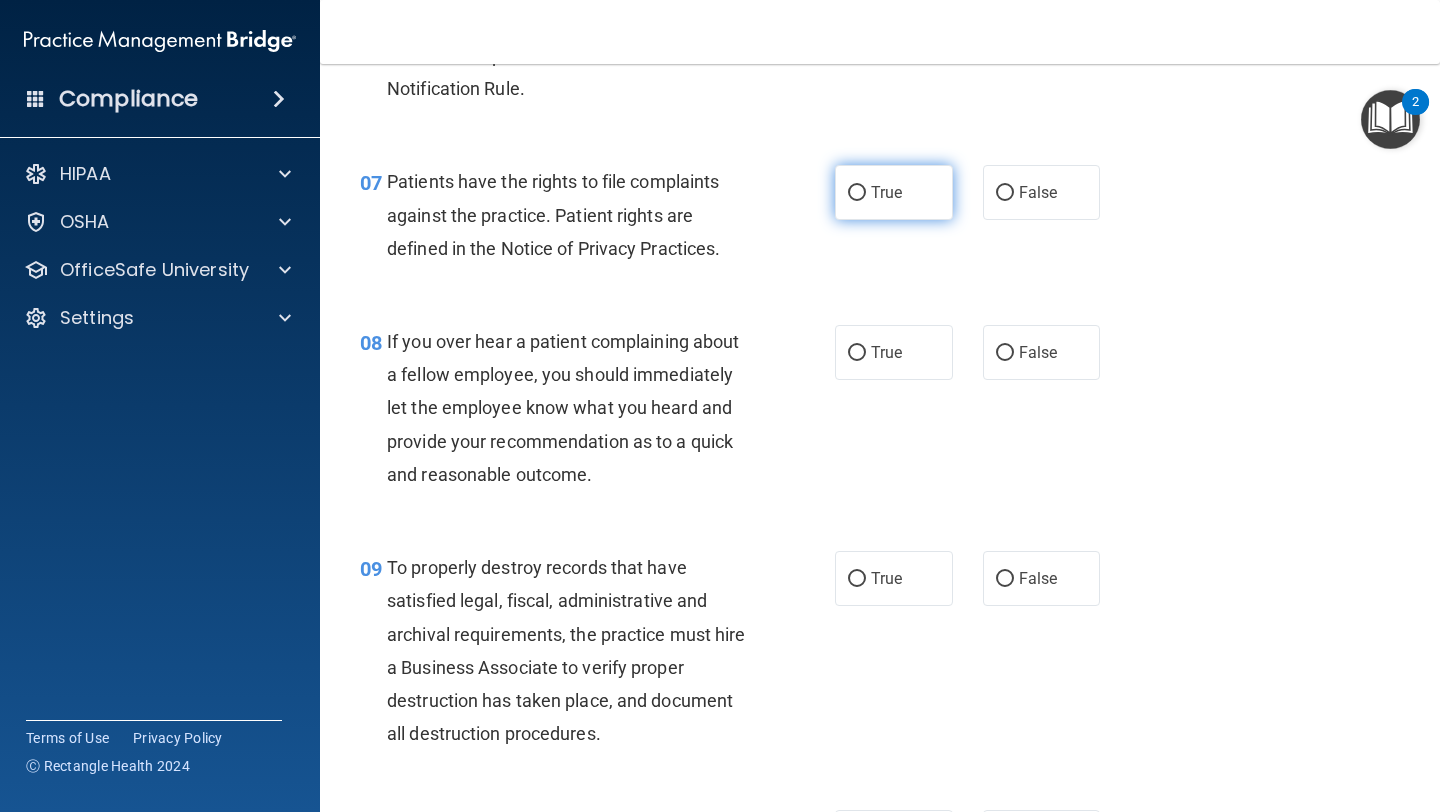 click on "True" at bounding box center [894, 192] 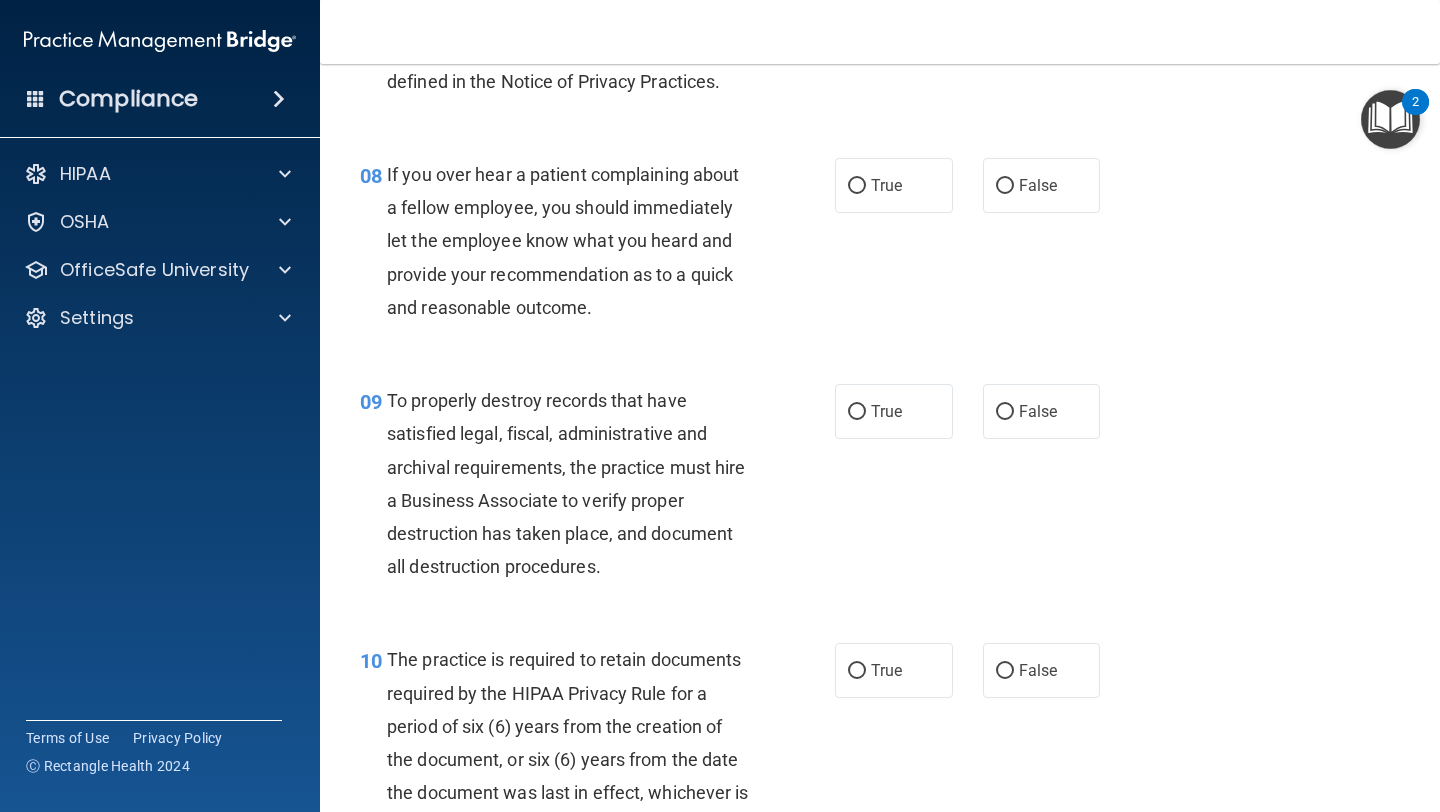 scroll, scrollTop: 1607, scrollLeft: 0, axis: vertical 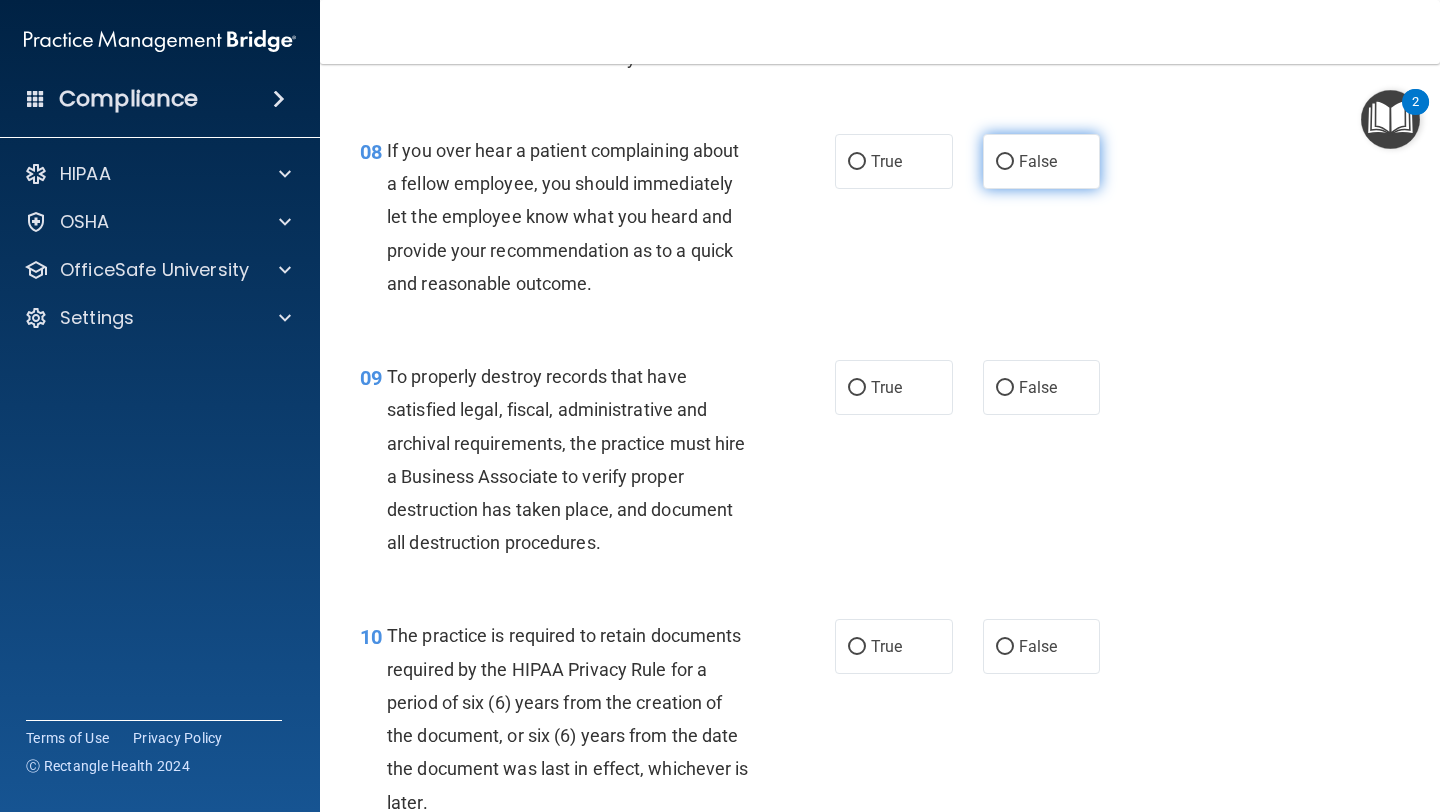 click on "False" at bounding box center (1042, 161) 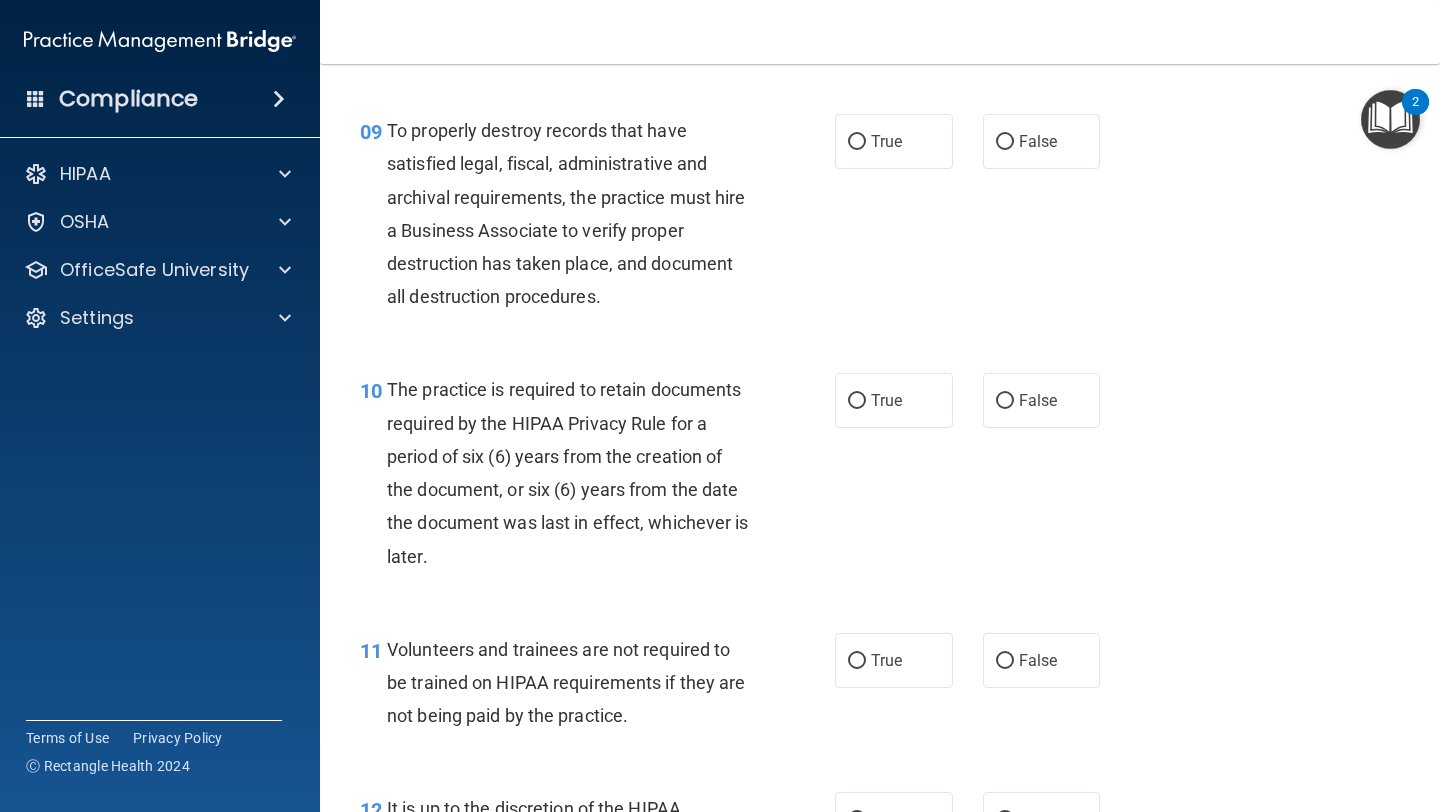 scroll, scrollTop: 1858, scrollLeft: 0, axis: vertical 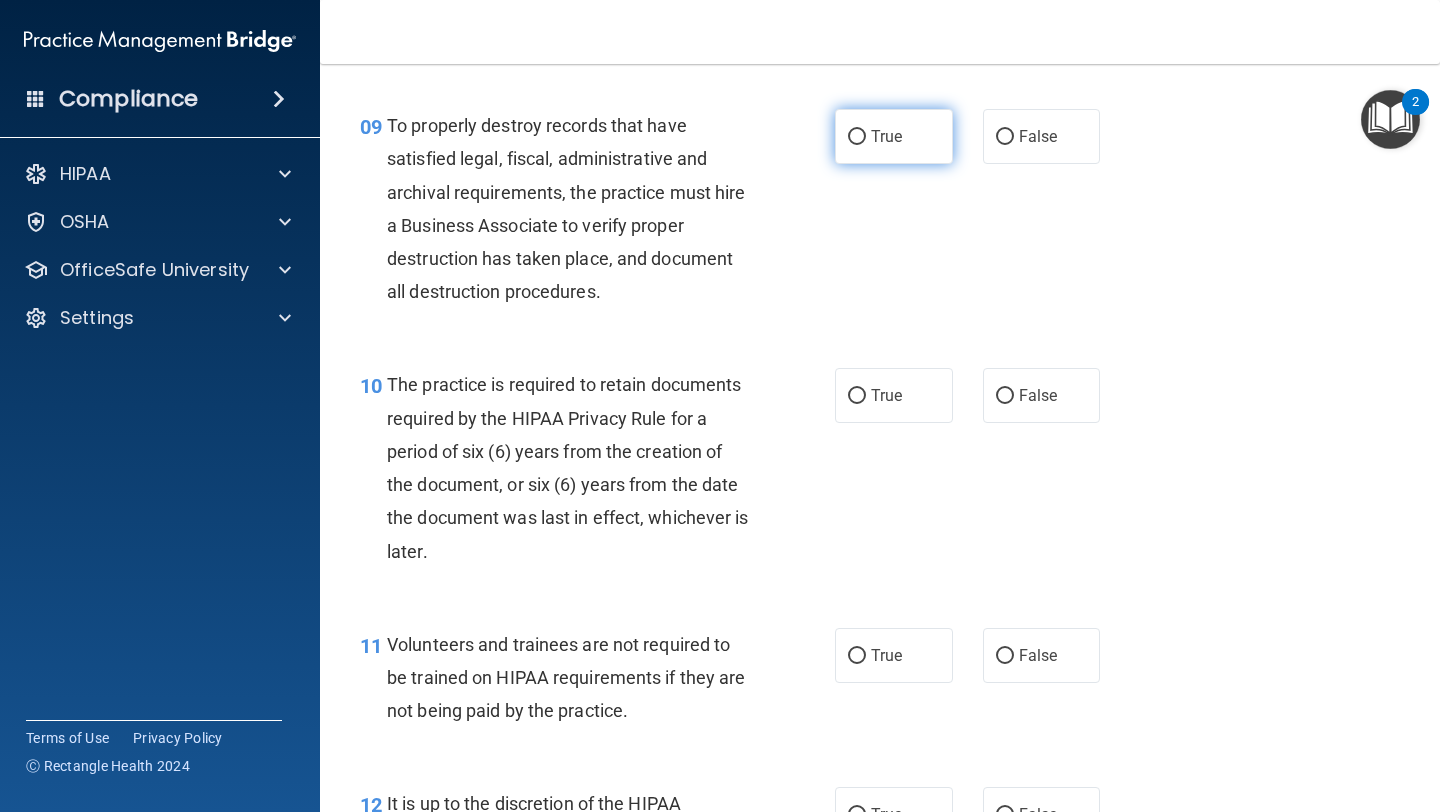 click on "True" at bounding box center [894, 136] 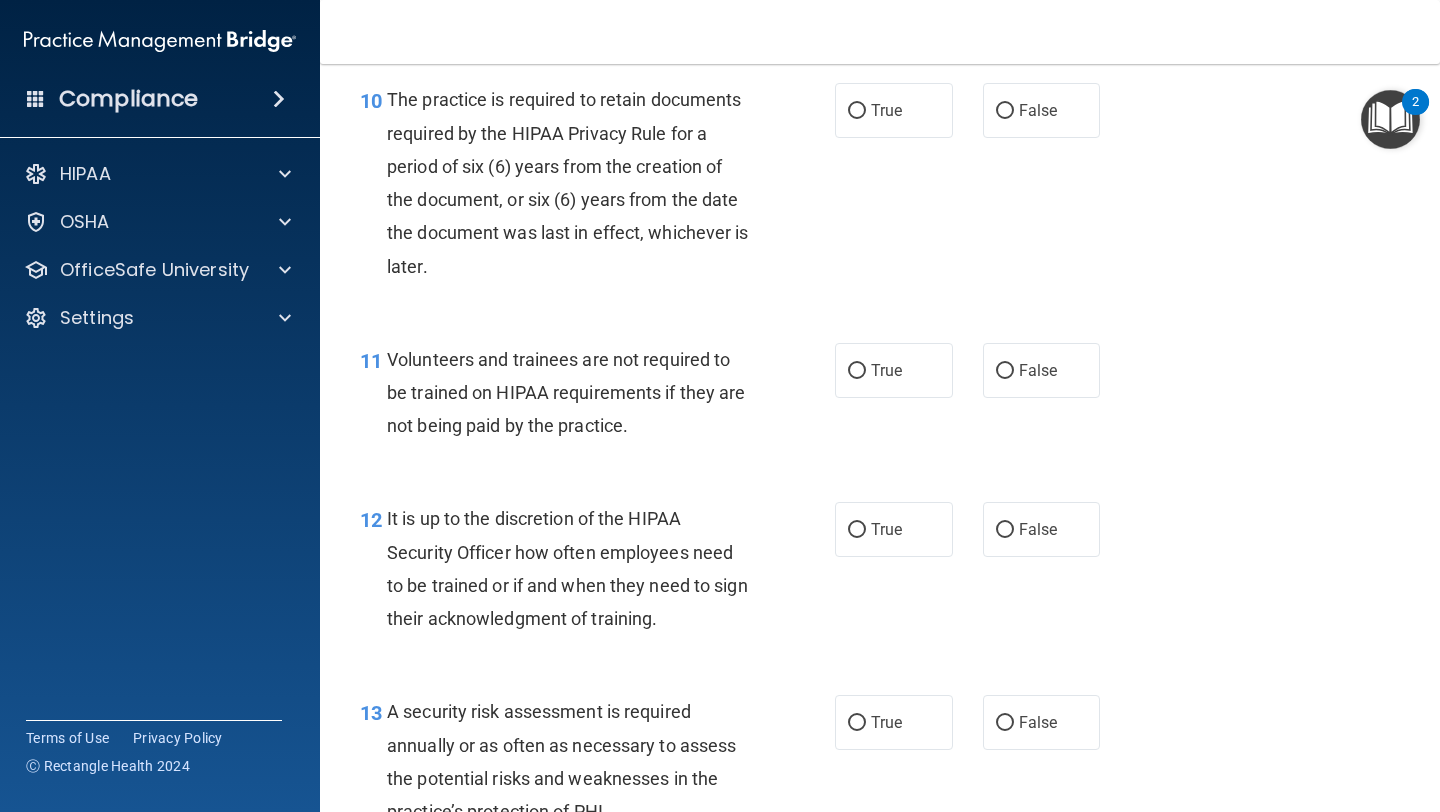 scroll, scrollTop: 2141, scrollLeft: 0, axis: vertical 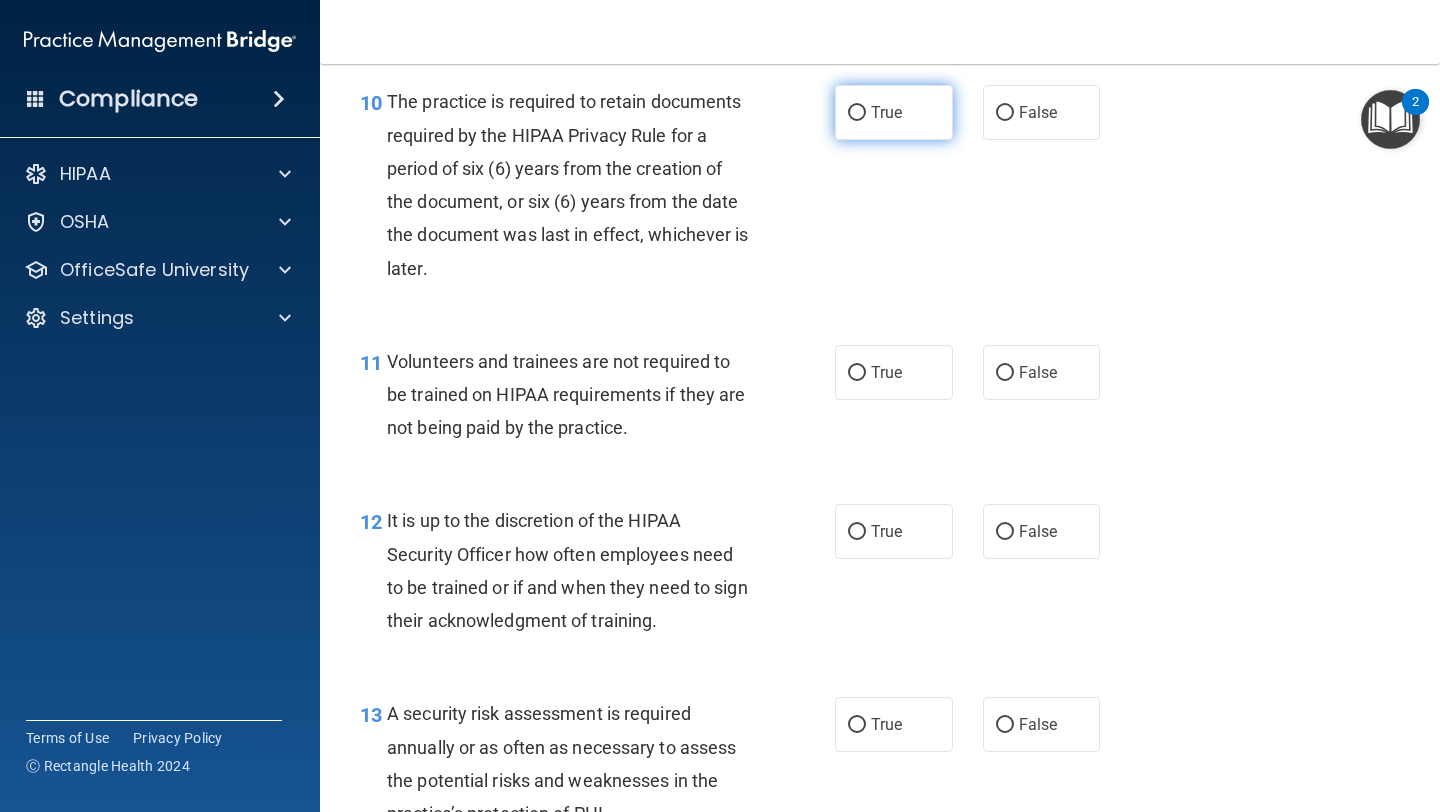 click on "True" at bounding box center [886, 112] 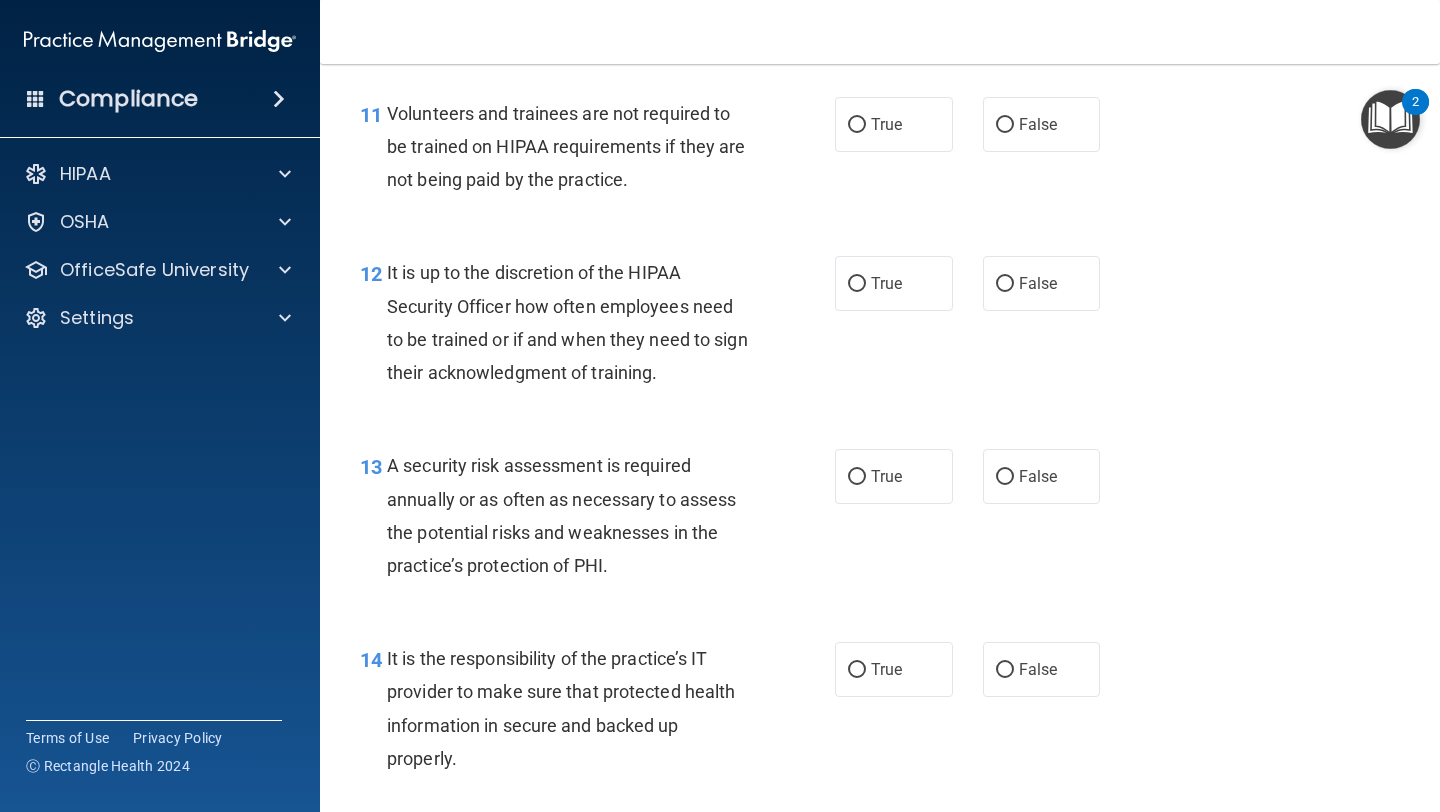 scroll, scrollTop: 2377, scrollLeft: 0, axis: vertical 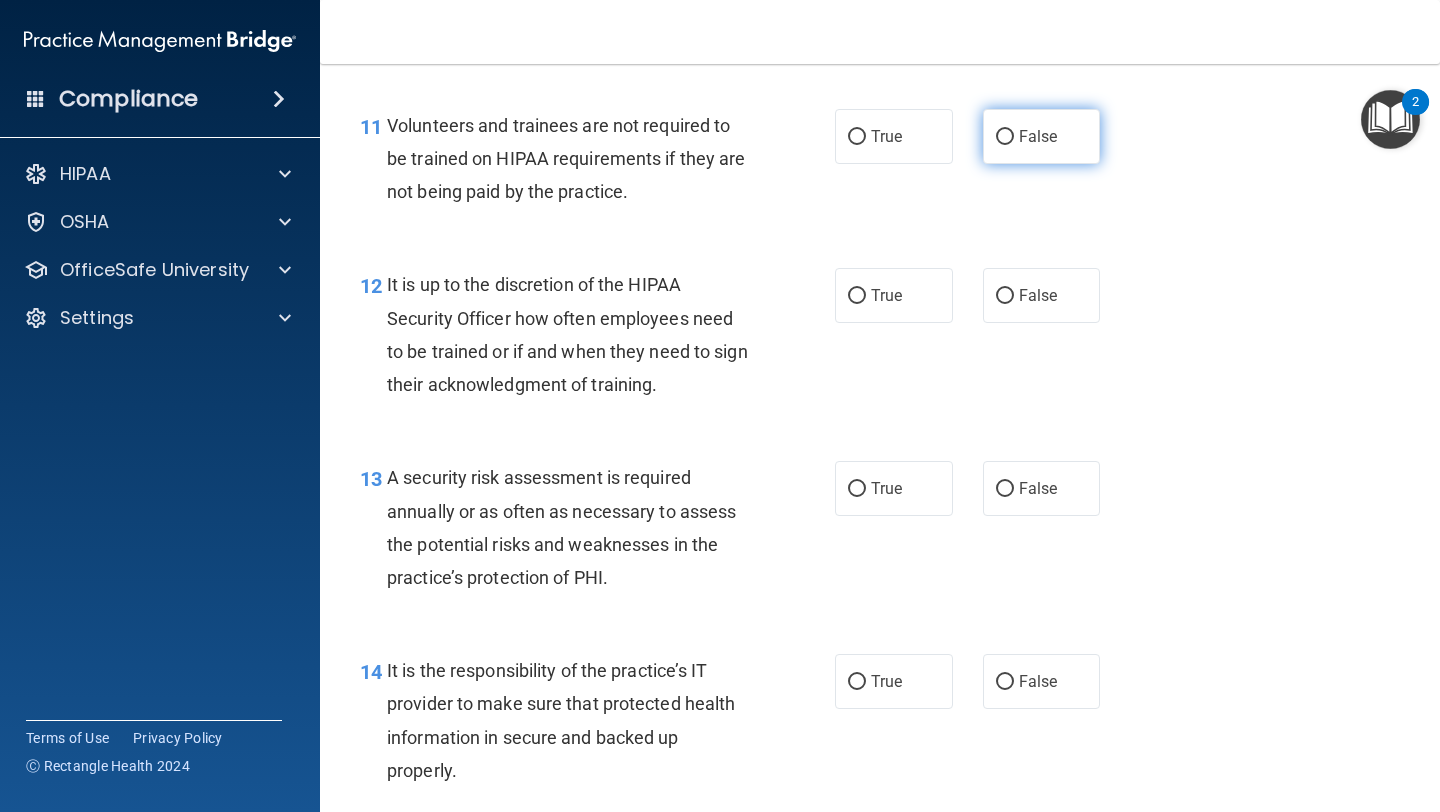 click on "False" at bounding box center (1042, 136) 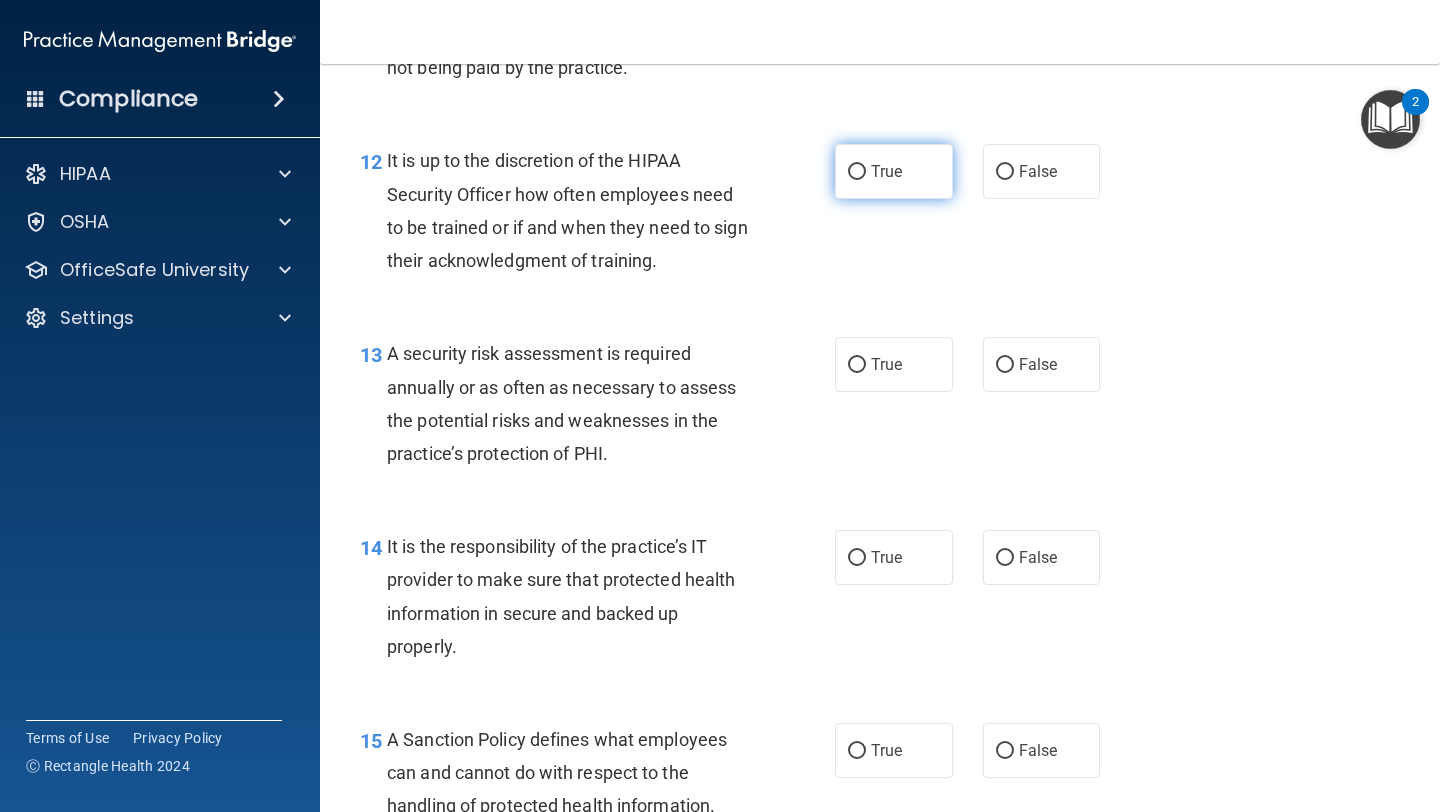 scroll, scrollTop: 2503, scrollLeft: 0, axis: vertical 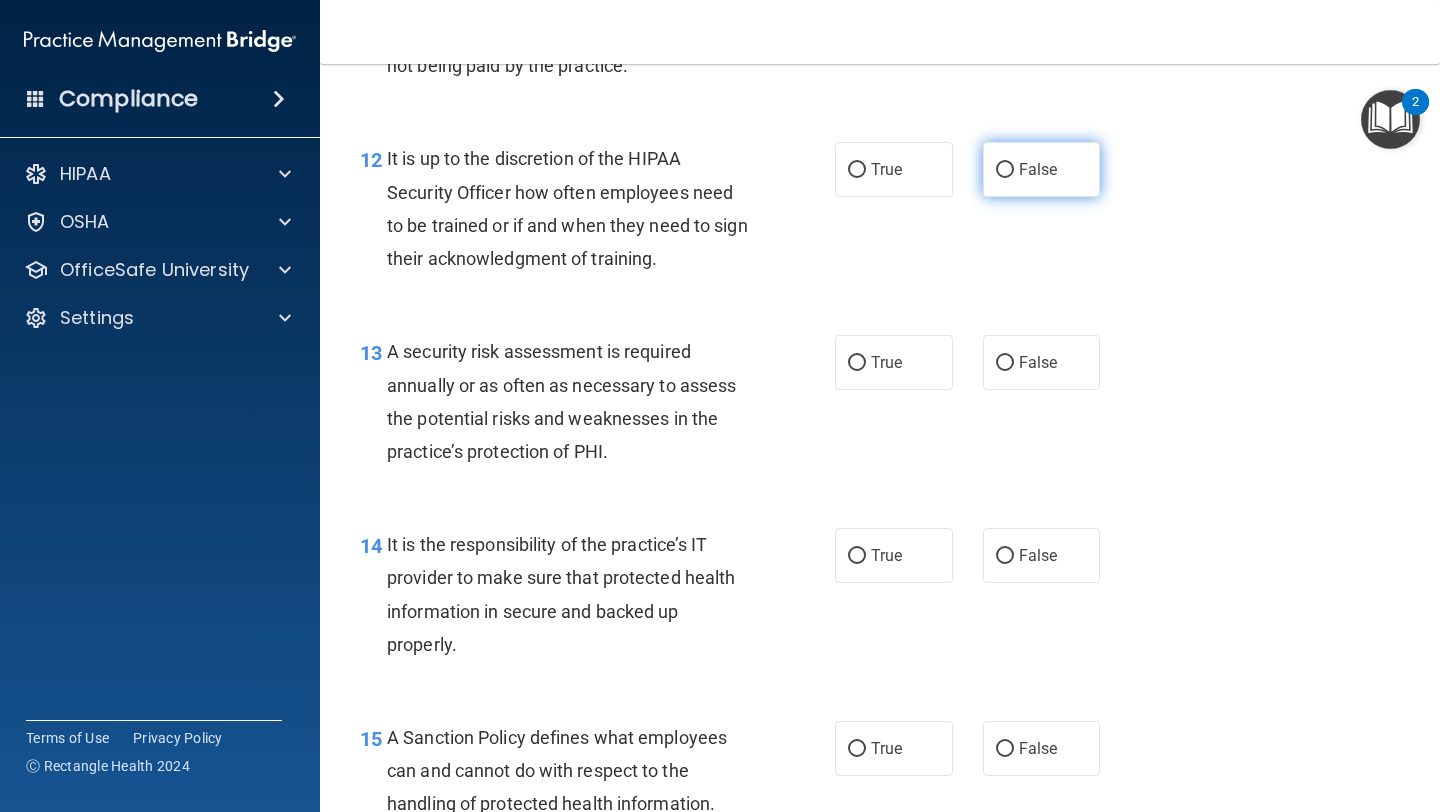 click on "False" at bounding box center [1005, 170] 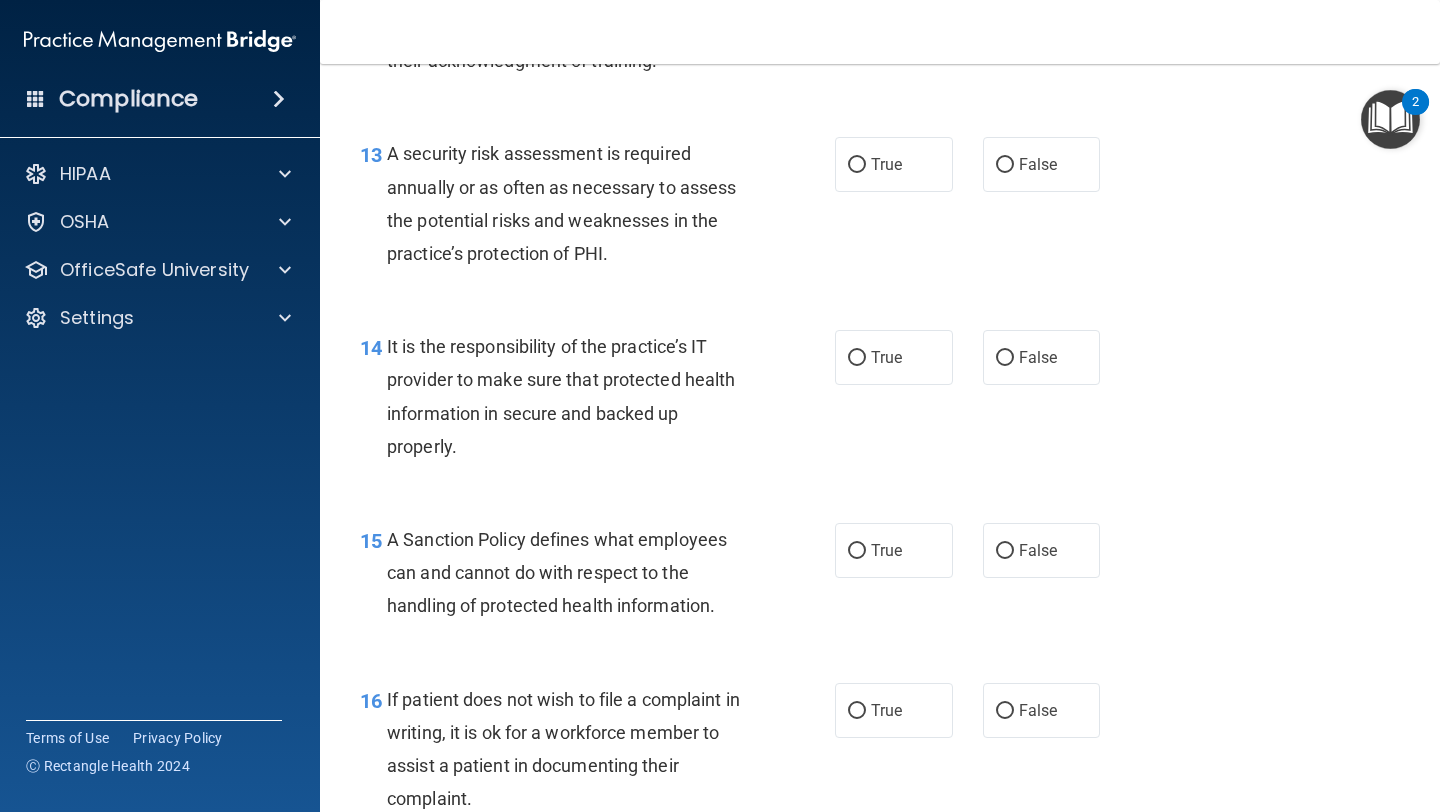 scroll, scrollTop: 2705, scrollLeft: 0, axis: vertical 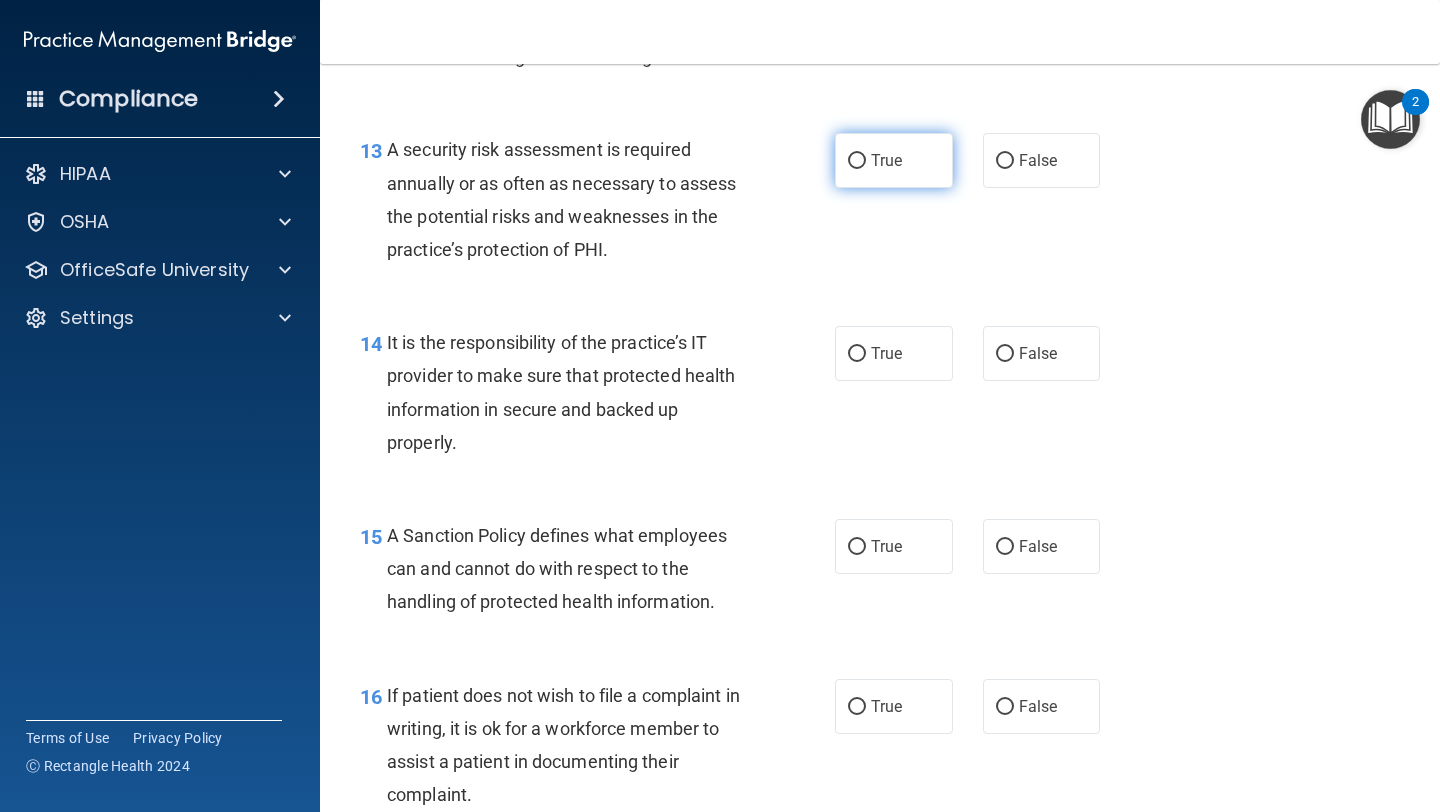 click on "True" at bounding box center [894, 160] 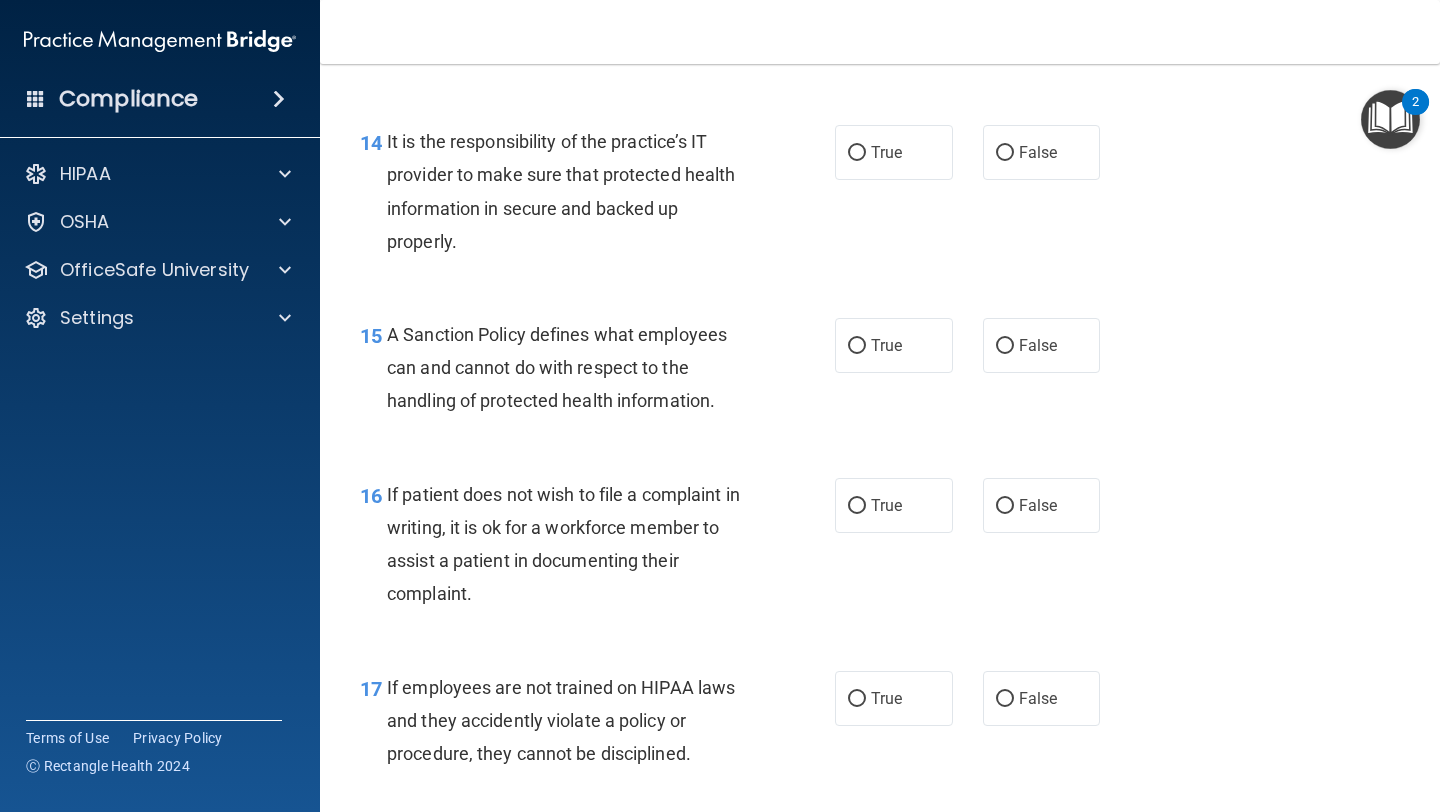 scroll, scrollTop: 2910, scrollLeft: 0, axis: vertical 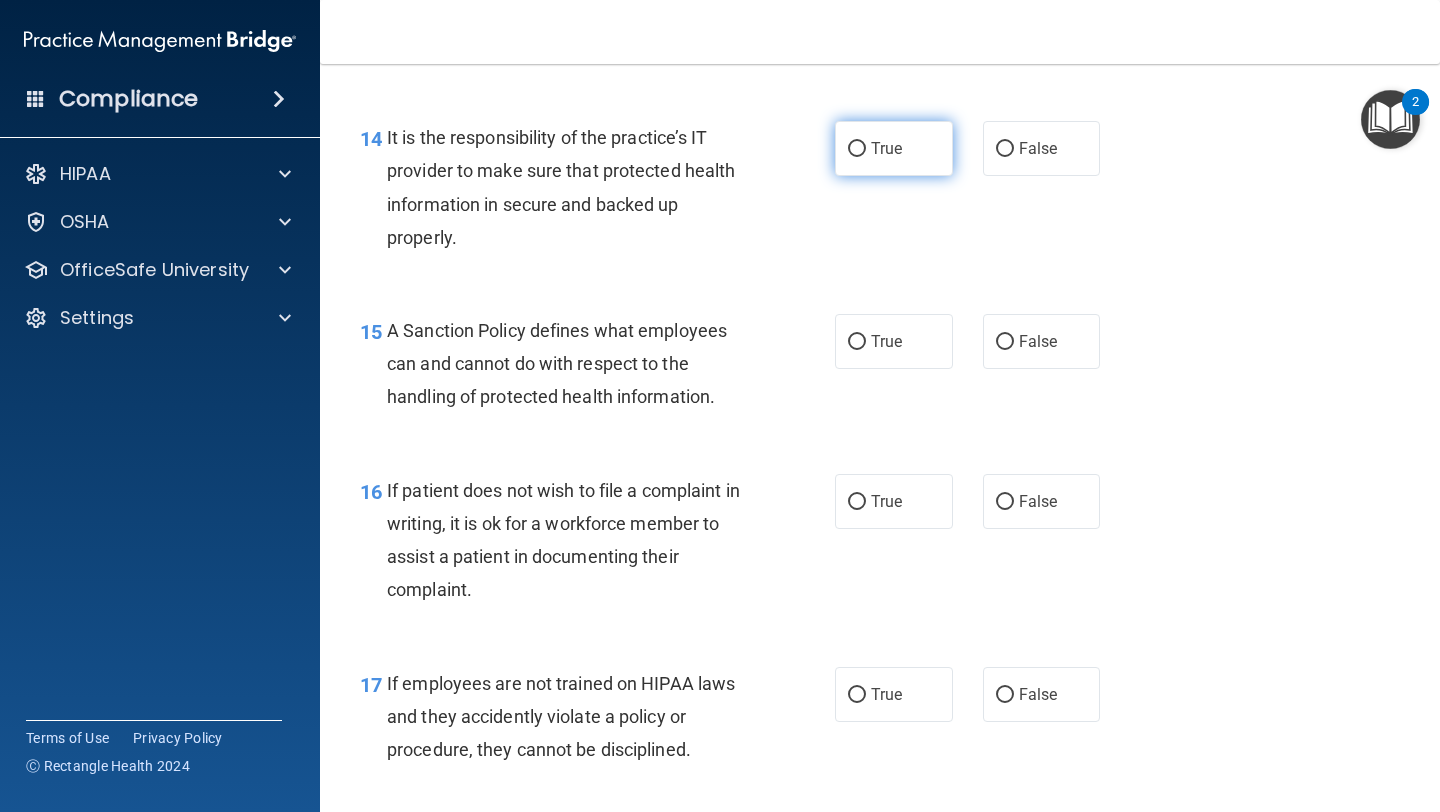 click on "True" at bounding box center [886, 148] 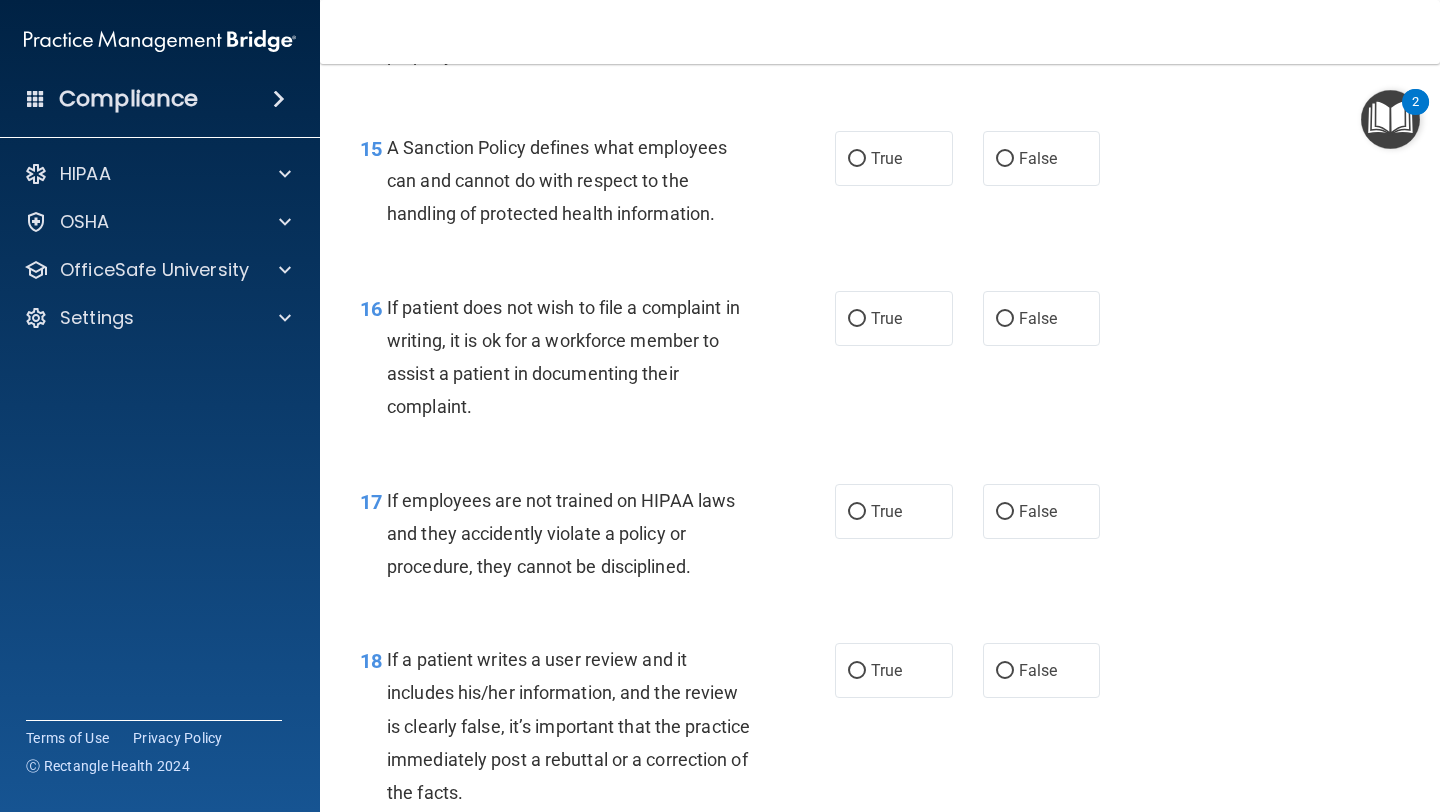 scroll, scrollTop: 3094, scrollLeft: 0, axis: vertical 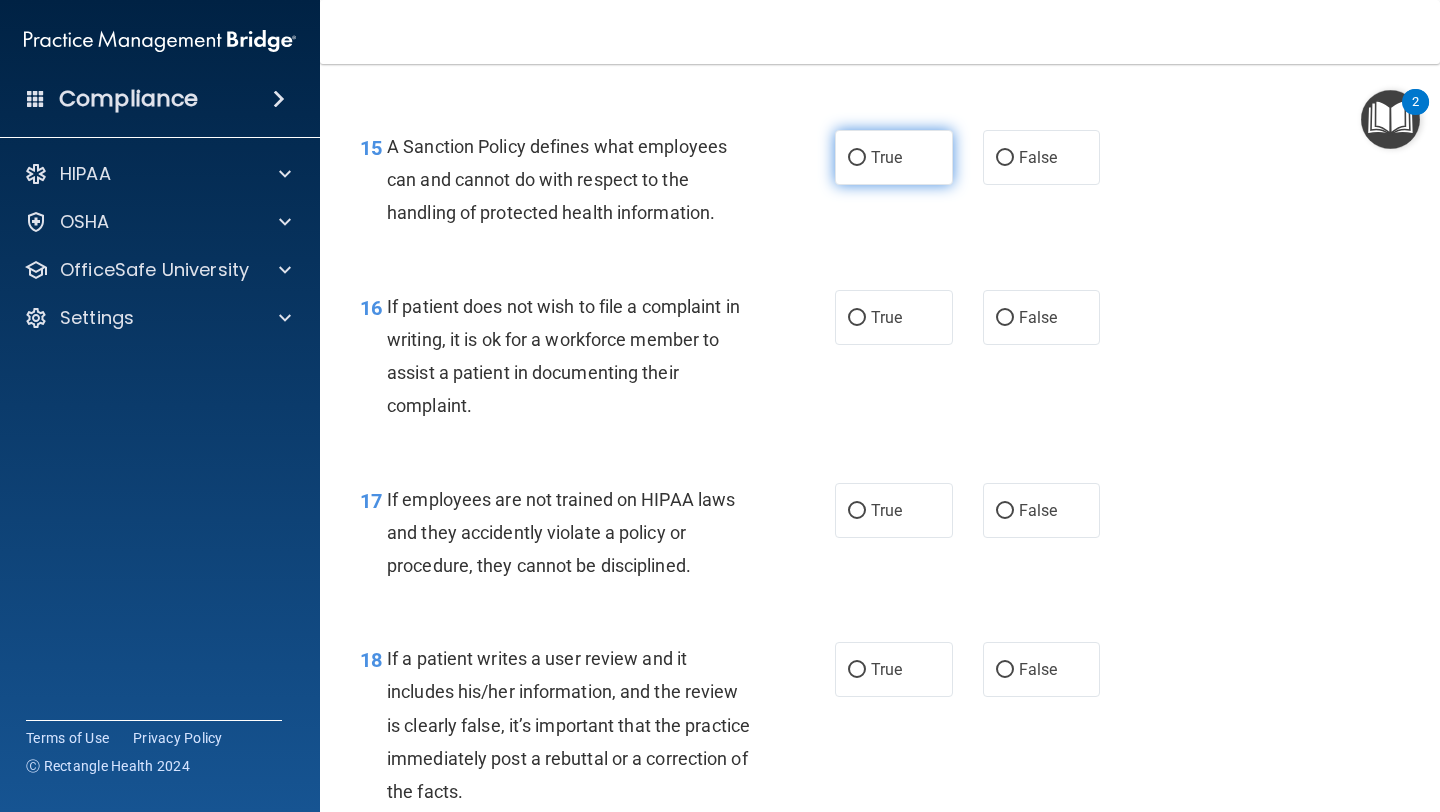 click on "True" at bounding box center (894, 157) 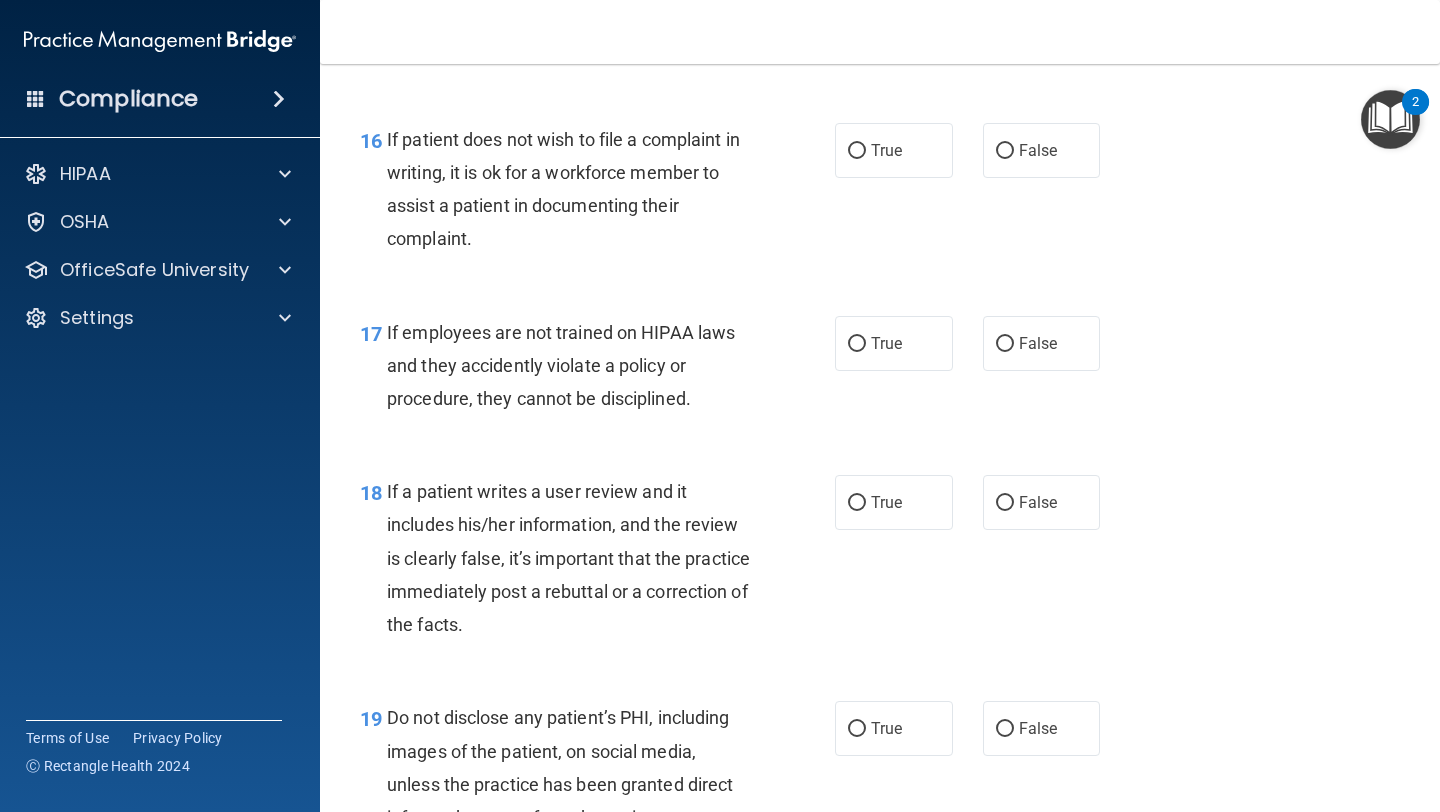 scroll, scrollTop: 3279, scrollLeft: 0, axis: vertical 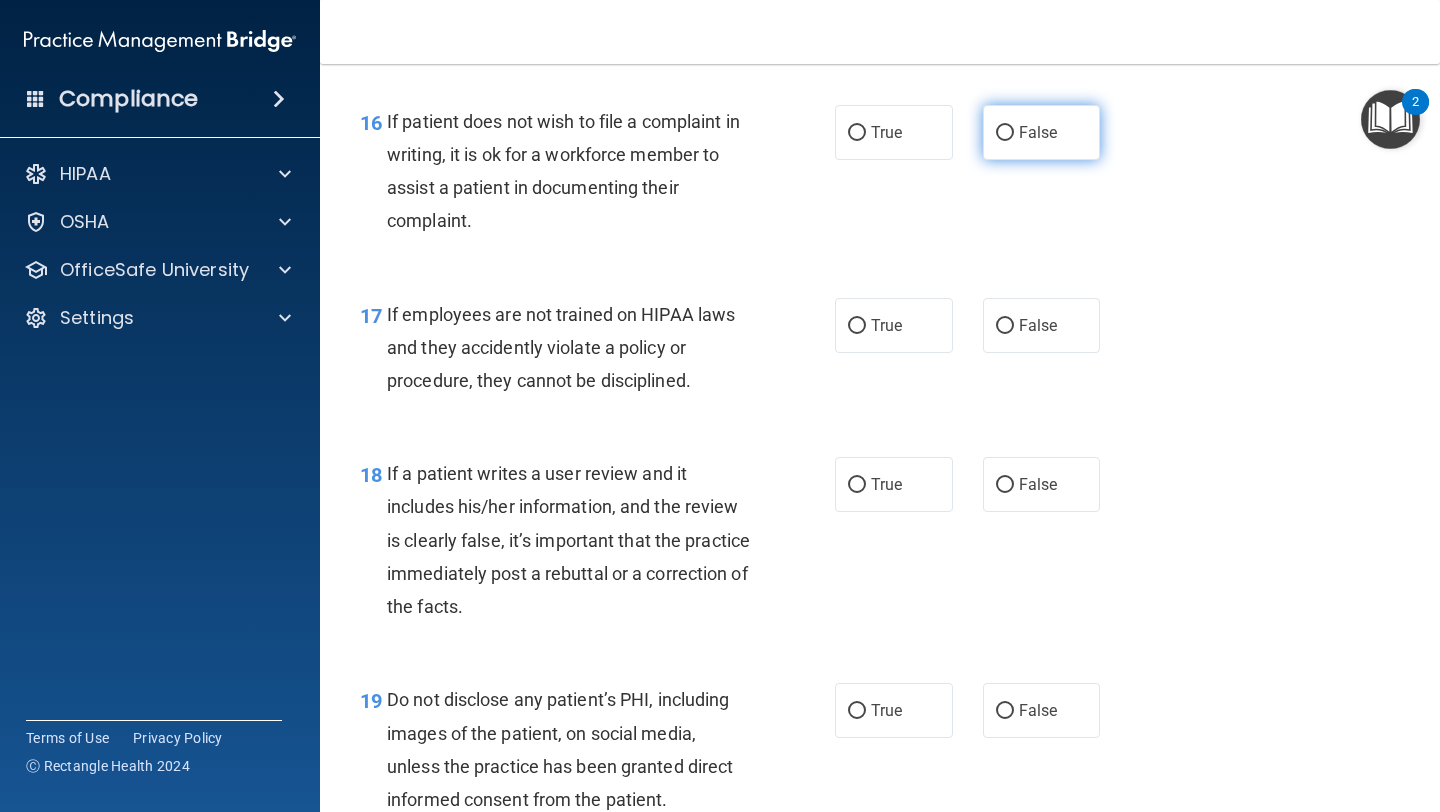 click on "False" at bounding box center (1042, 132) 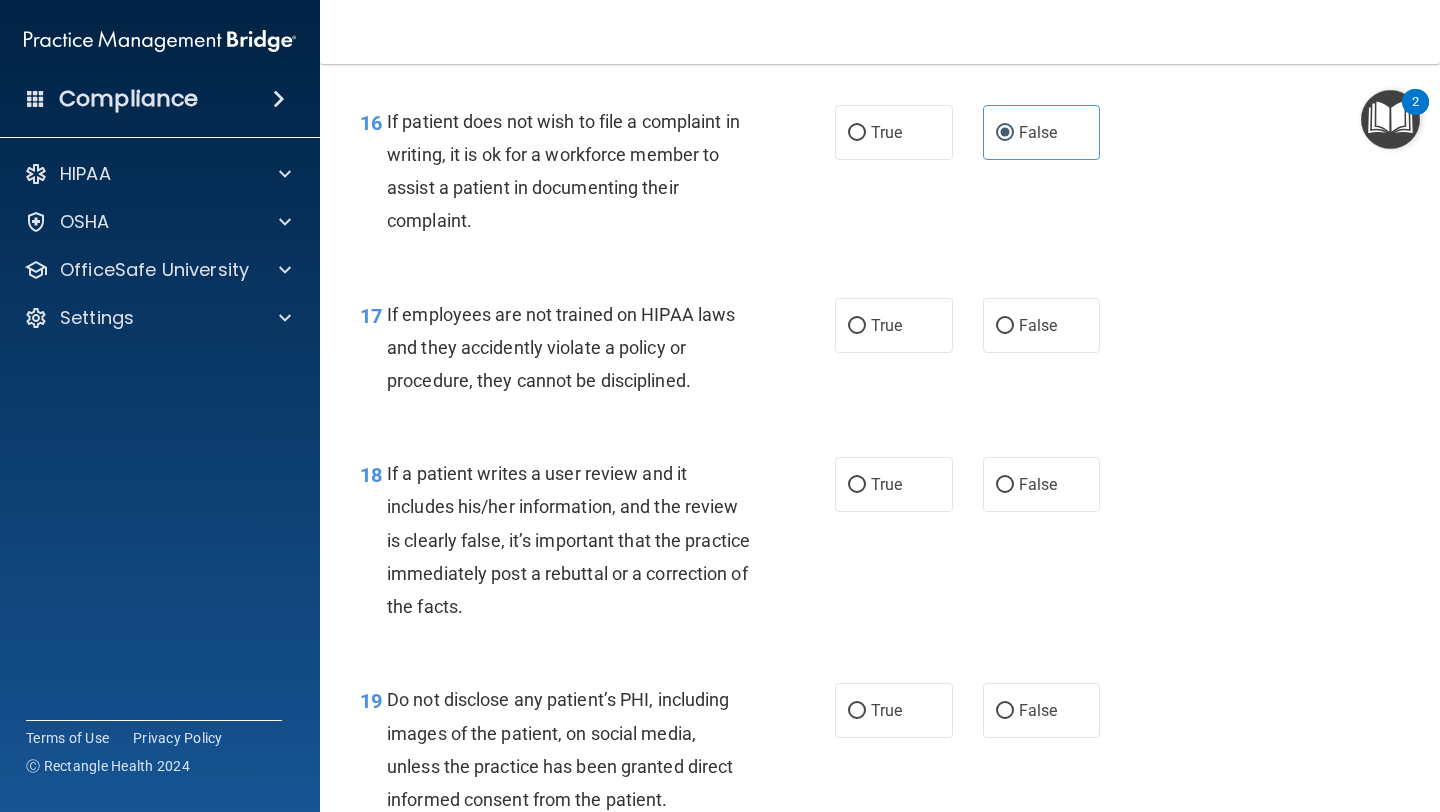 scroll, scrollTop: 3449, scrollLeft: 0, axis: vertical 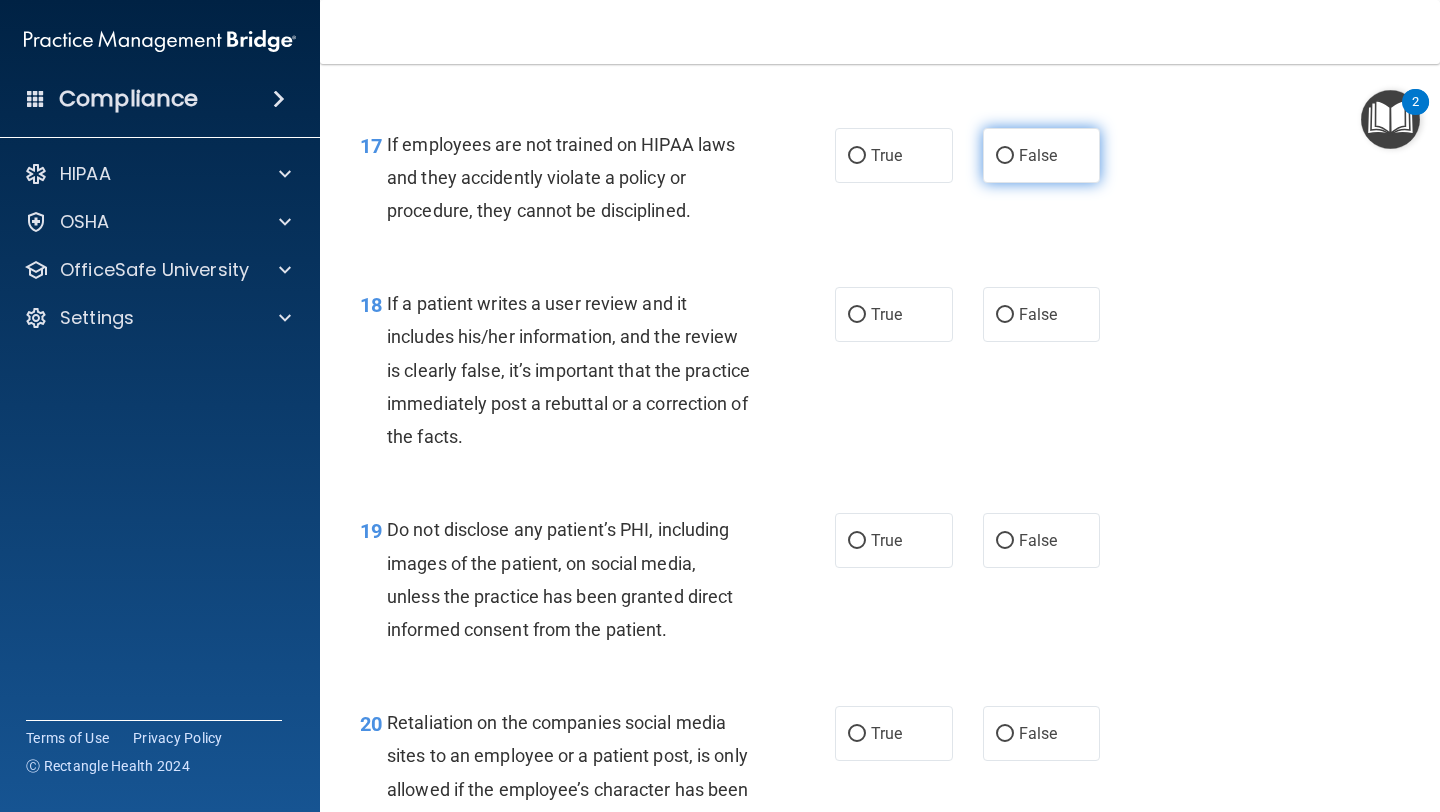 click on "False" at bounding box center (1038, 155) 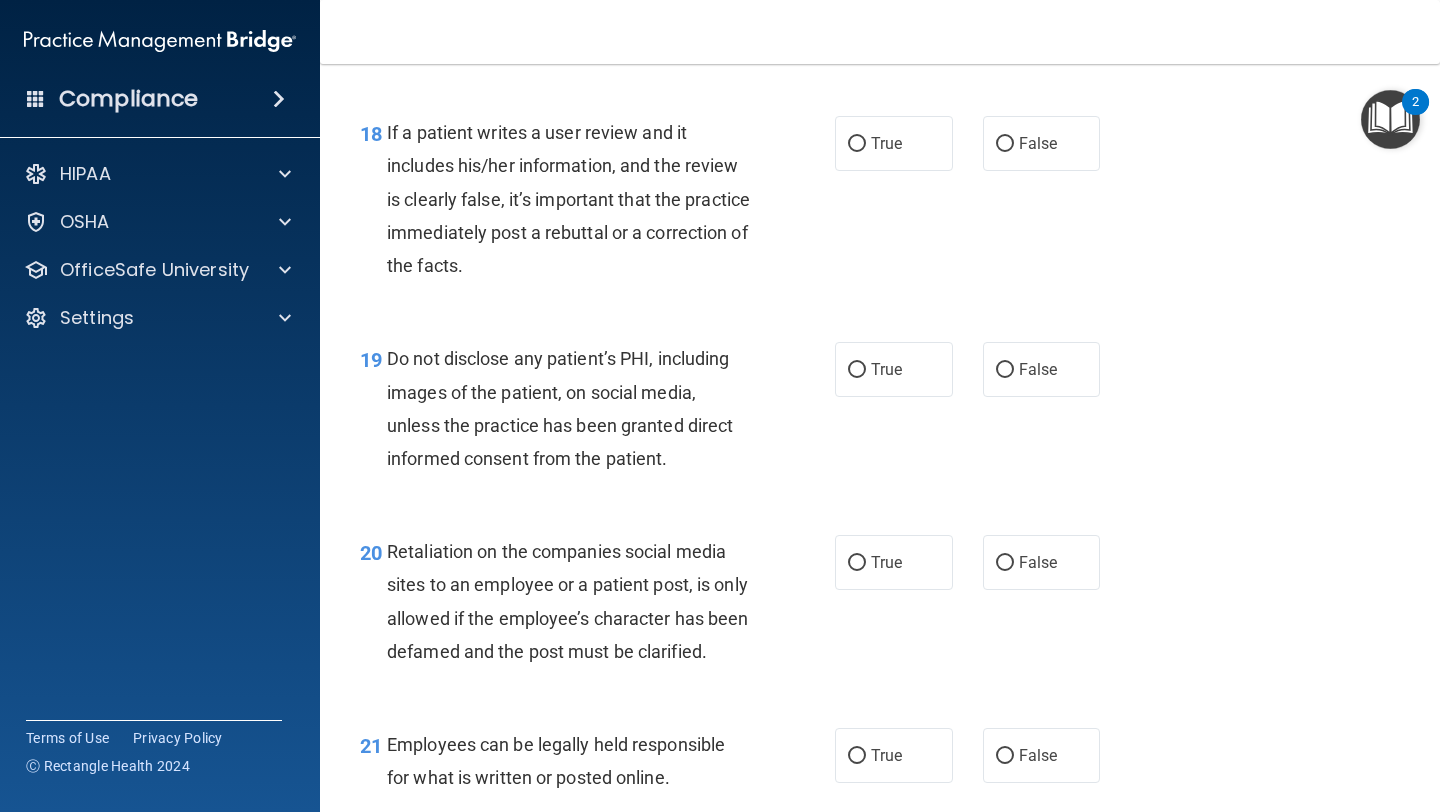 scroll, scrollTop: 3629, scrollLeft: 0, axis: vertical 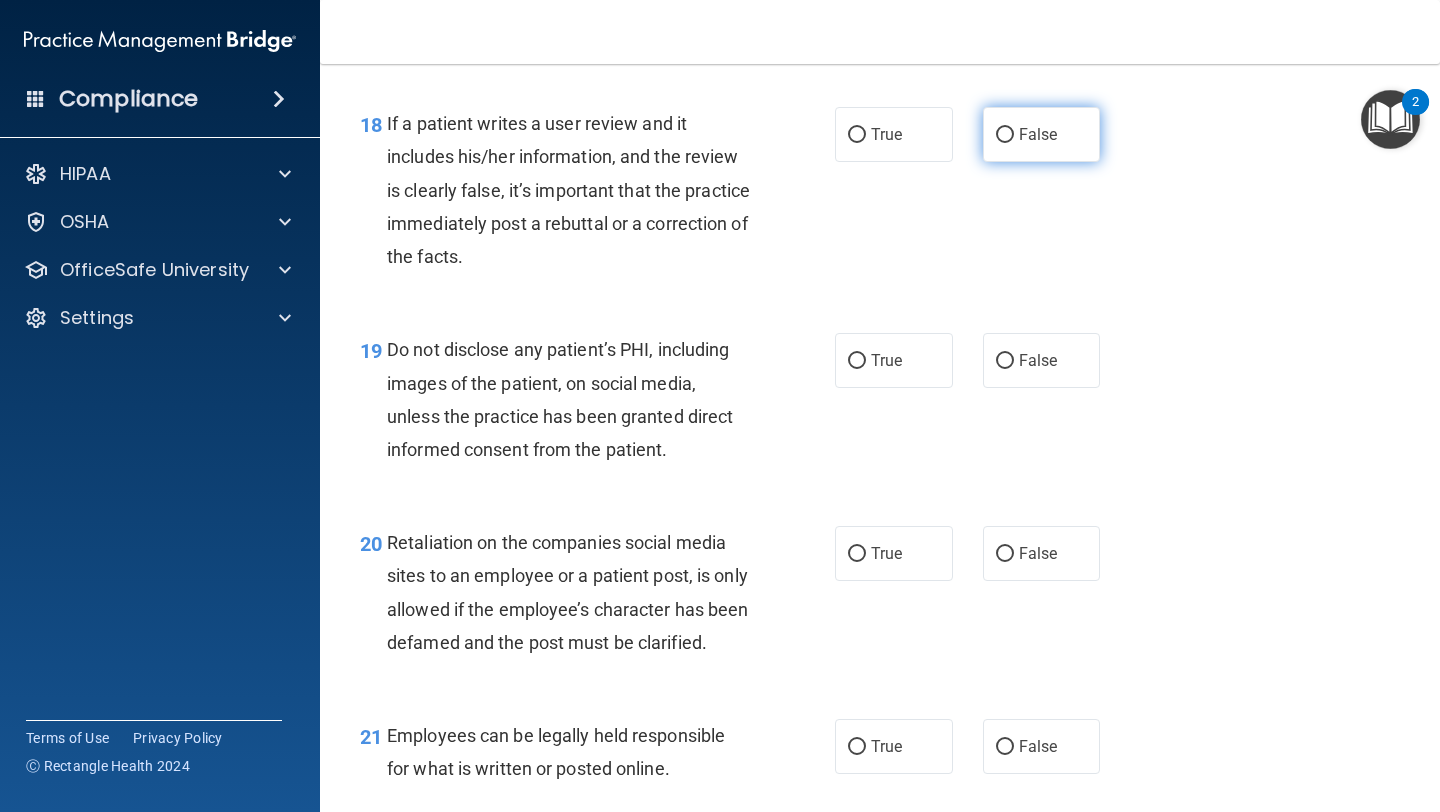 click on "False" at bounding box center (1042, 134) 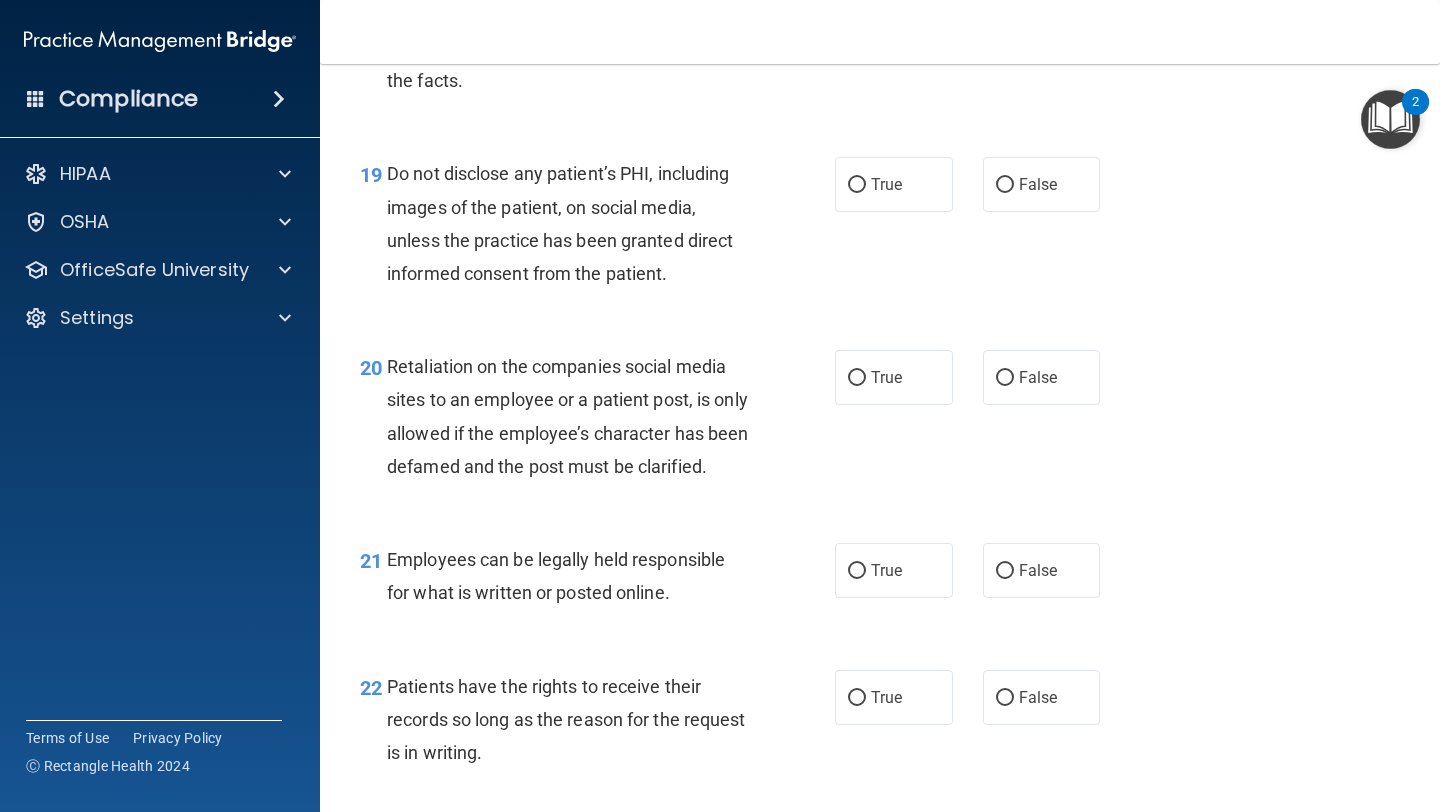 scroll, scrollTop: 3835, scrollLeft: 0, axis: vertical 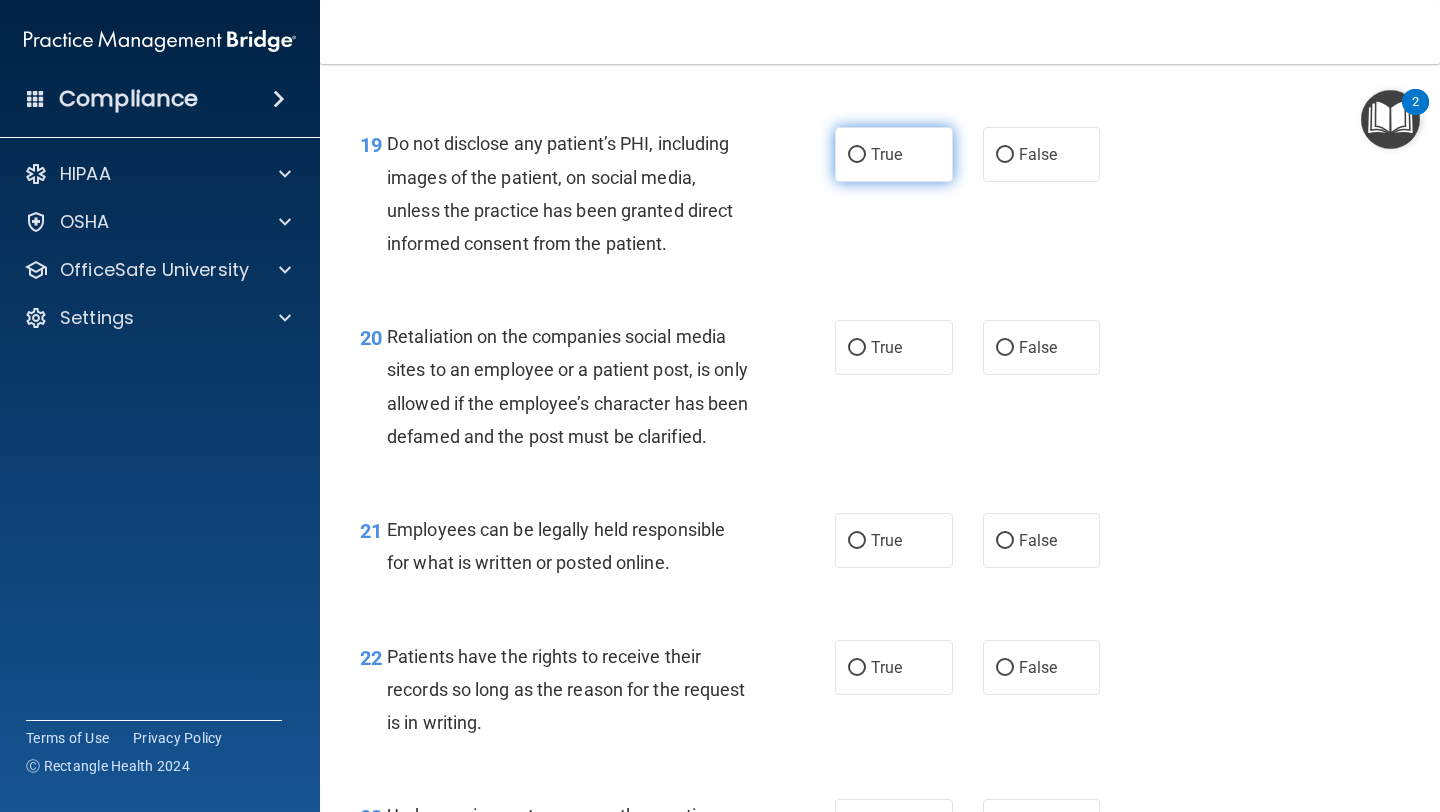 click on "True" at bounding box center (886, 154) 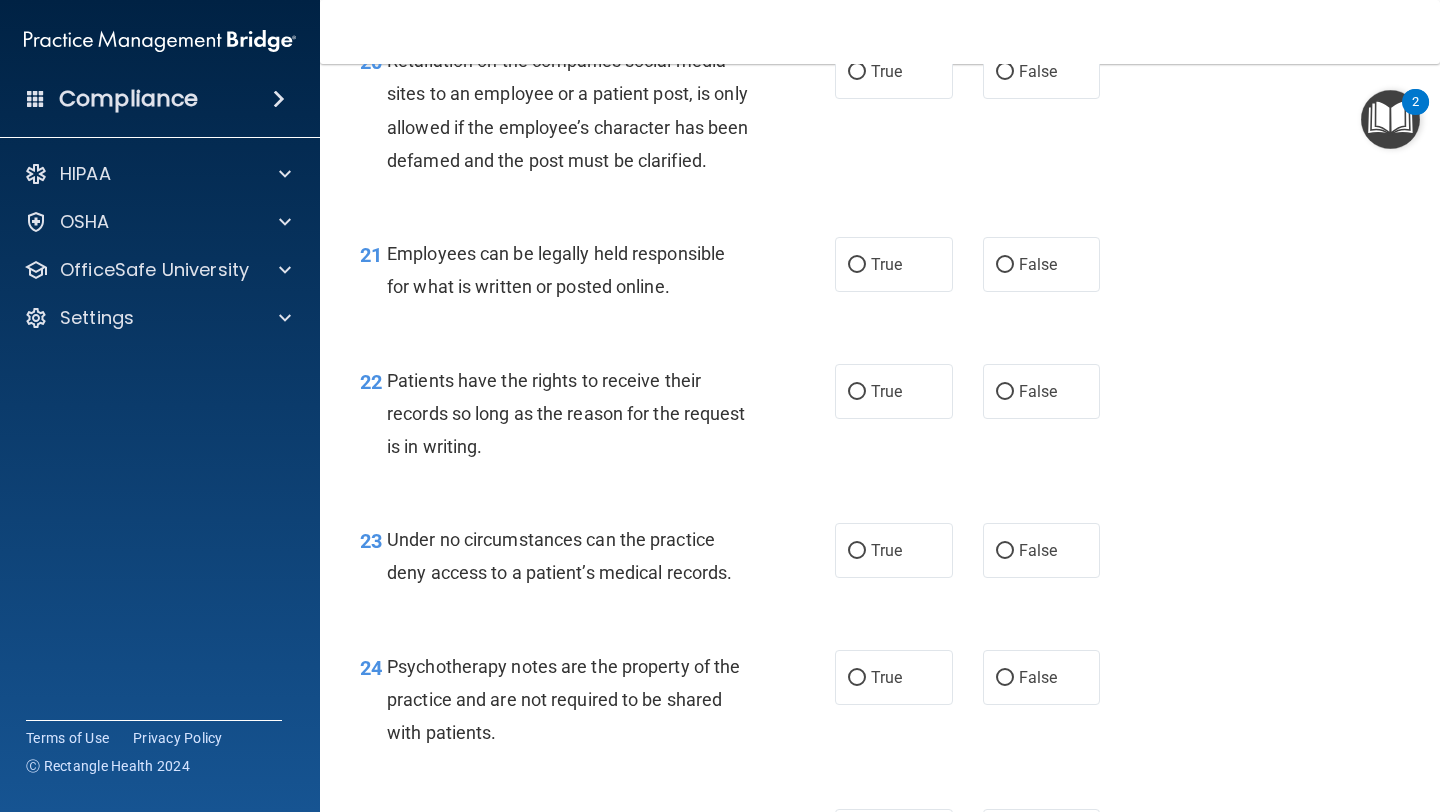 scroll, scrollTop: 4034, scrollLeft: 0, axis: vertical 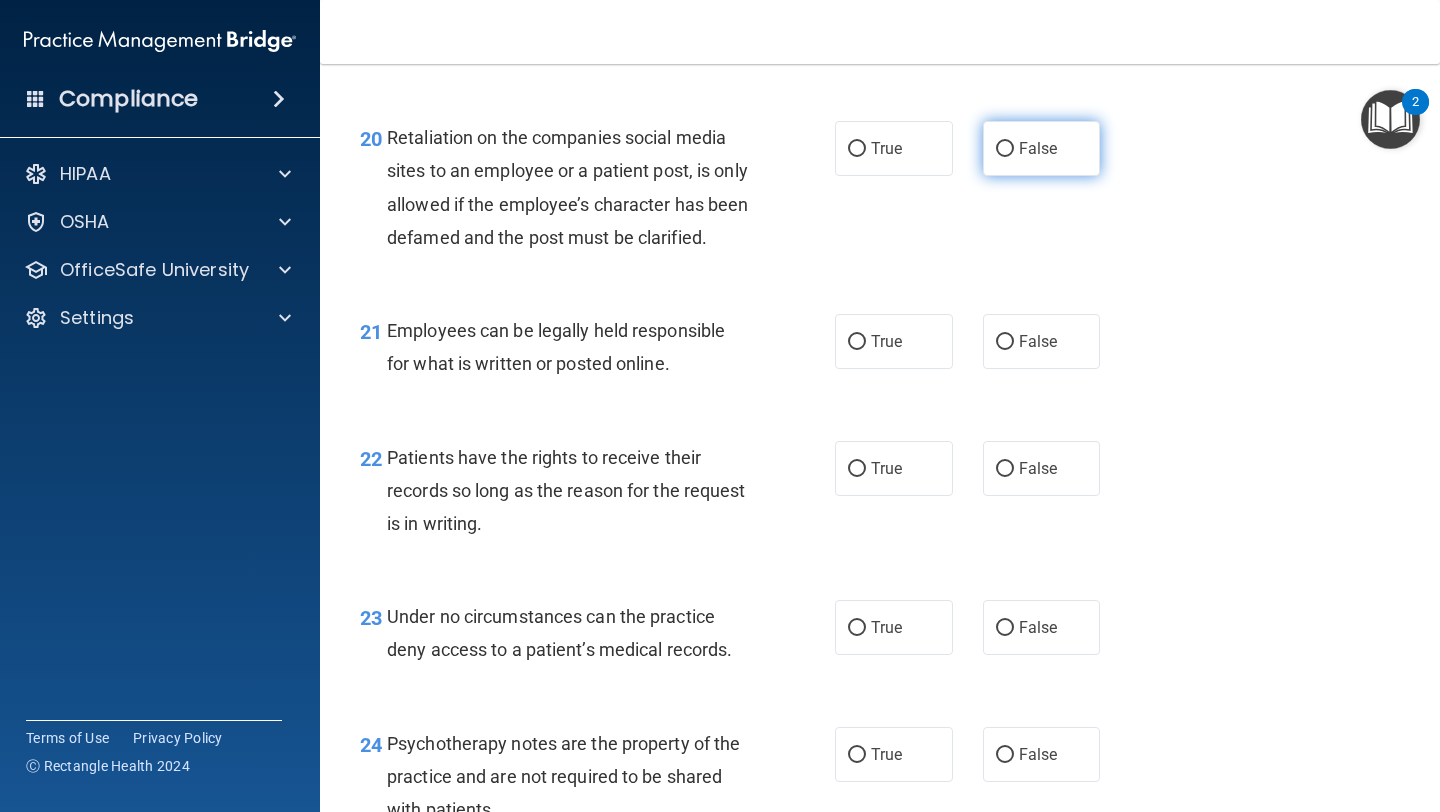 click on "False" at bounding box center [1038, 148] 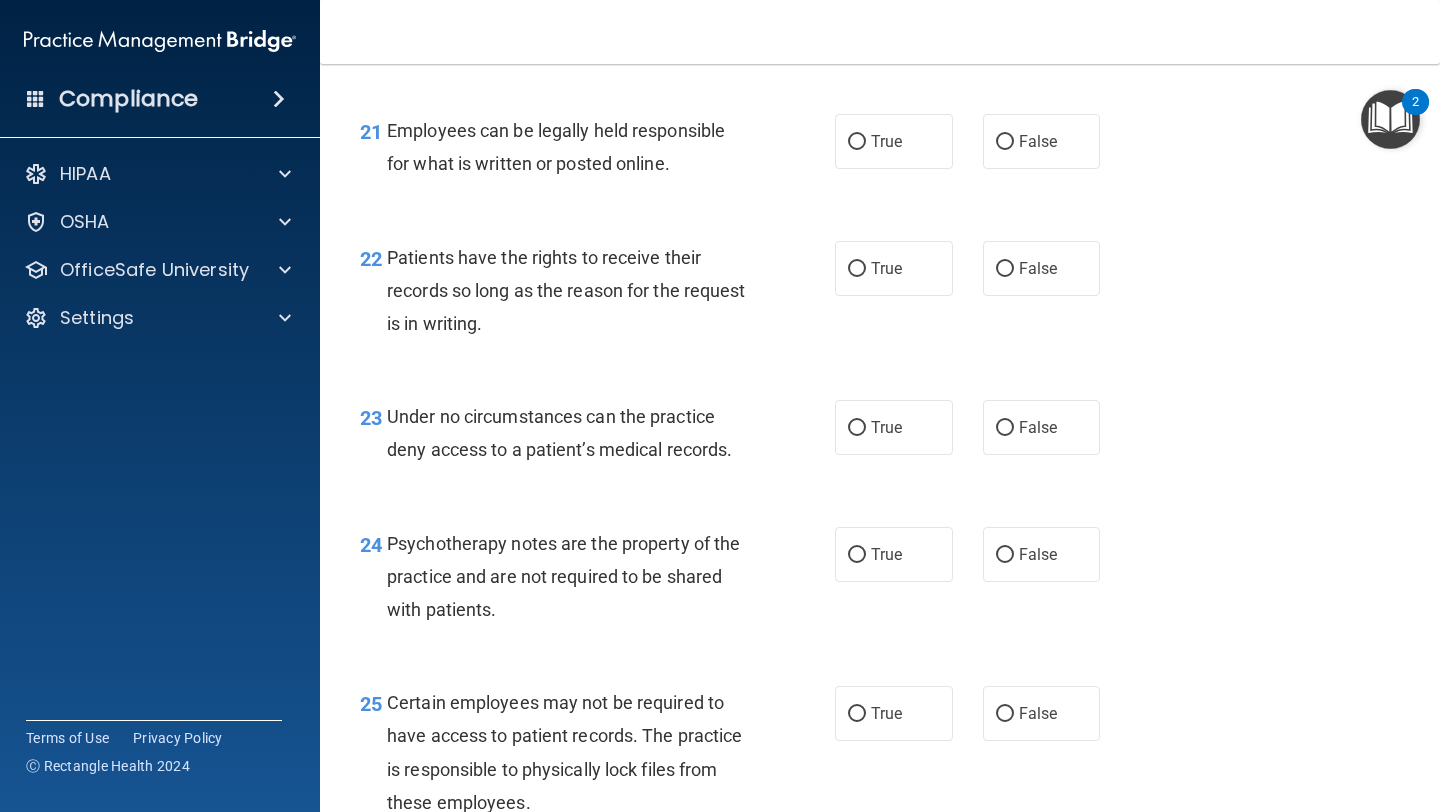 scroll, scrollTop: 4233, scrollLeft: 0, axis: vertical 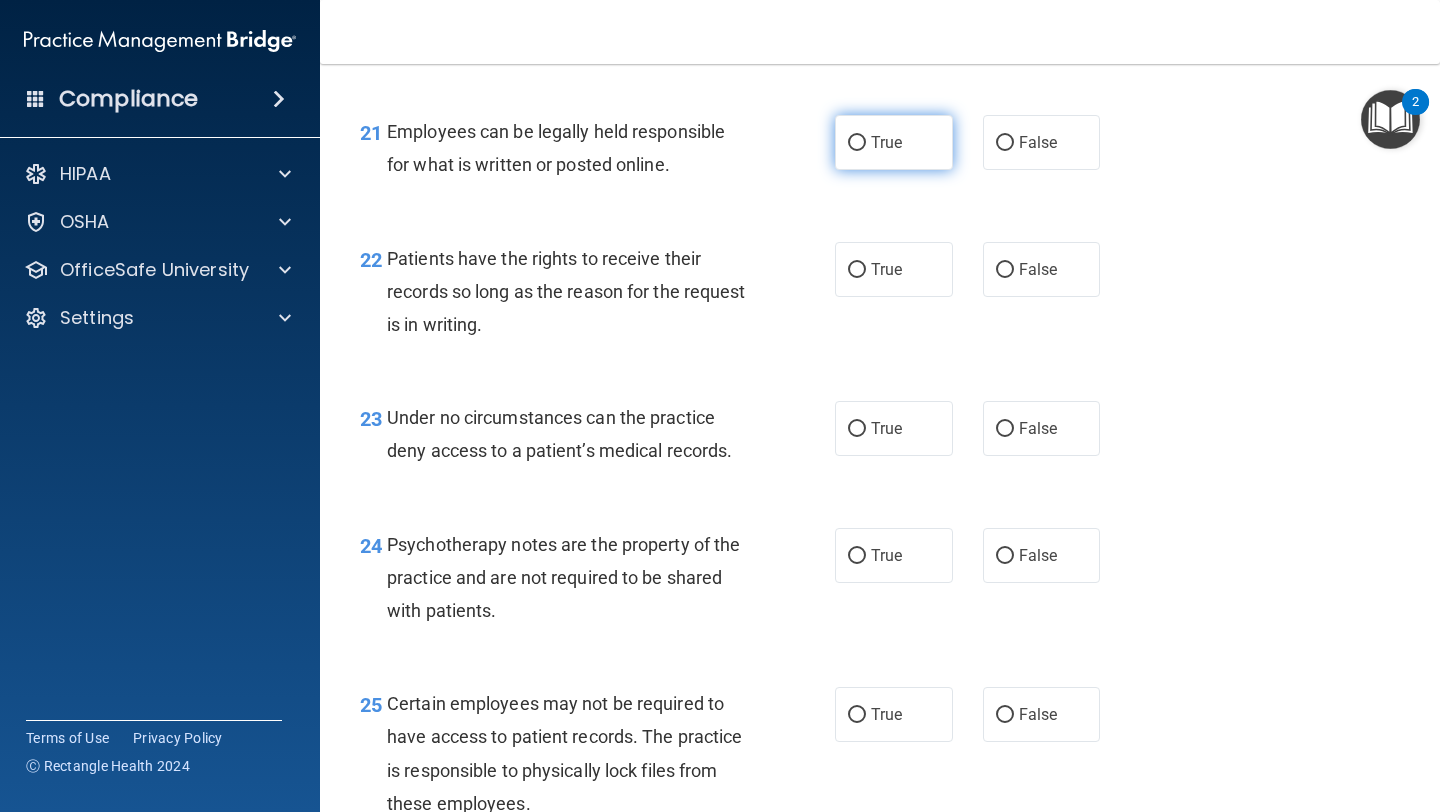 click on "True" at bounding box center [894, 142] 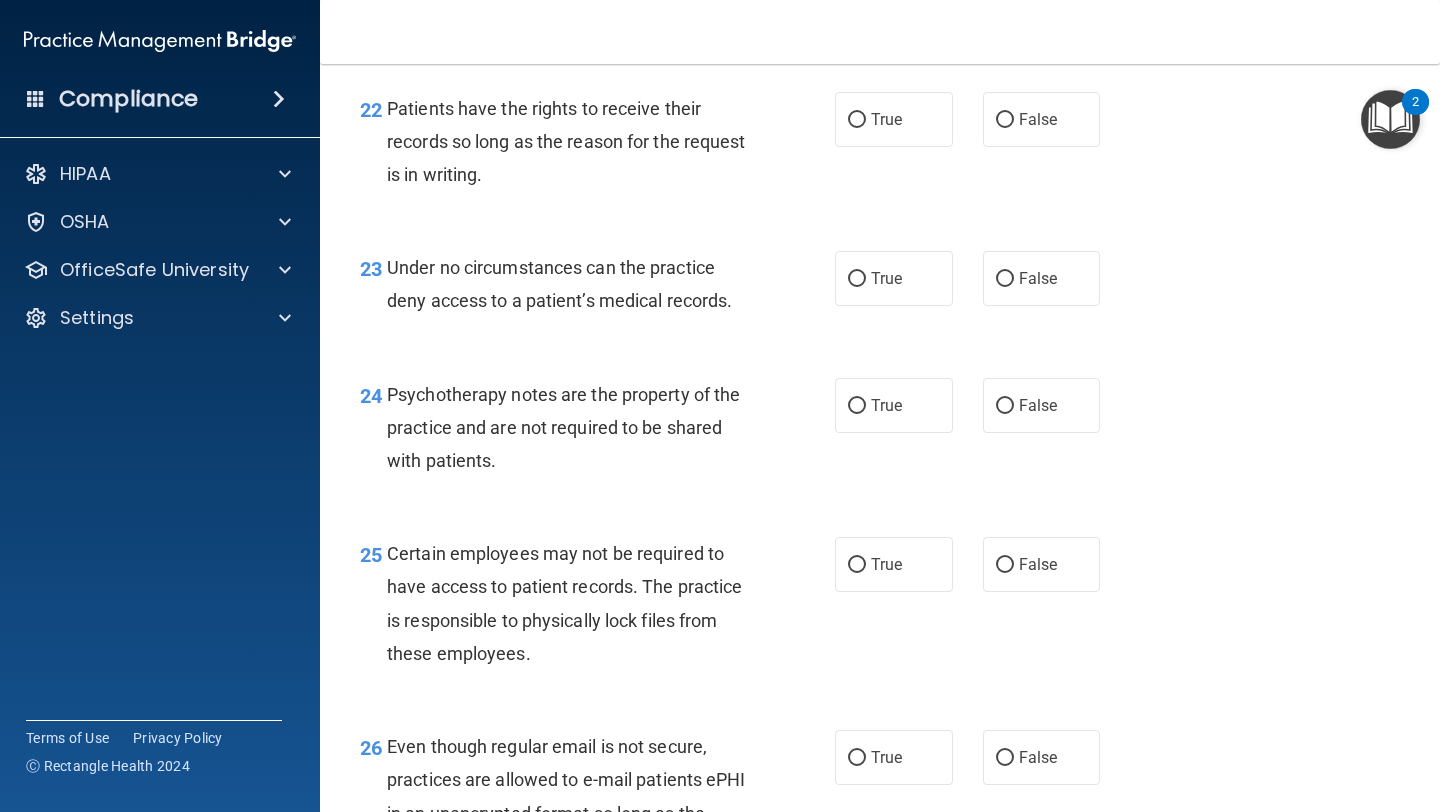 scroll, scrollTop: 4381, scrollLeft: 0, axis: vertical 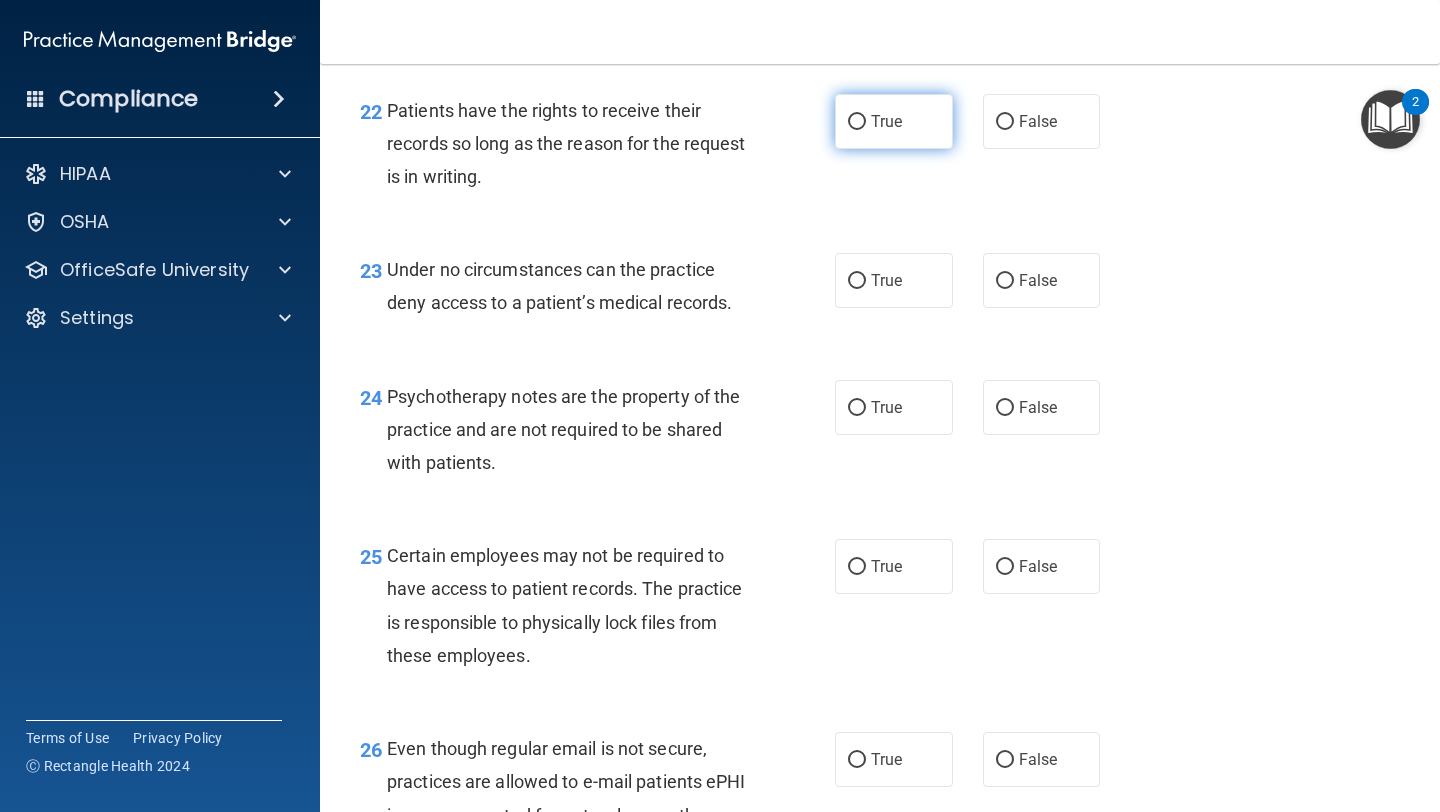 click on "True" at bounding box center [894, 121] 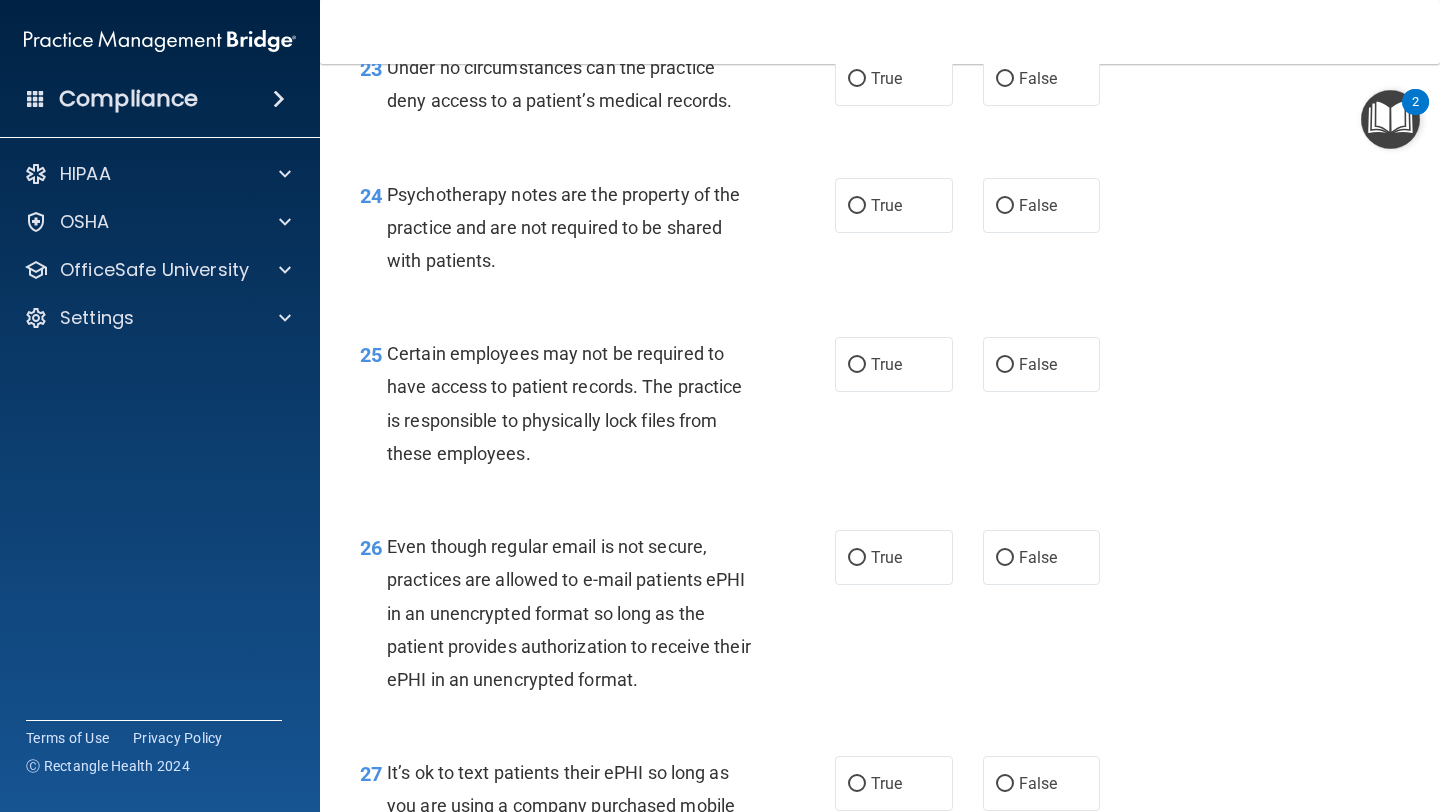 scroll, scrollTop: 4582, scrollLeft: 0, axis: vertical 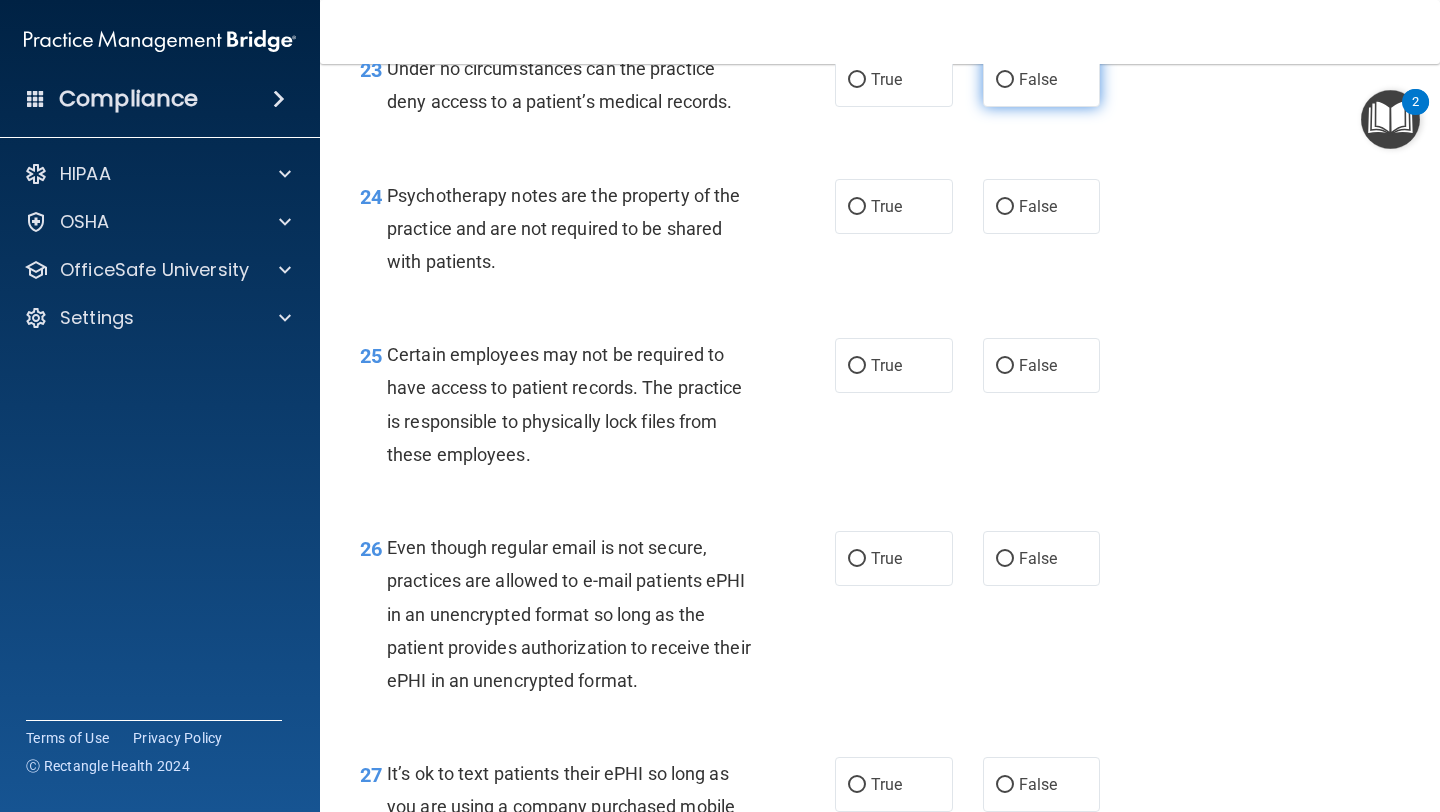 click on "False" at bounding box center [1042, 79] 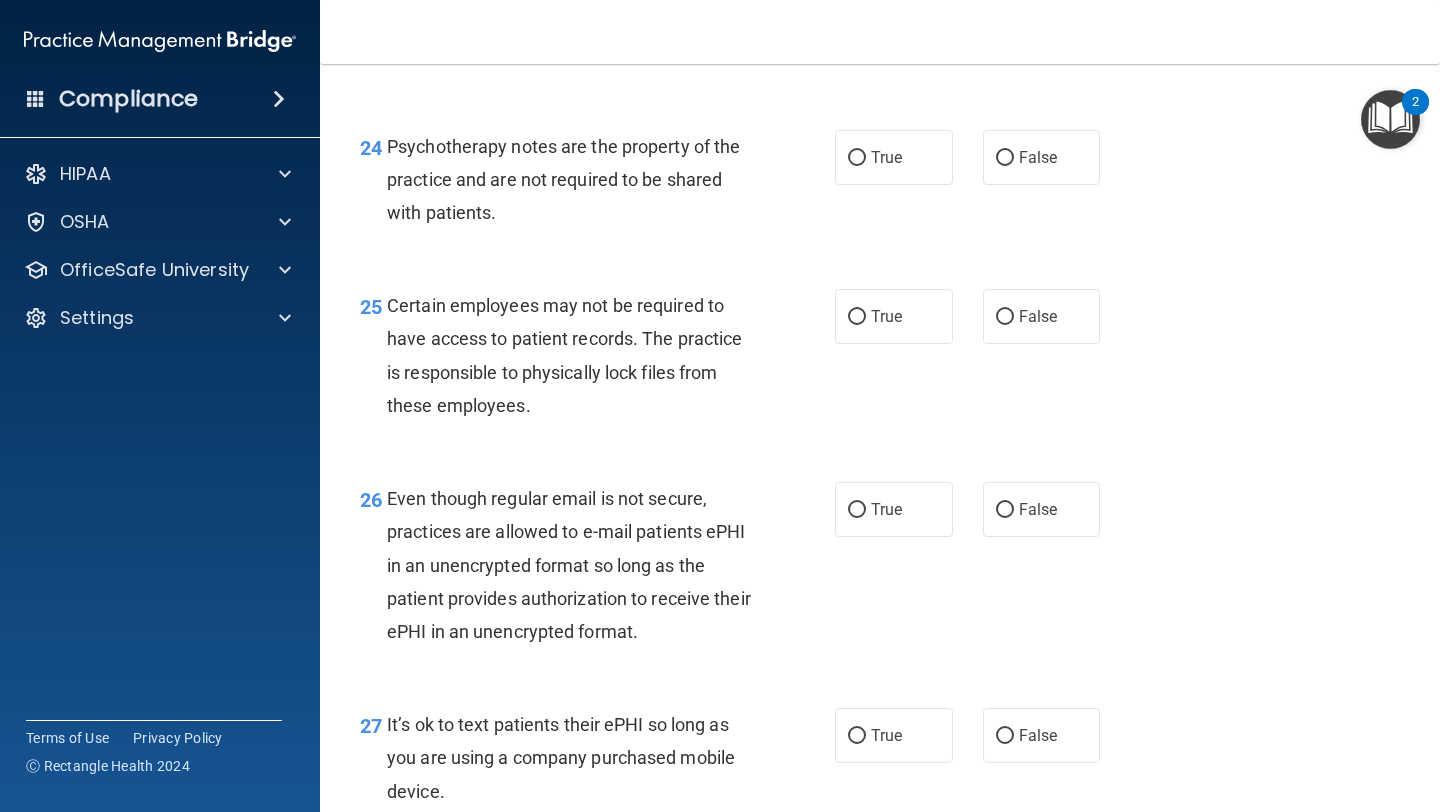 scroll, scrollTop: 4641, scrollLeft: 0, axis: vertical 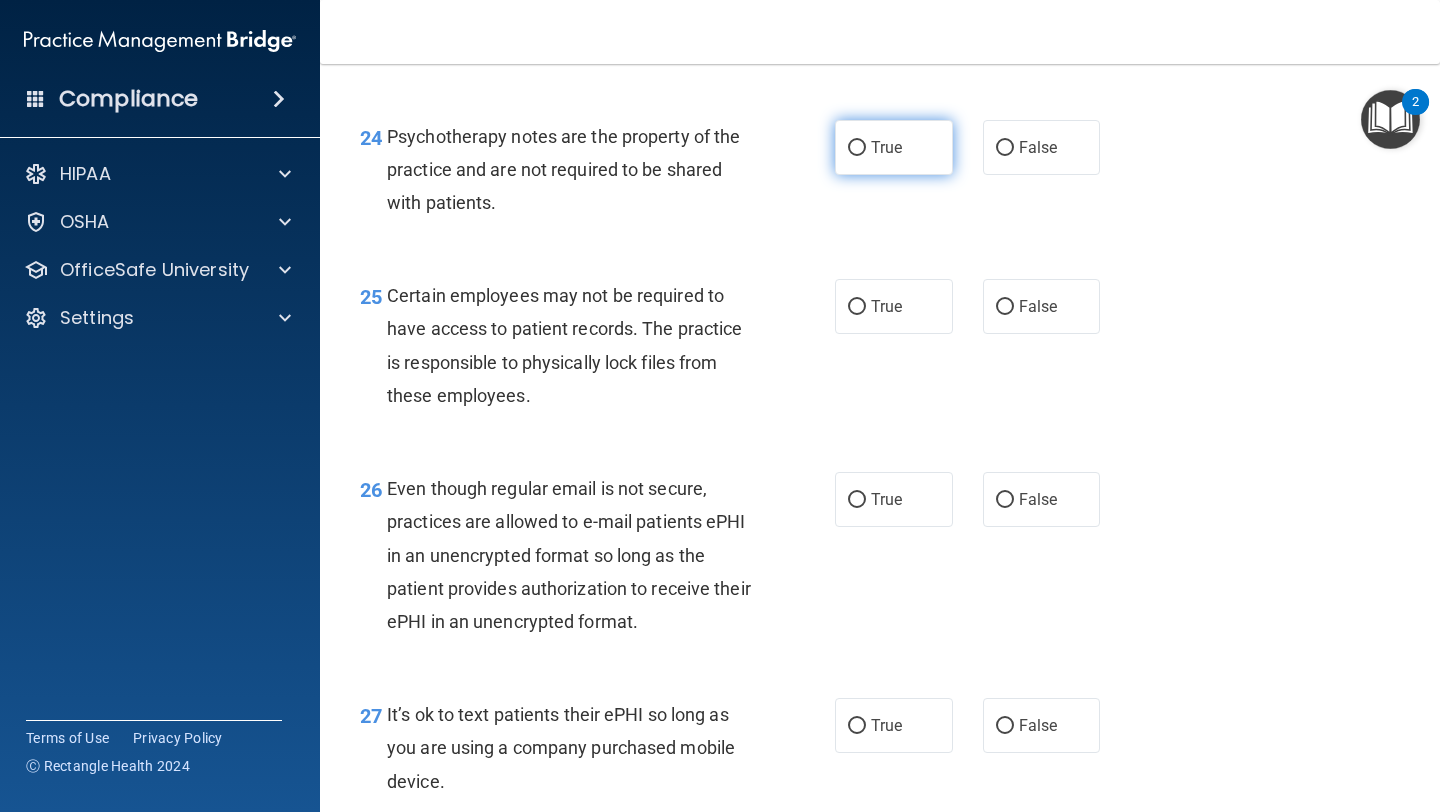 click on "True" at bounding box center [894, 147] 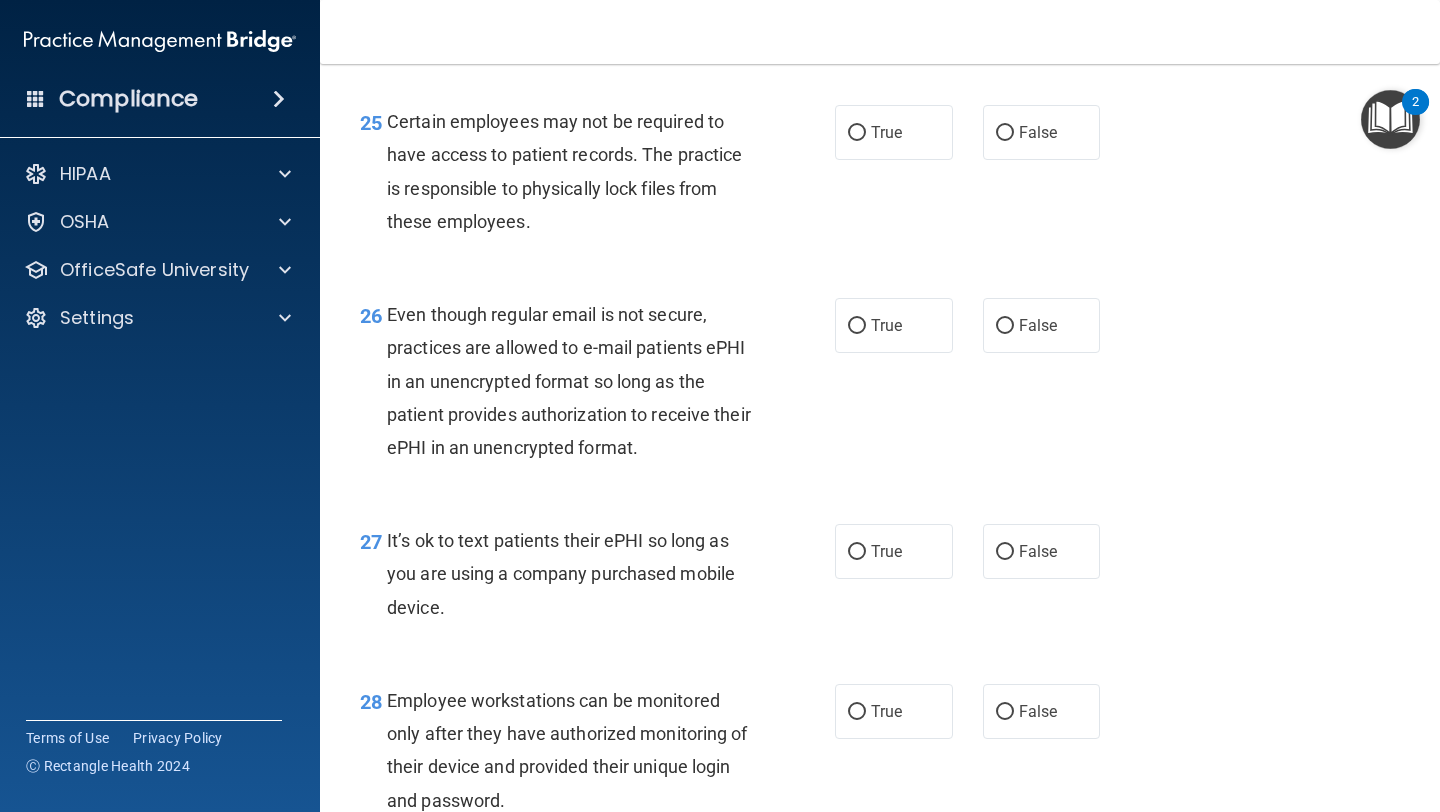 scroll, scrollTop: 4805, scrollLeft: 0, axis: vertical 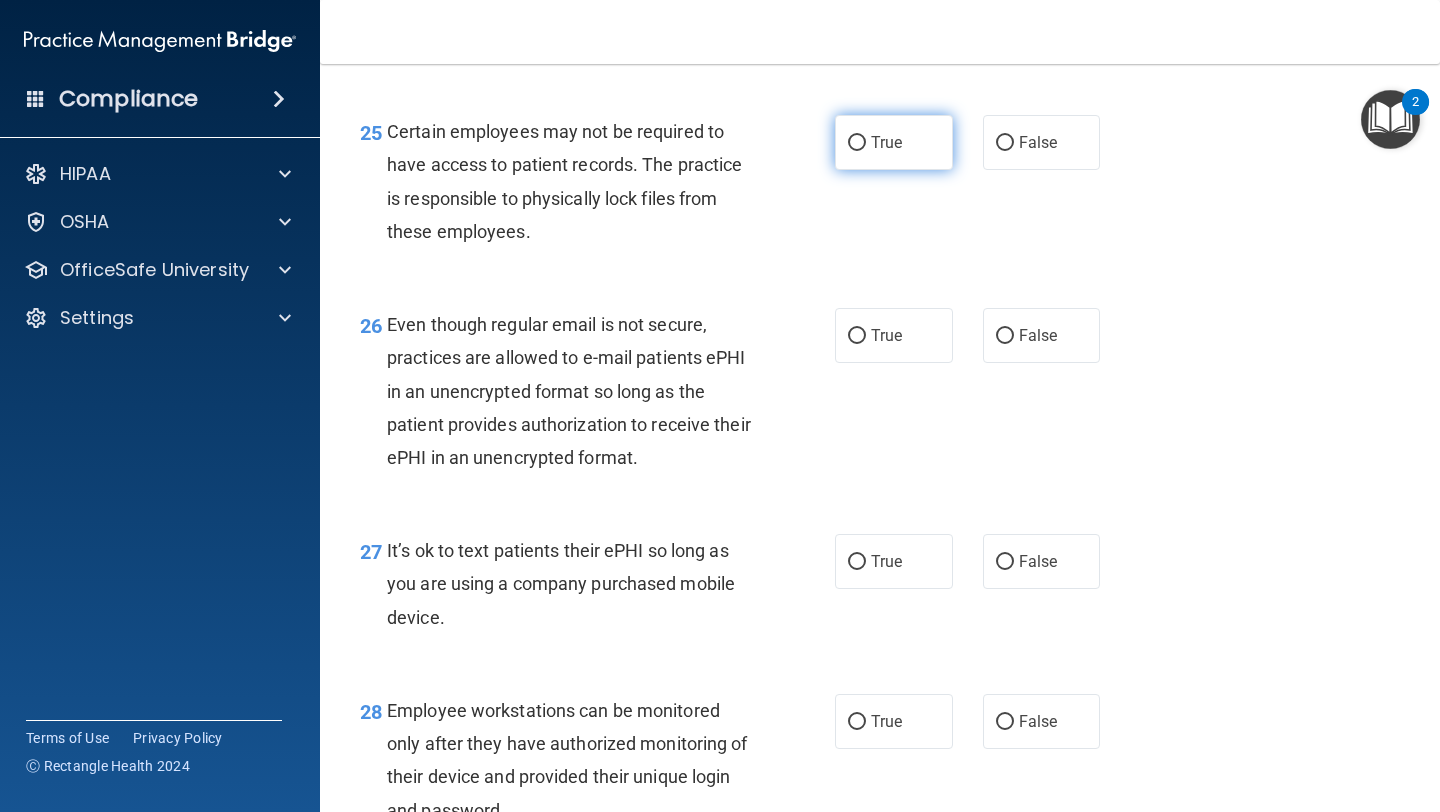 click on "True" at bounding box center [894, 142] 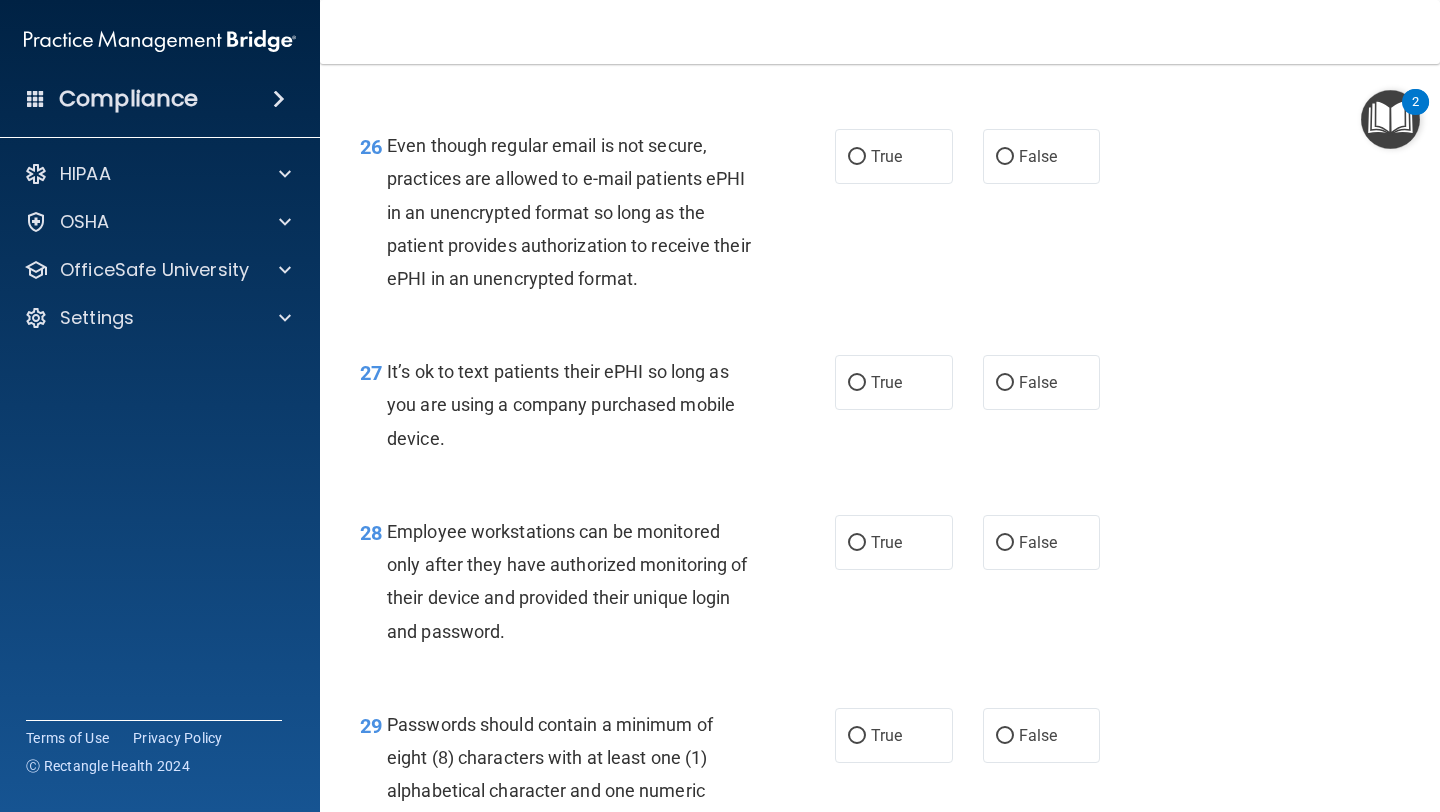 scroll, scrollTop: 5000, scrollLeft: 0, axis: vertical 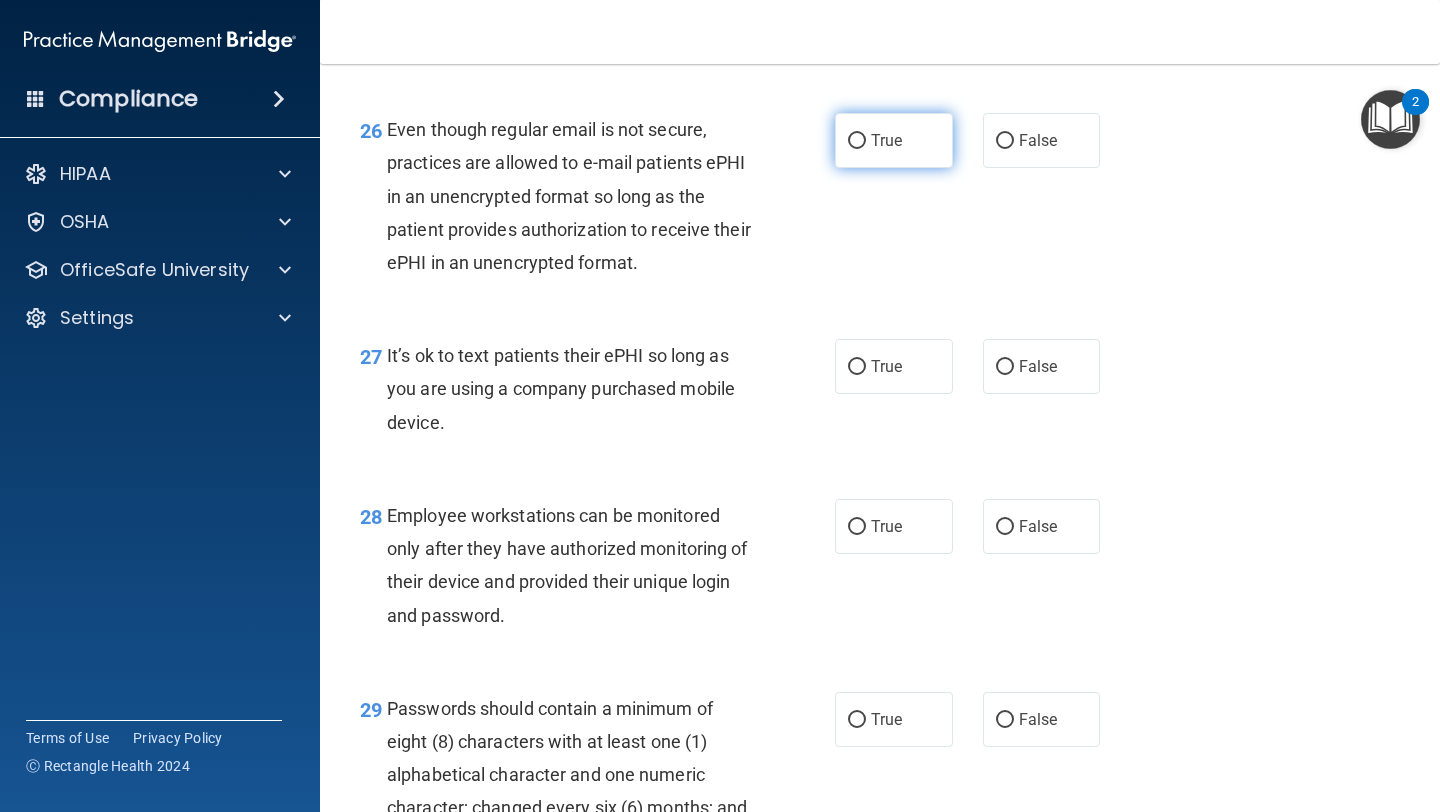 click on "True" at bounding box center (886, 140) 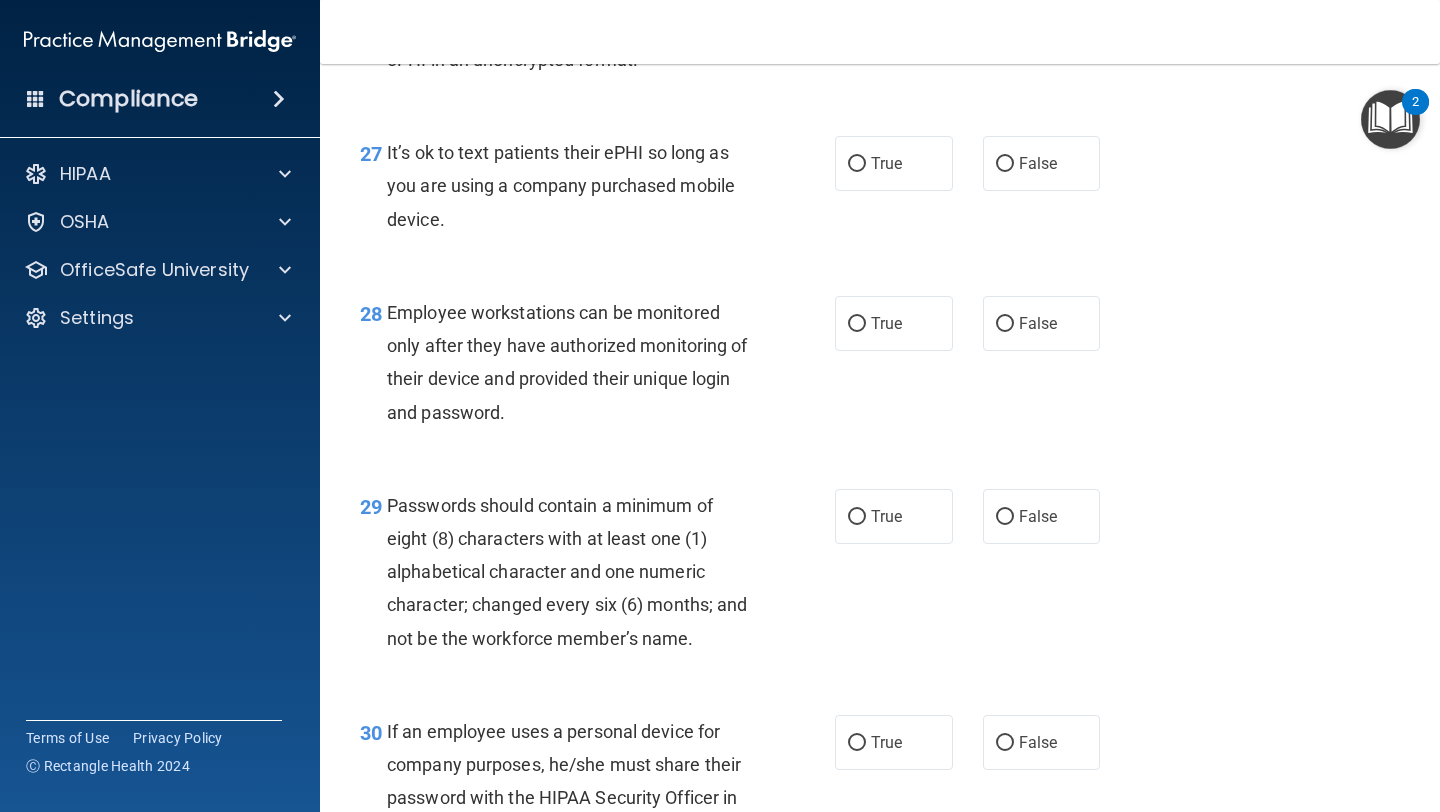 scroll, scrollTop: 5208, scrollLeft: 0, axis: vertical 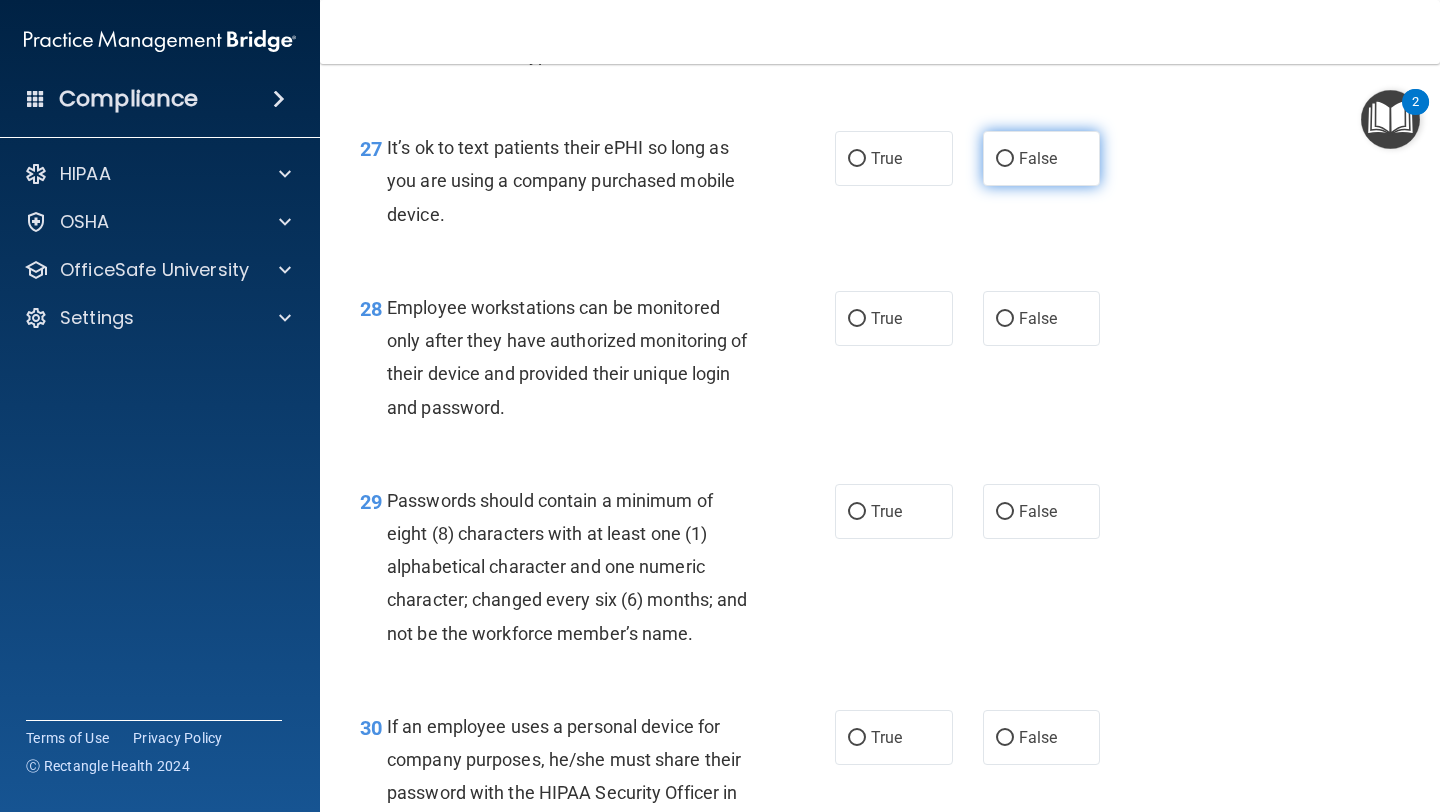 click on "False" at bounding box center [1038, 158] 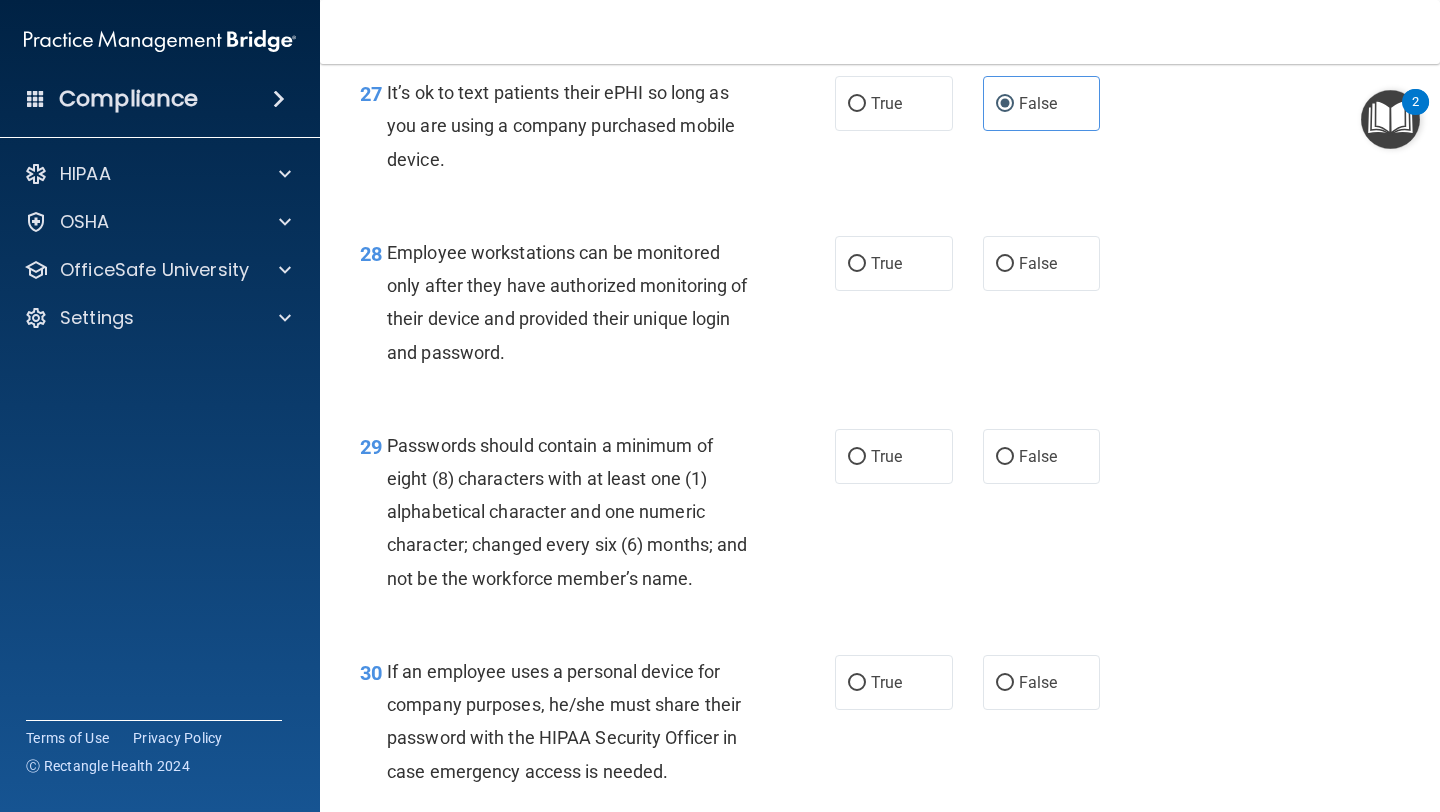 scroll, scrollTop: 5208, scrollLeft: 0, axis: vertical 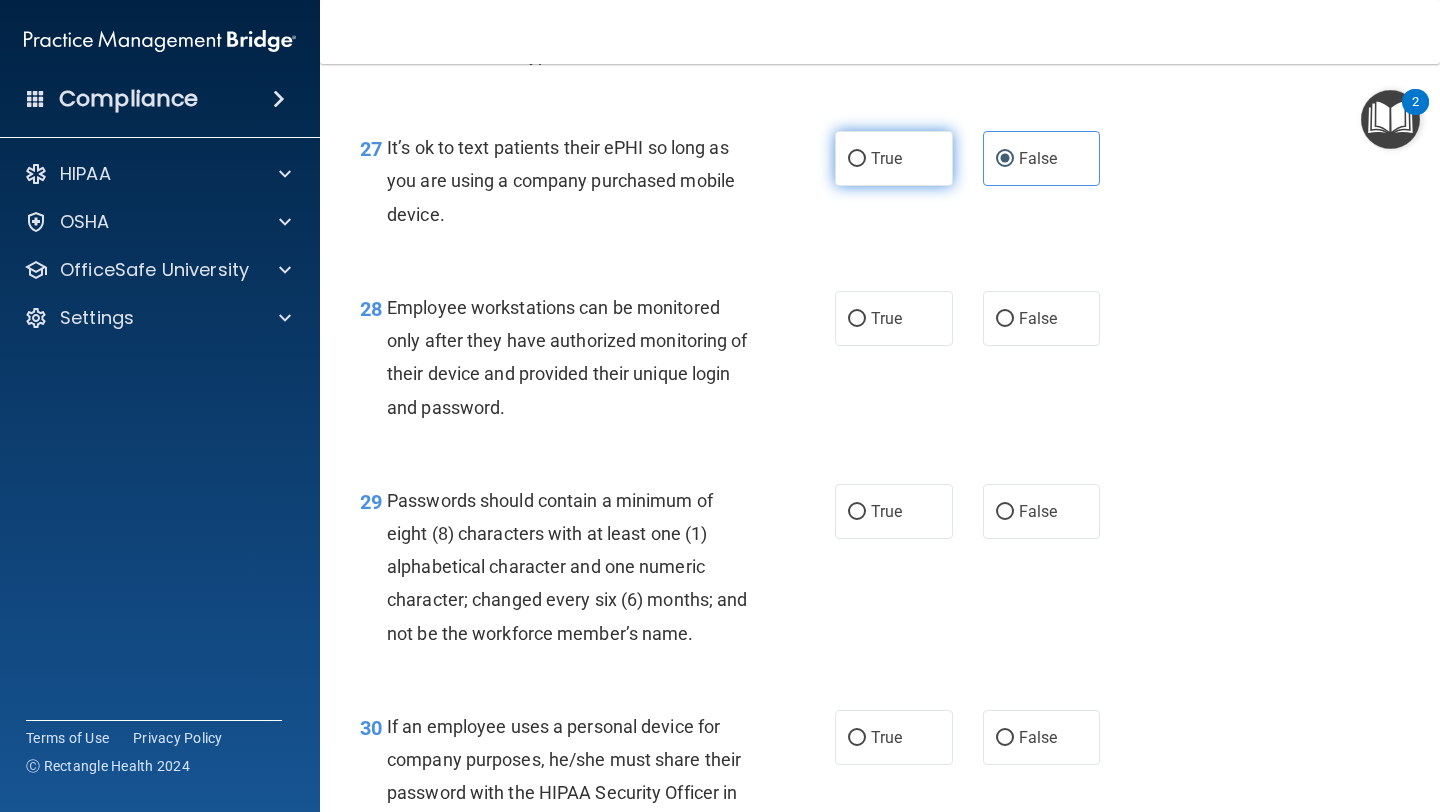 click on "True" at bounding box center (894, 158) 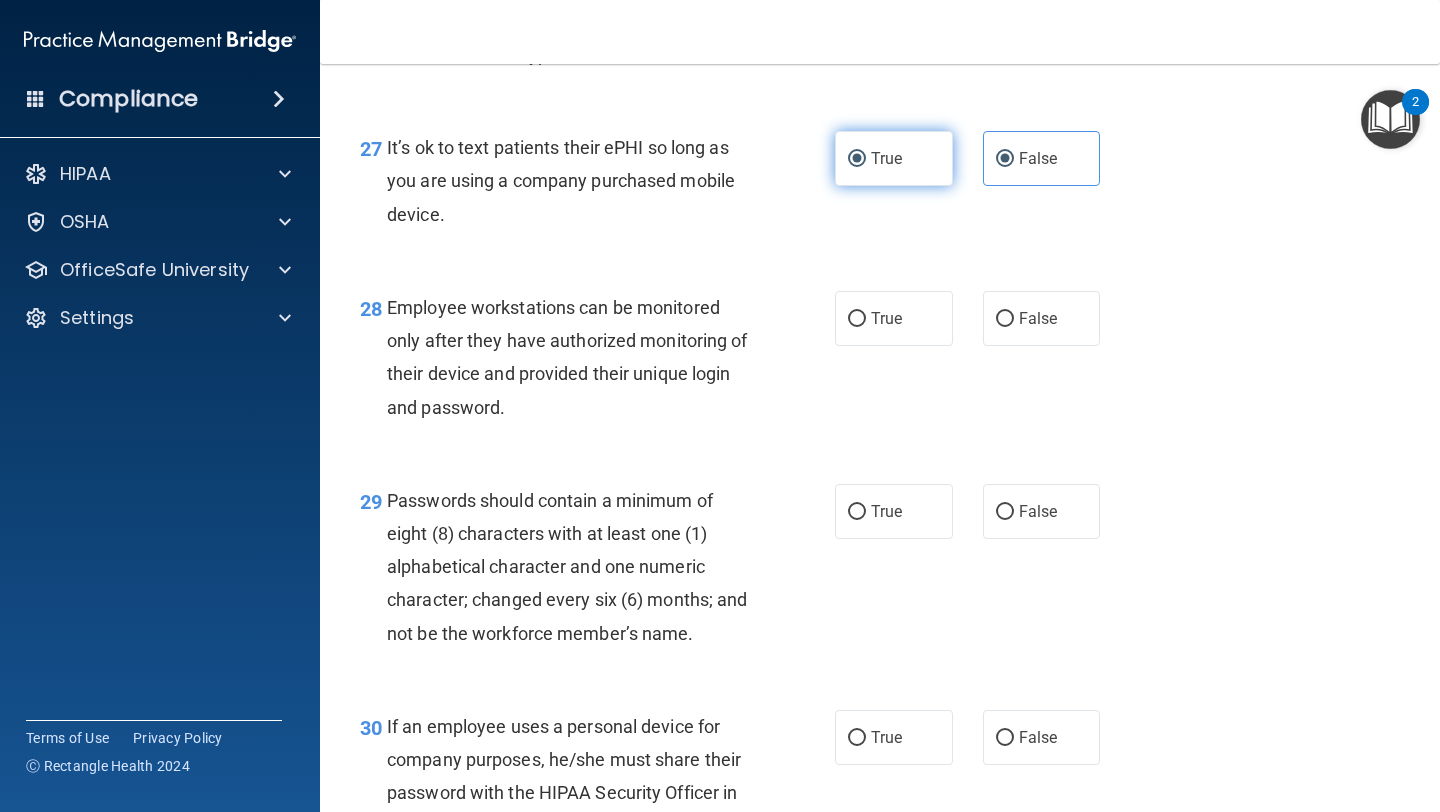 radio on "false" 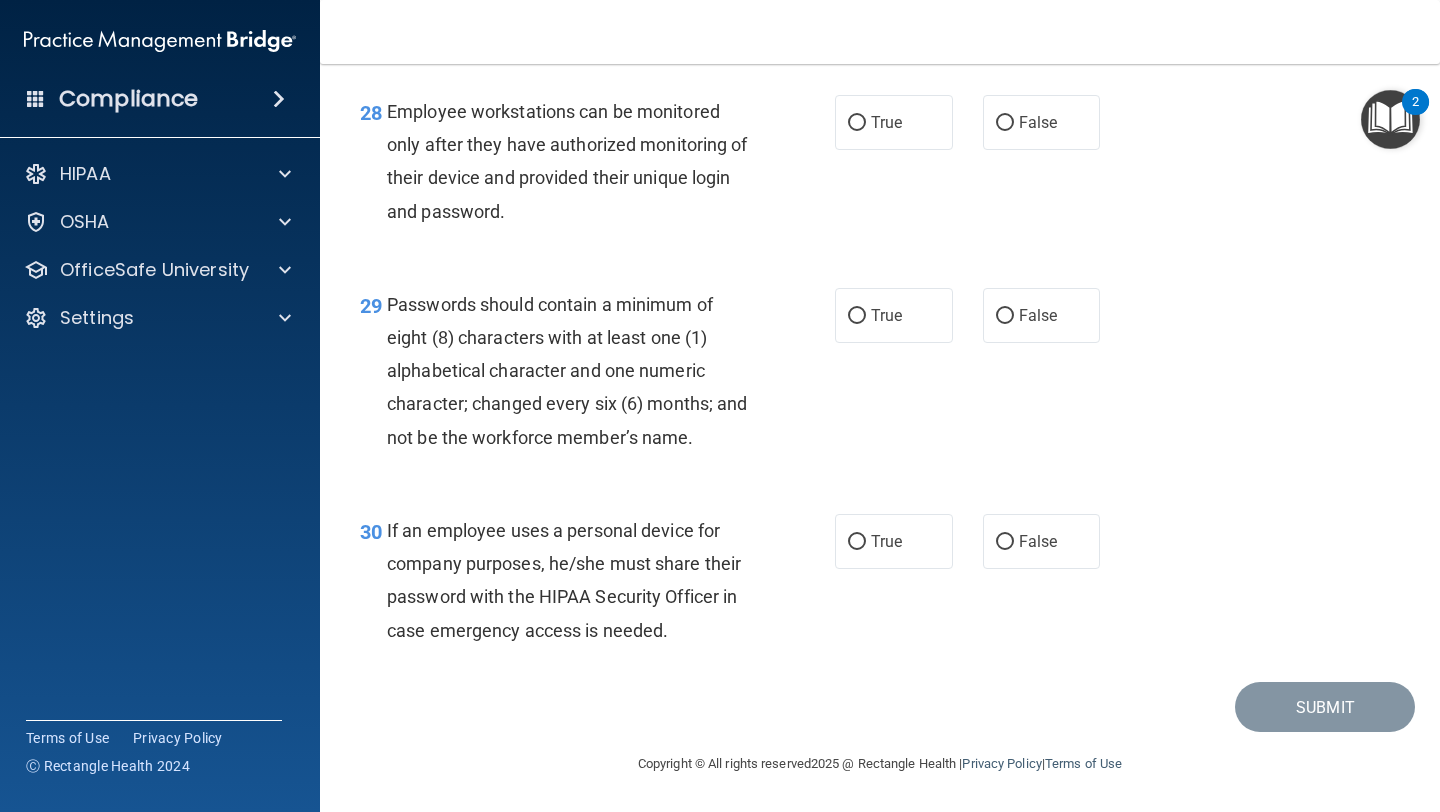 scroll, scrollTop: 5413, scrollLeft: 0, axis: vertical 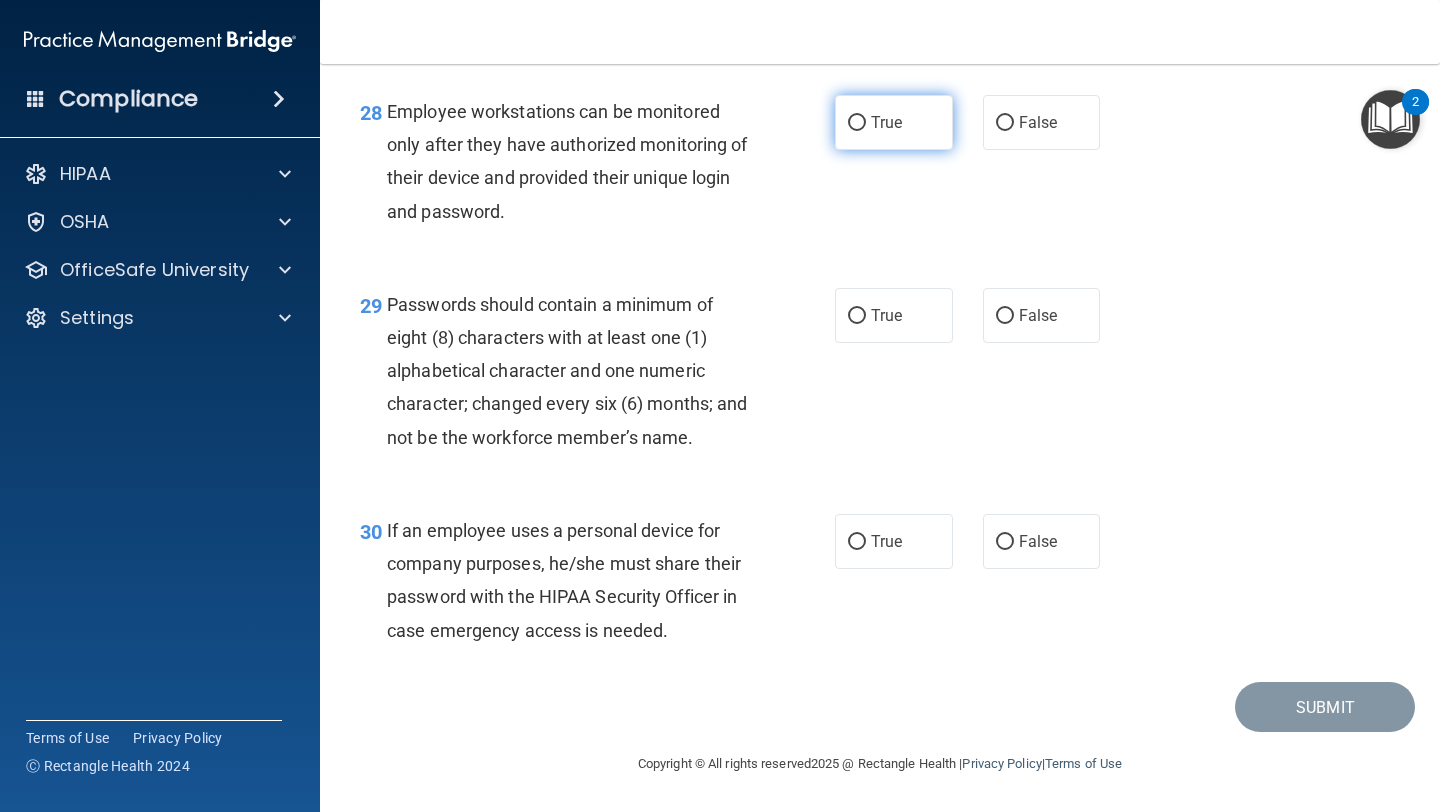 click on "True" at bounding box center [894, 122] 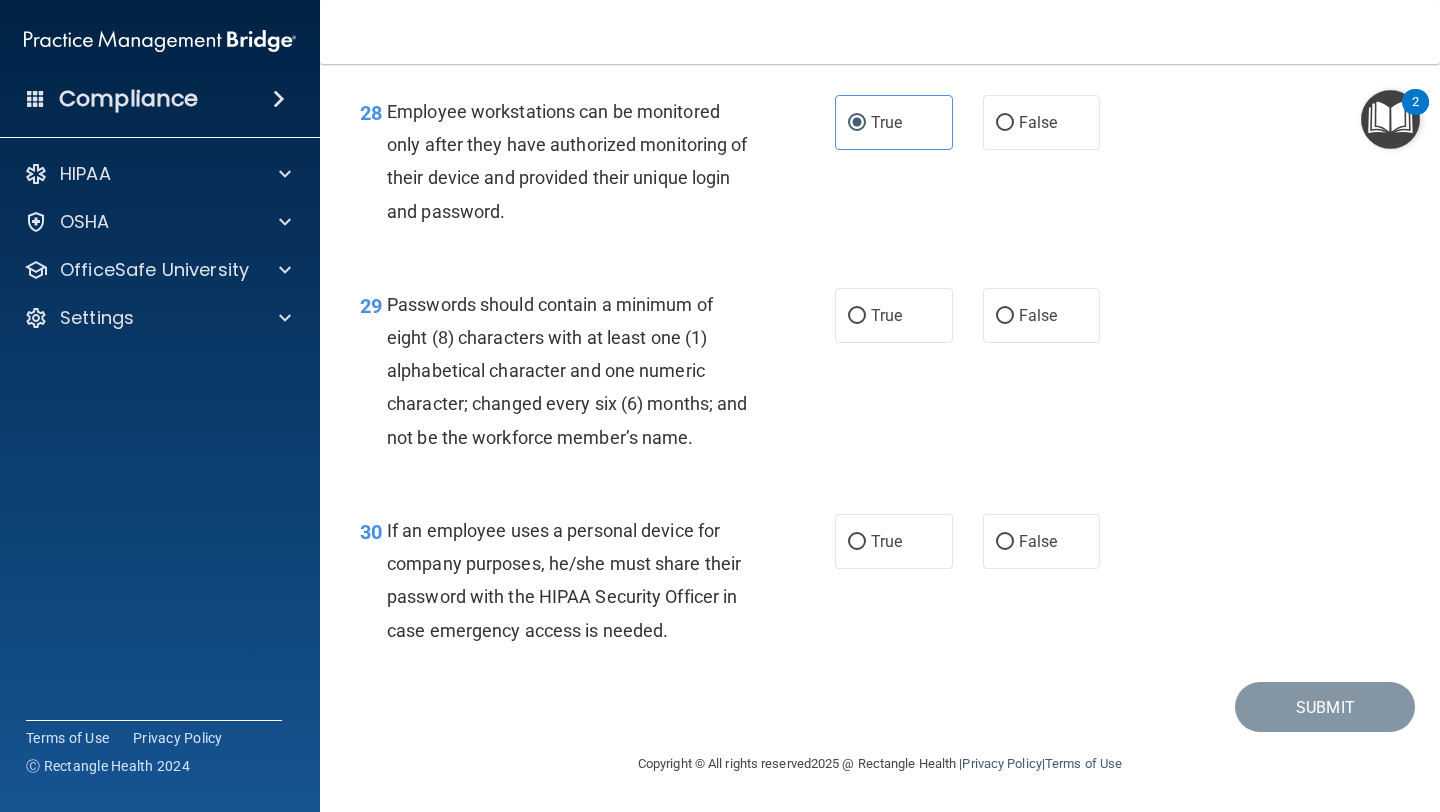 scroll, scrollTop: 5436, scrollLeft: 0, axis: vertical 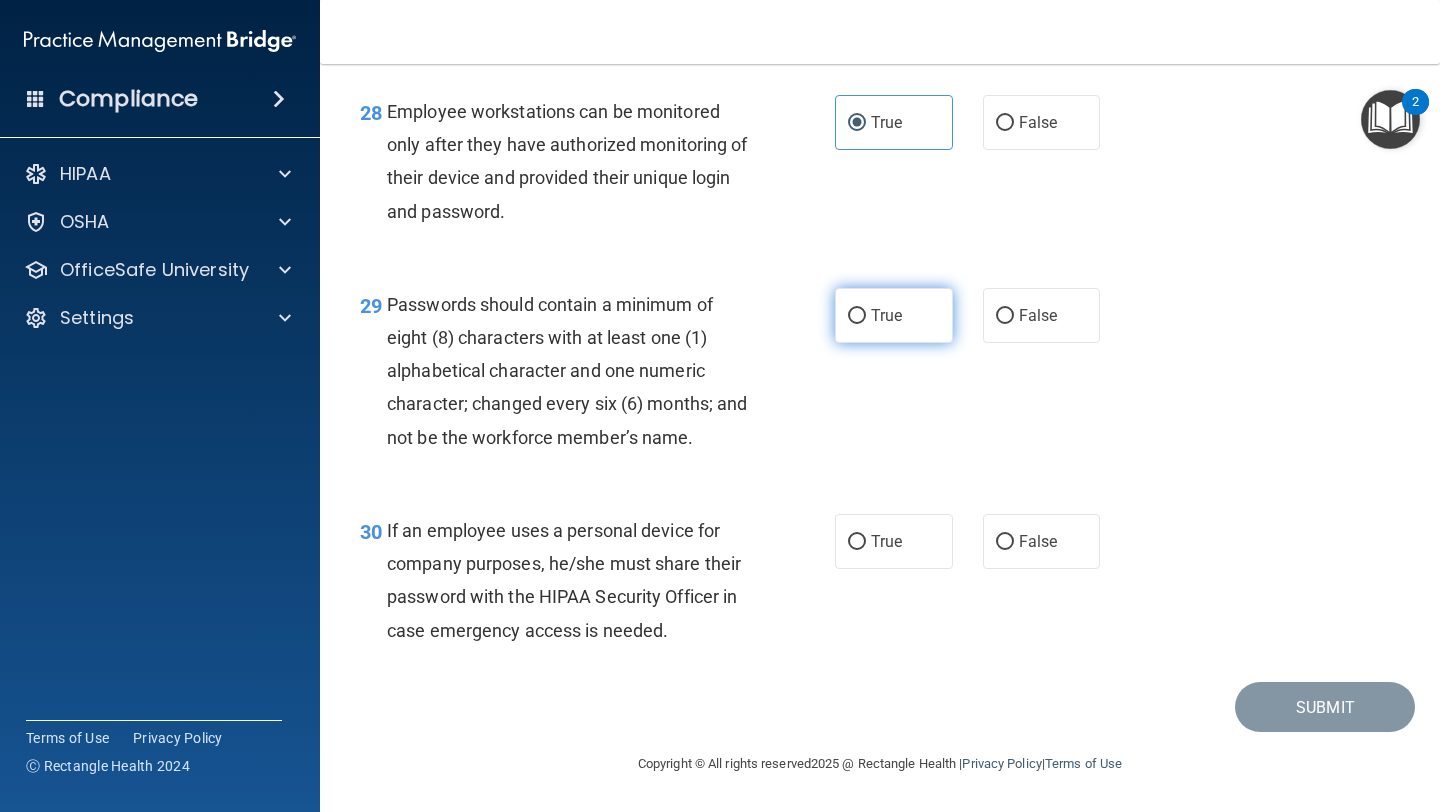 click on "True" at bounding box center [894, 315] 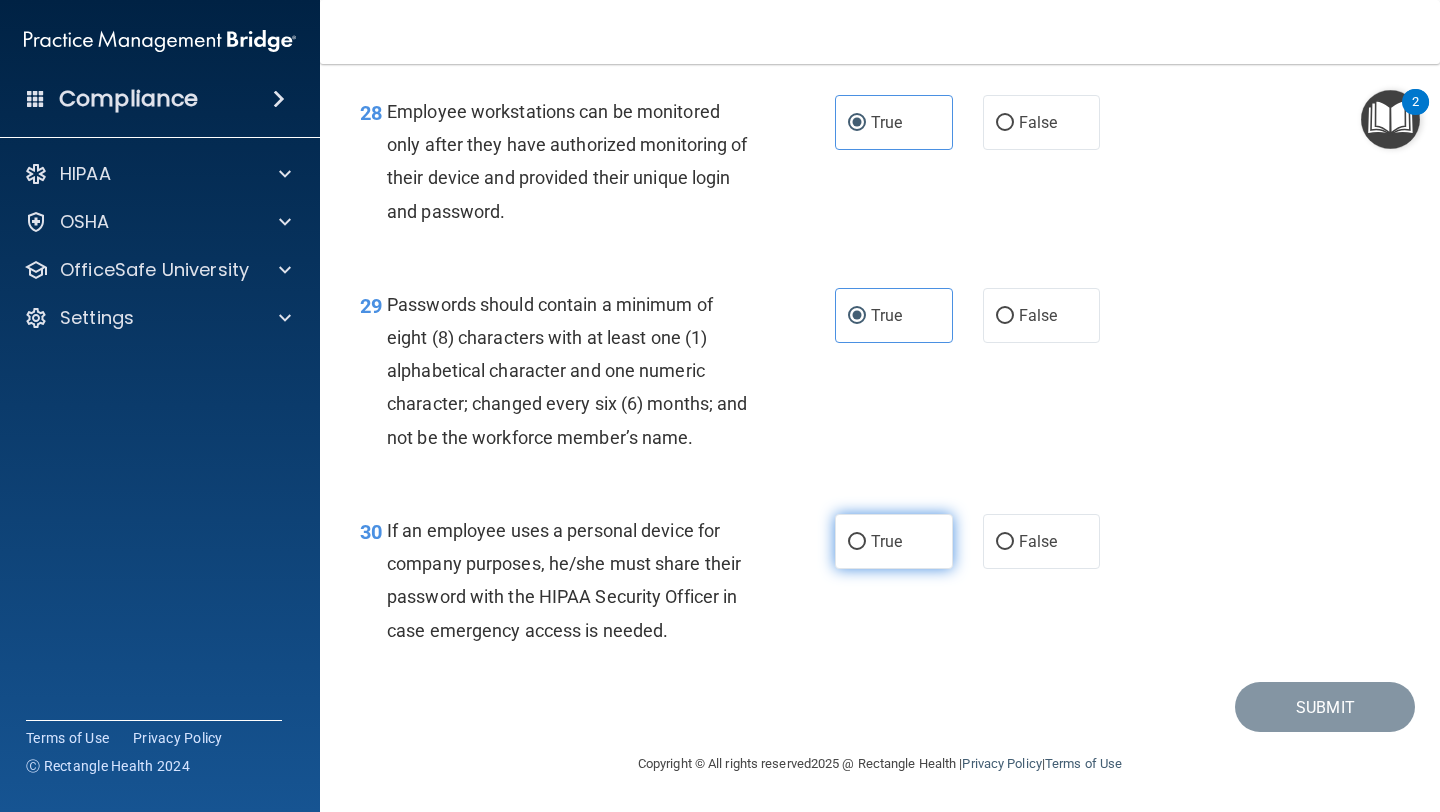 click on "True" at bounding box center (894, 541) 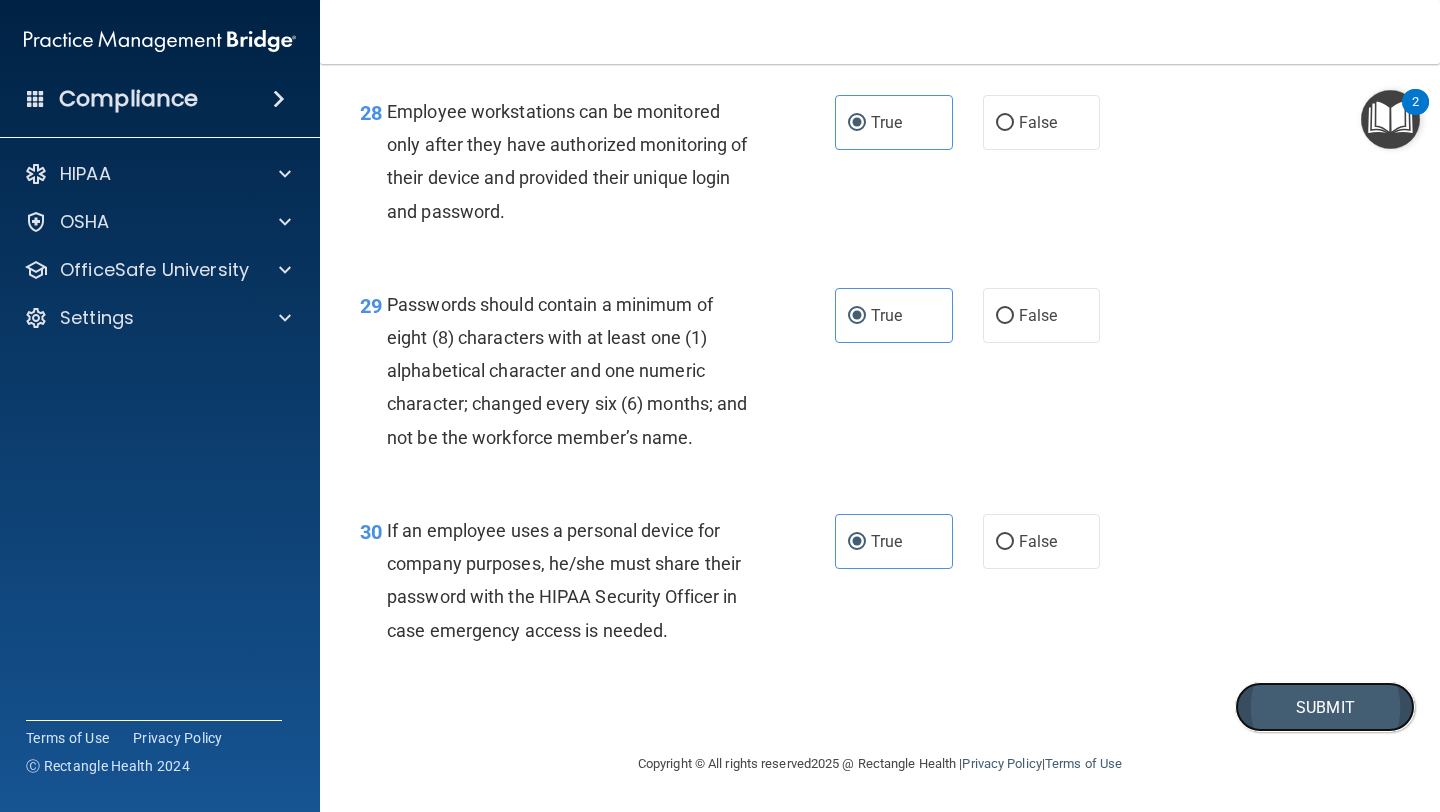 click on "Submit" at bounding box center [1325, 707] 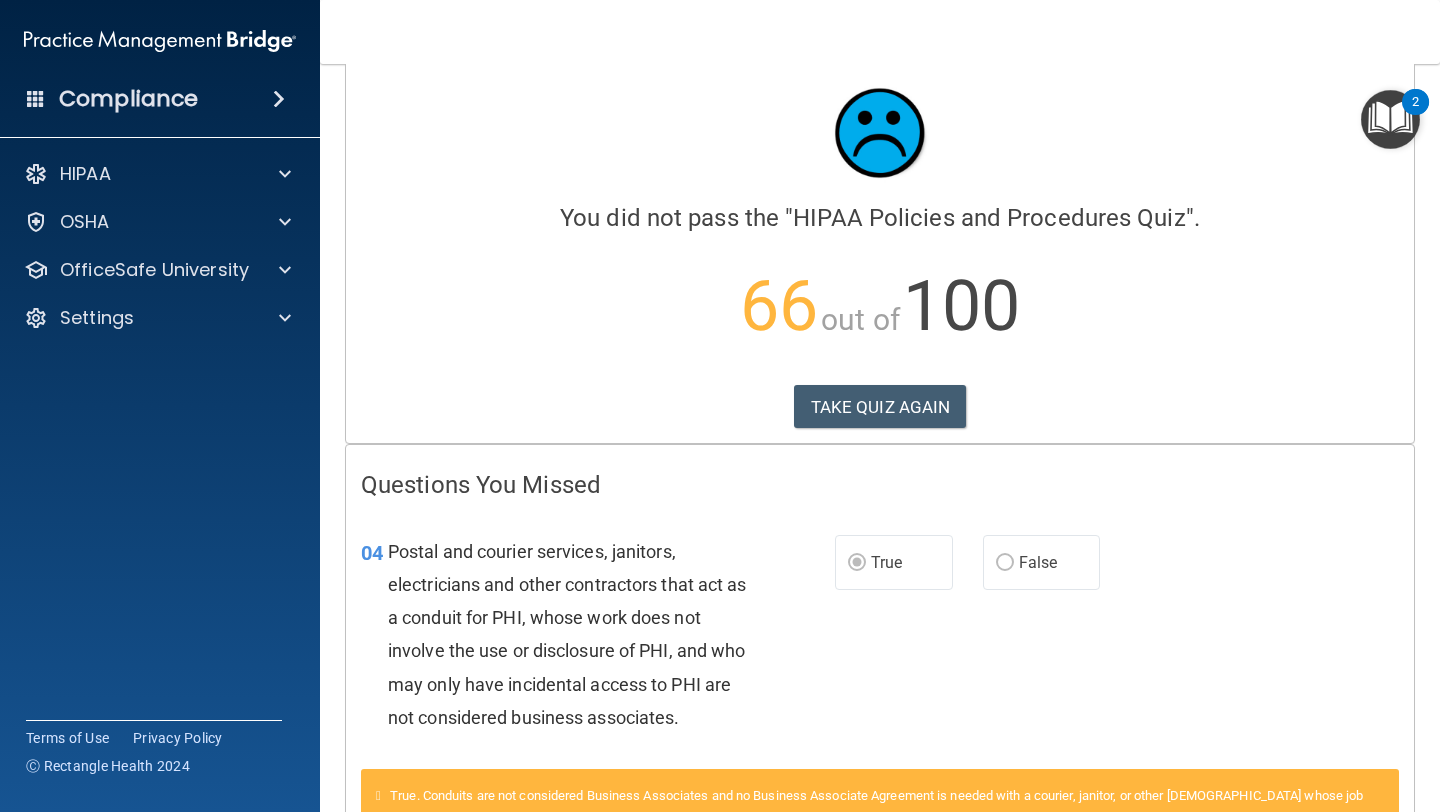 scroll, scrollTop: 0, scrollLeft: 0, axis: both 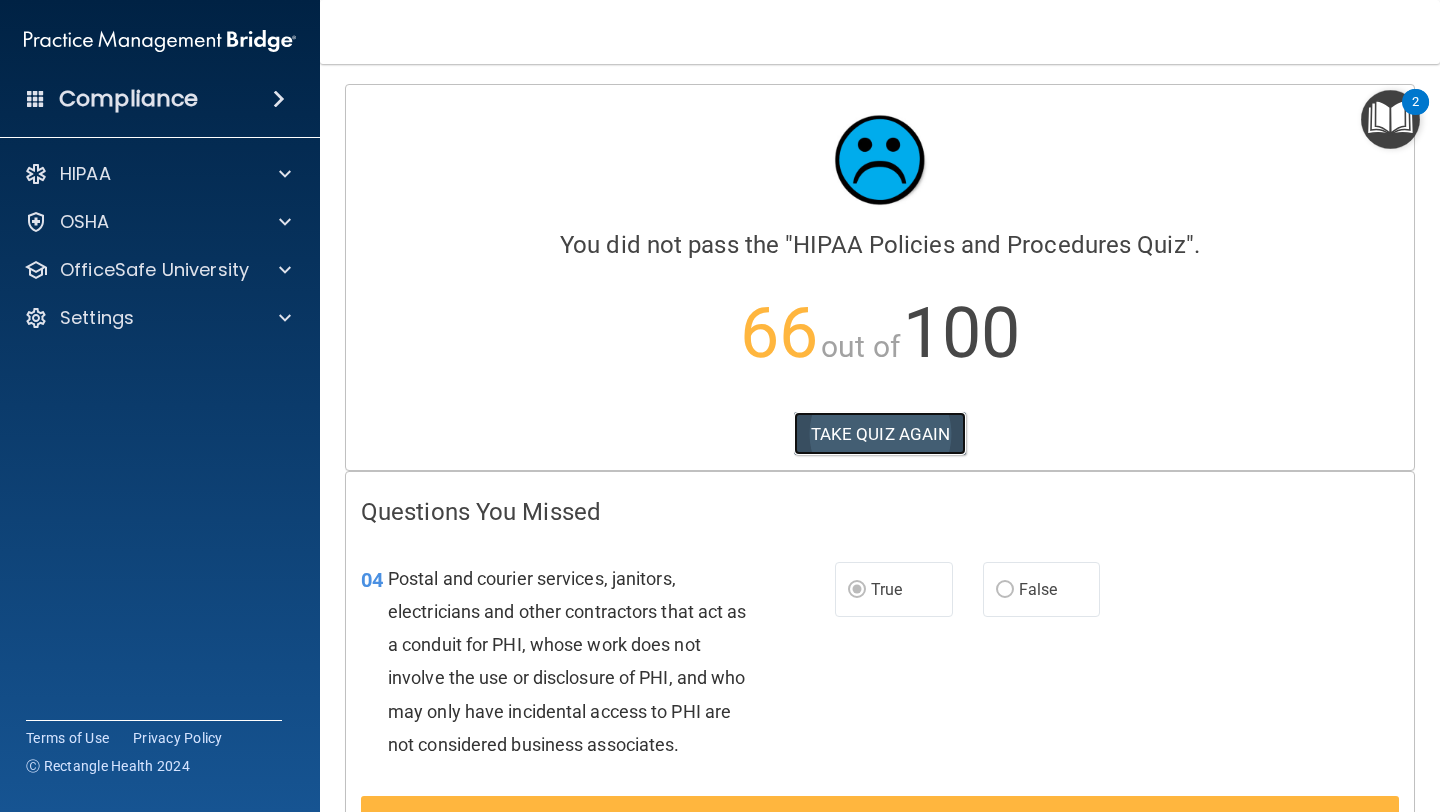 click on "TAKE QUIZ AGAIN" at bounding box center [880, 434] 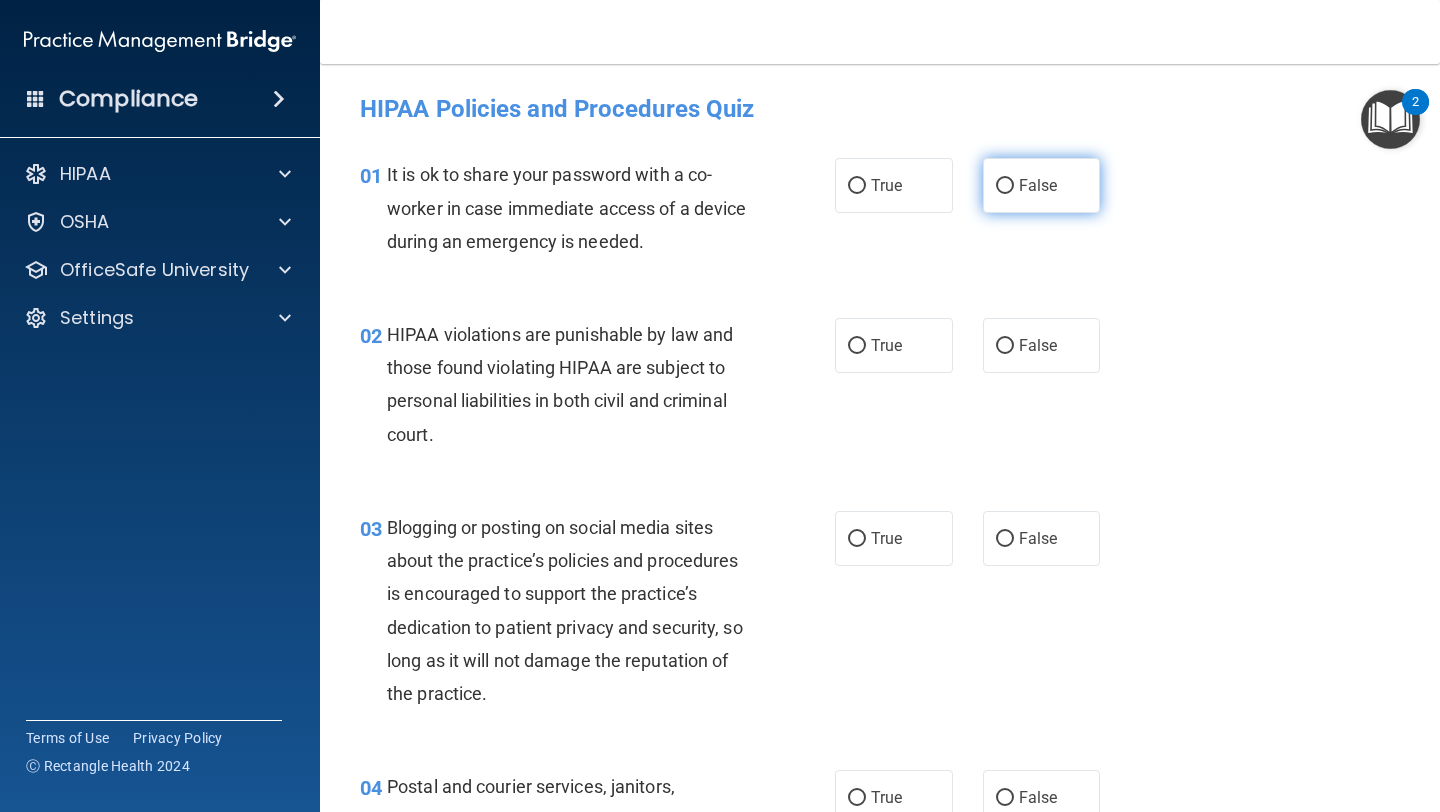 click on "False" at bounding box center [1038, 185] 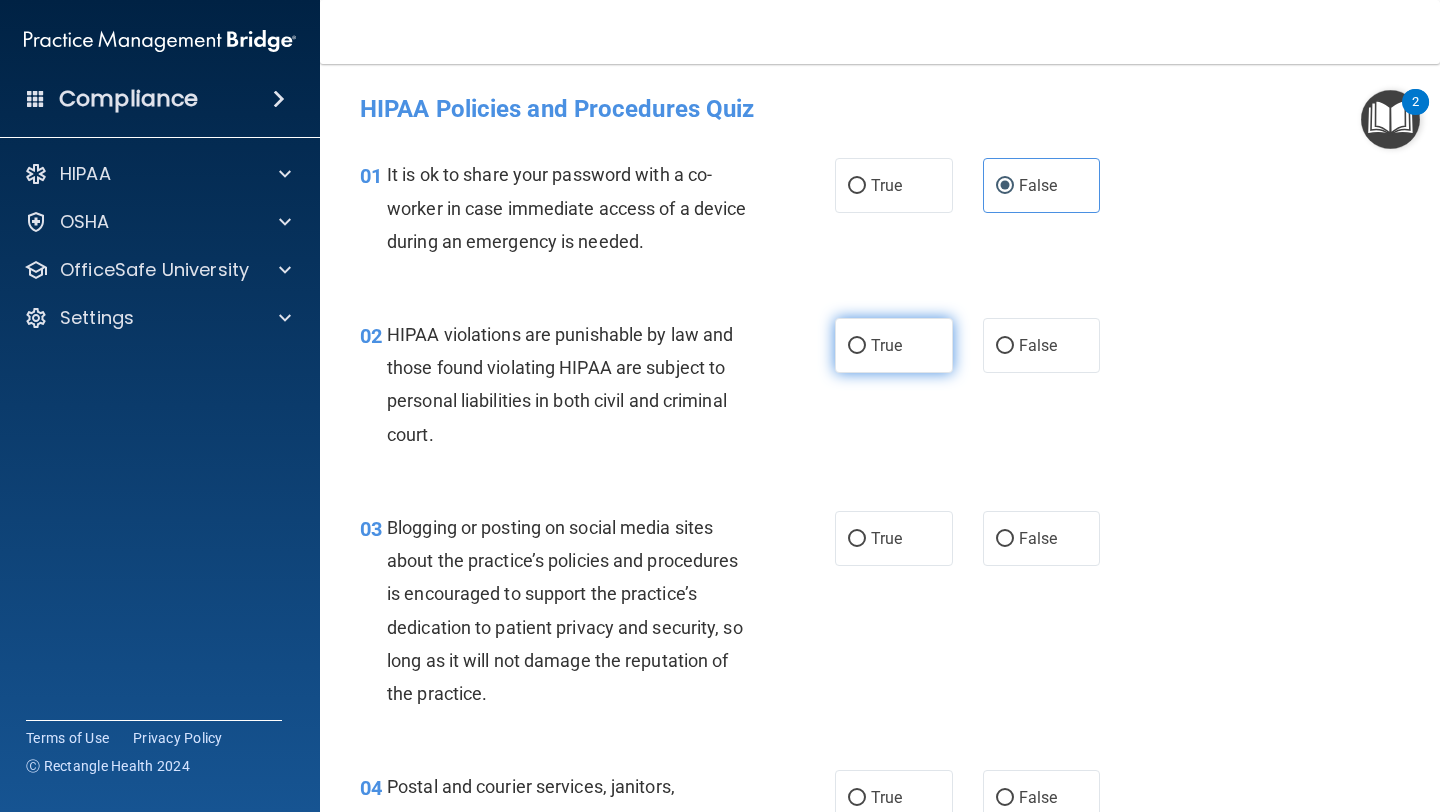 click on "True" at bounding box center (894, 345) 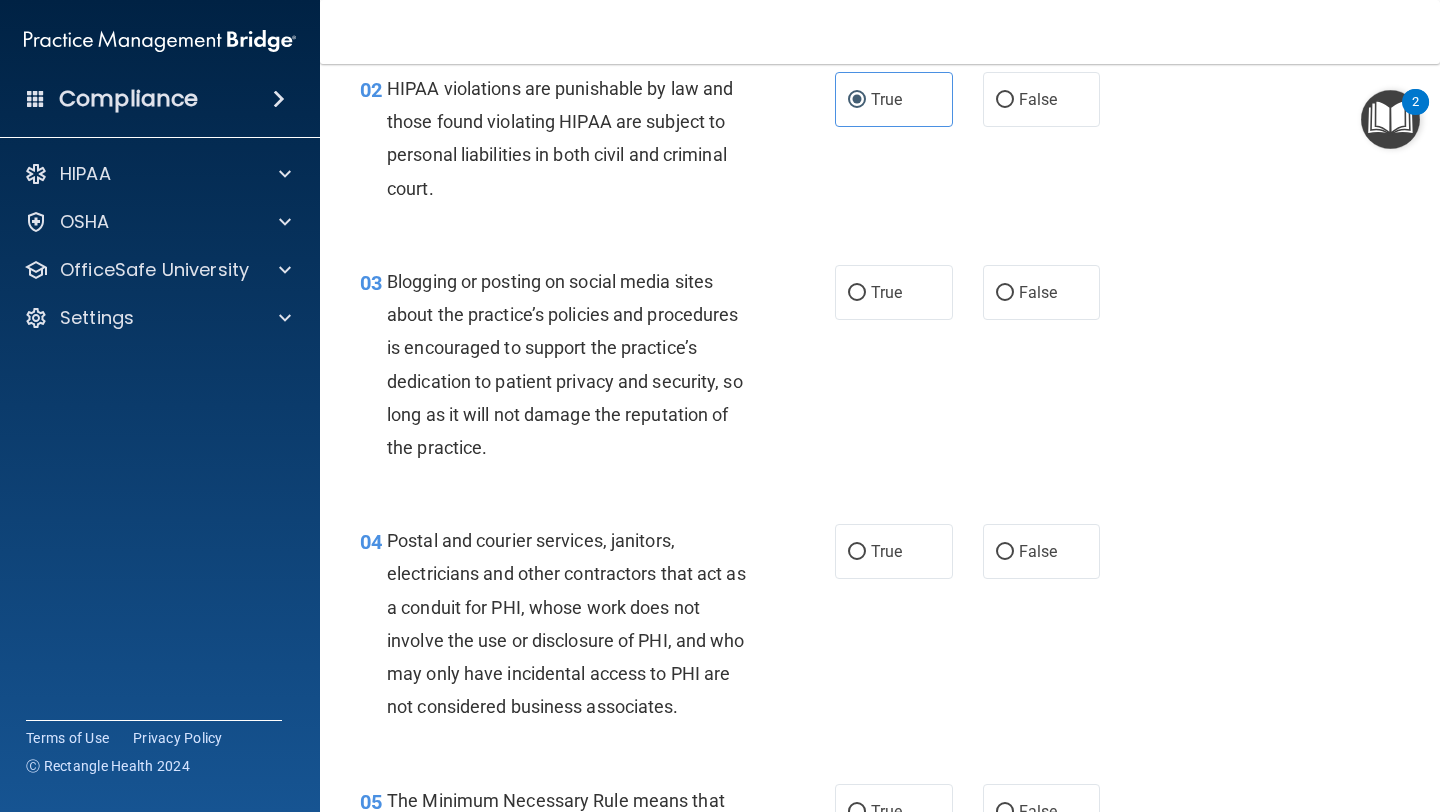 scroll, scrollTop: 245, scrollLeft: 0, axis: vertical 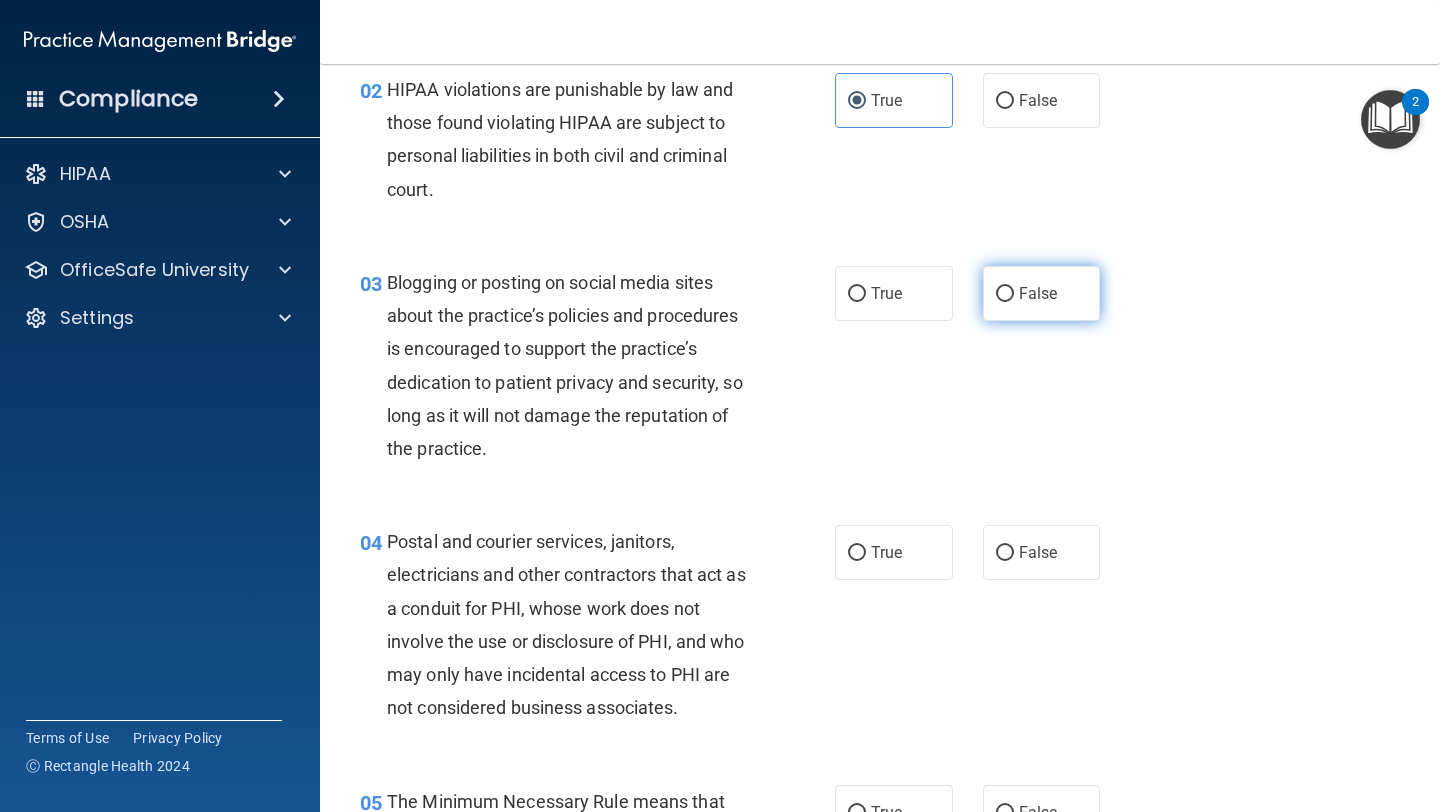 click on "False" at bounding box center [1038, 293] 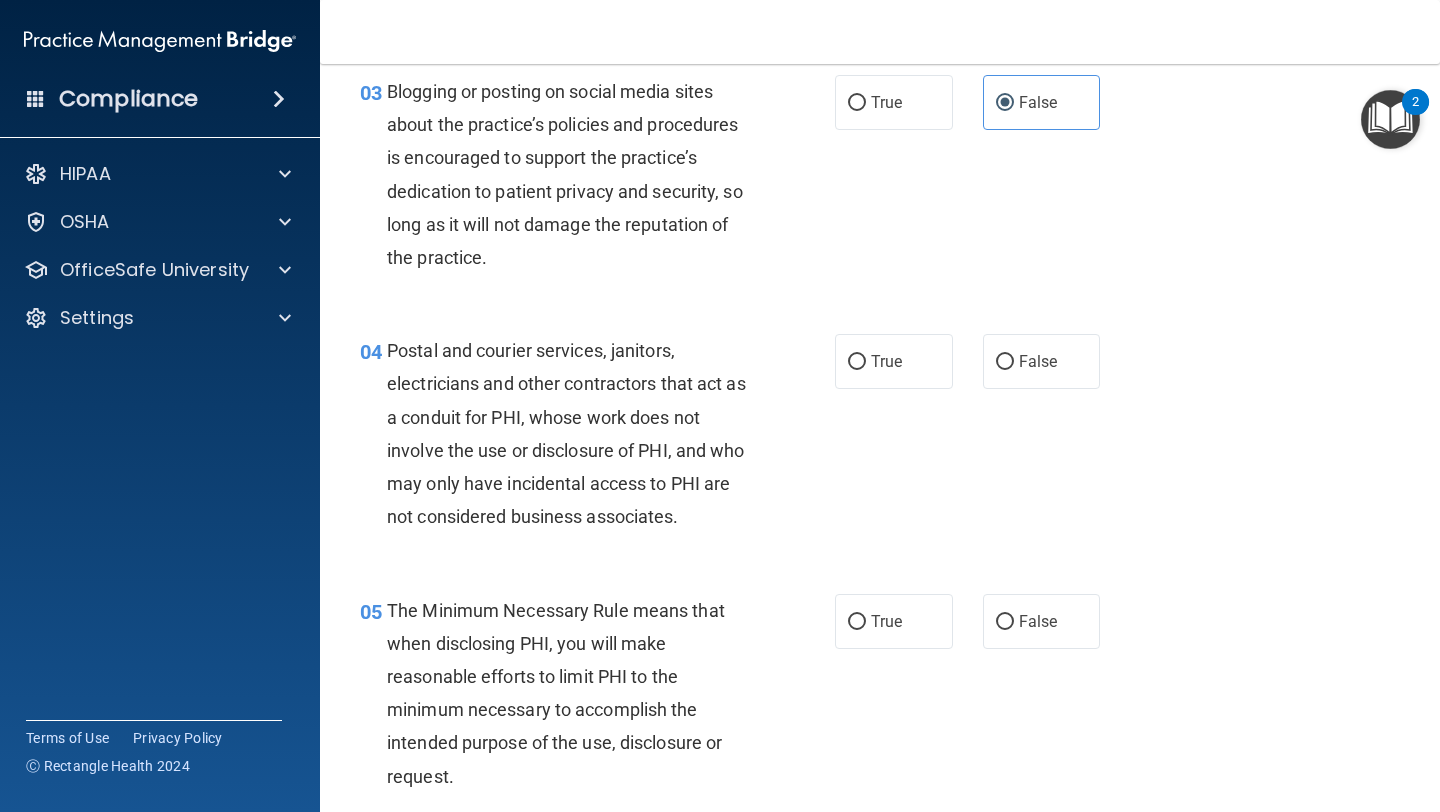 scroll, scrollTop: 438, scrollLeft: 0, axis: vertical 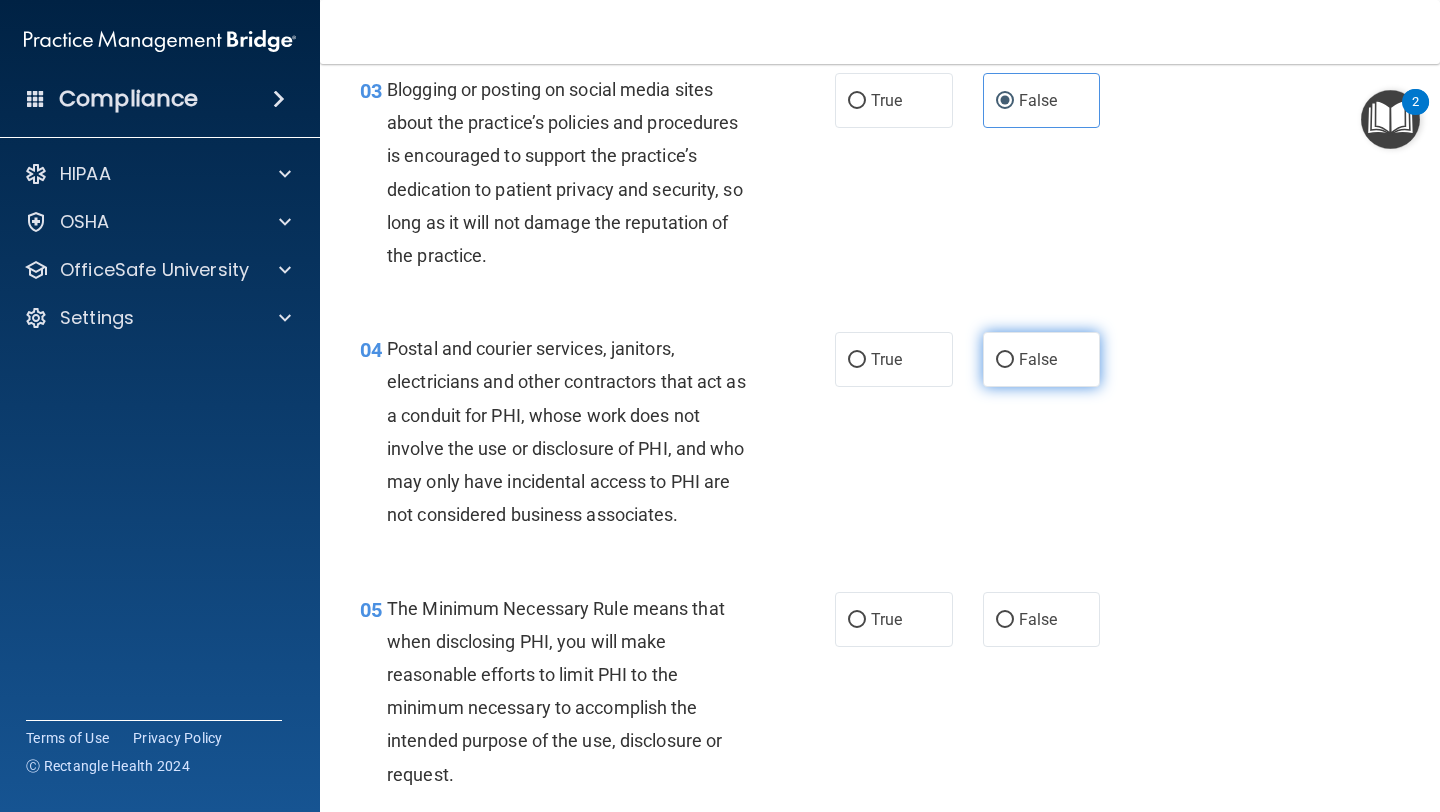 click on "False" at bounding box center (1042, 359) 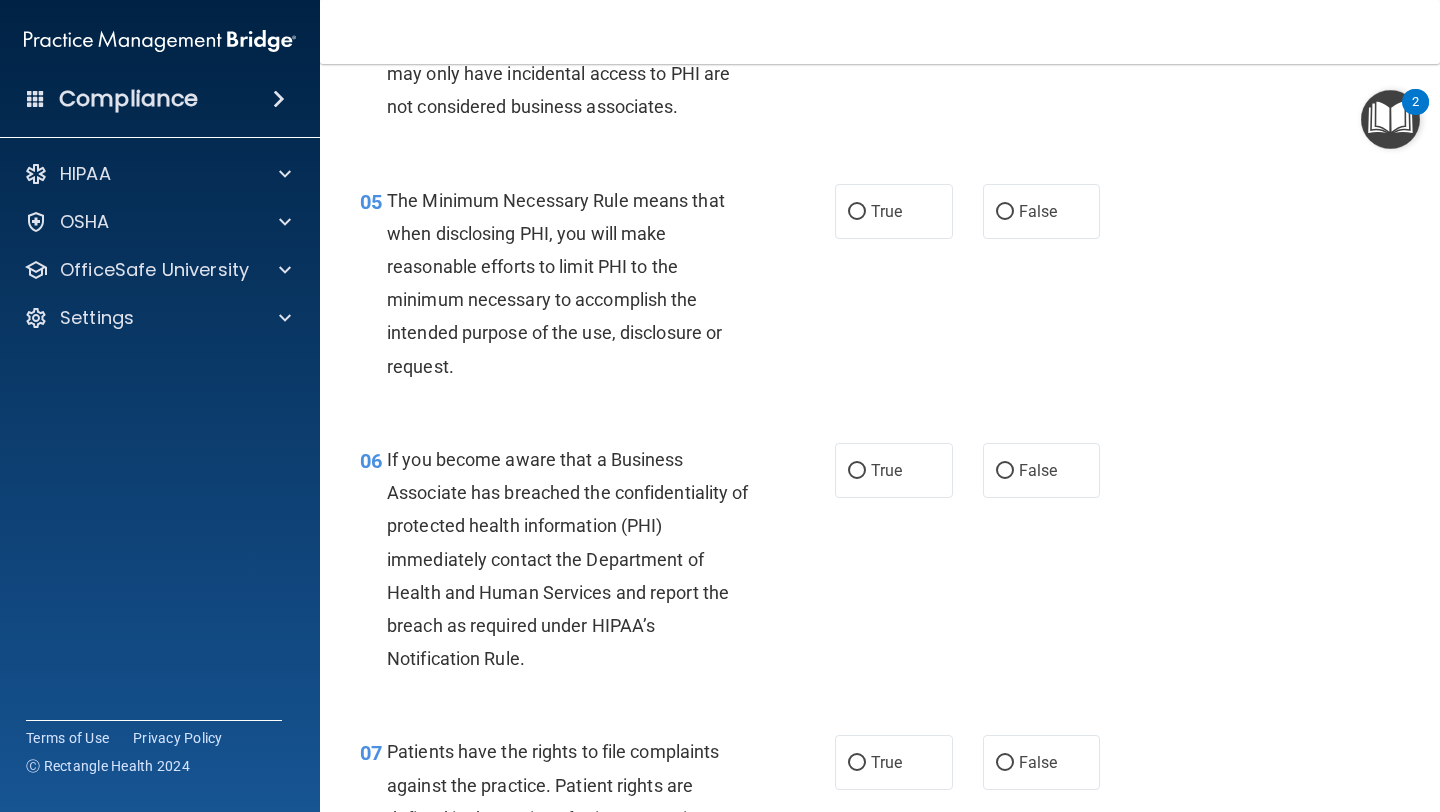 scroll, scrollTop: 847, scrollLeft: 0, axis: vertical 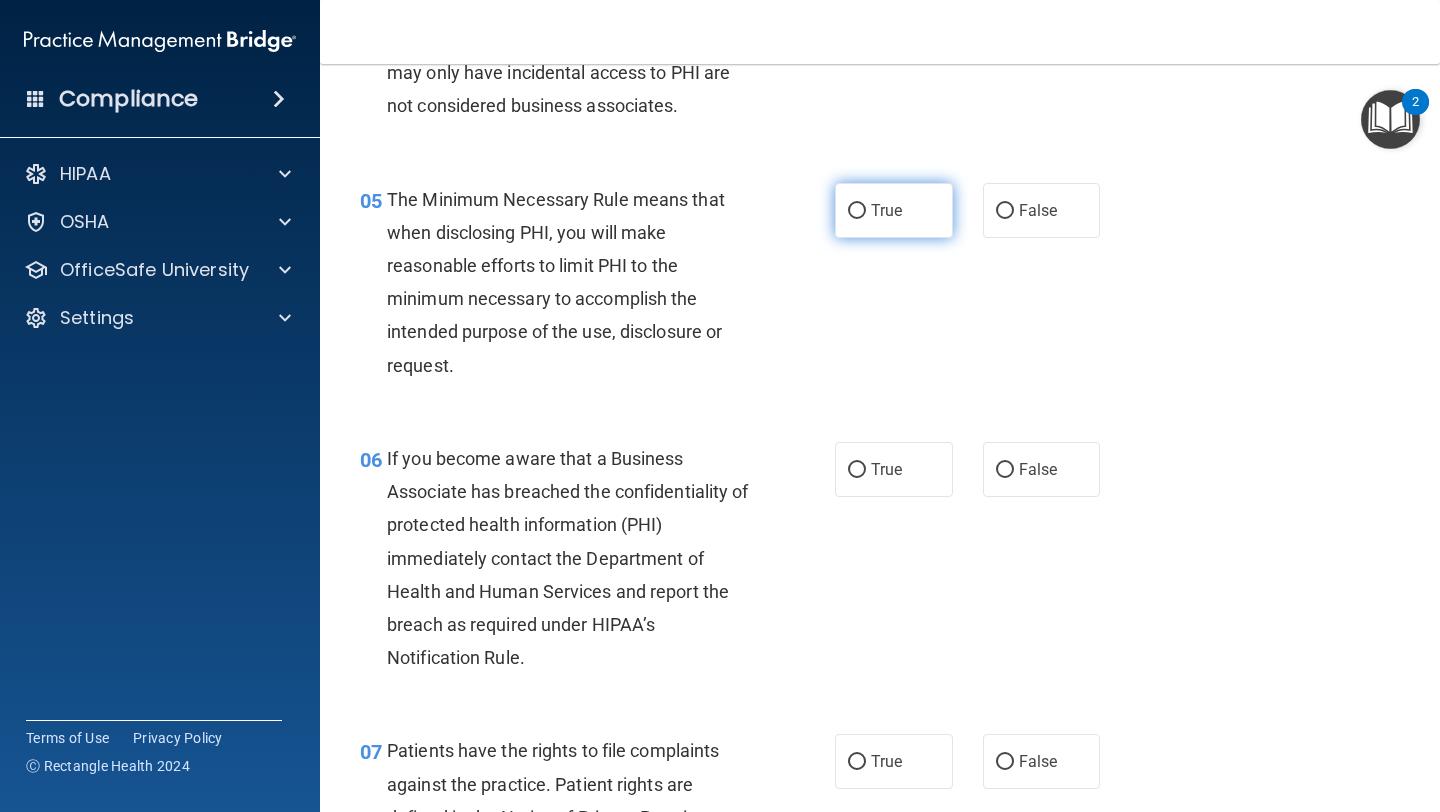 click on "True" at bounding box center (894, 210) 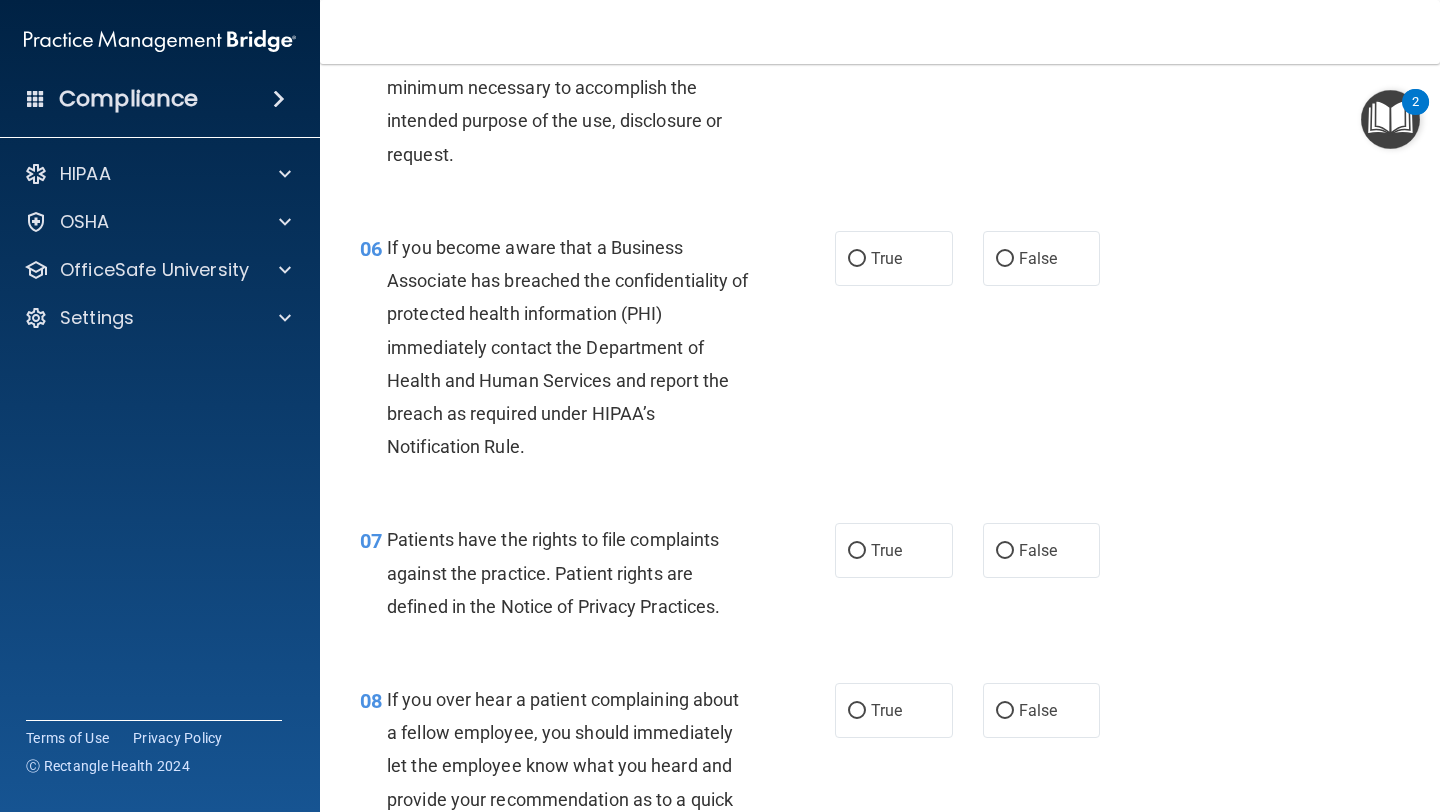 scroll, scrollTop: 1064, scrollLeft: 0, axis: vertical 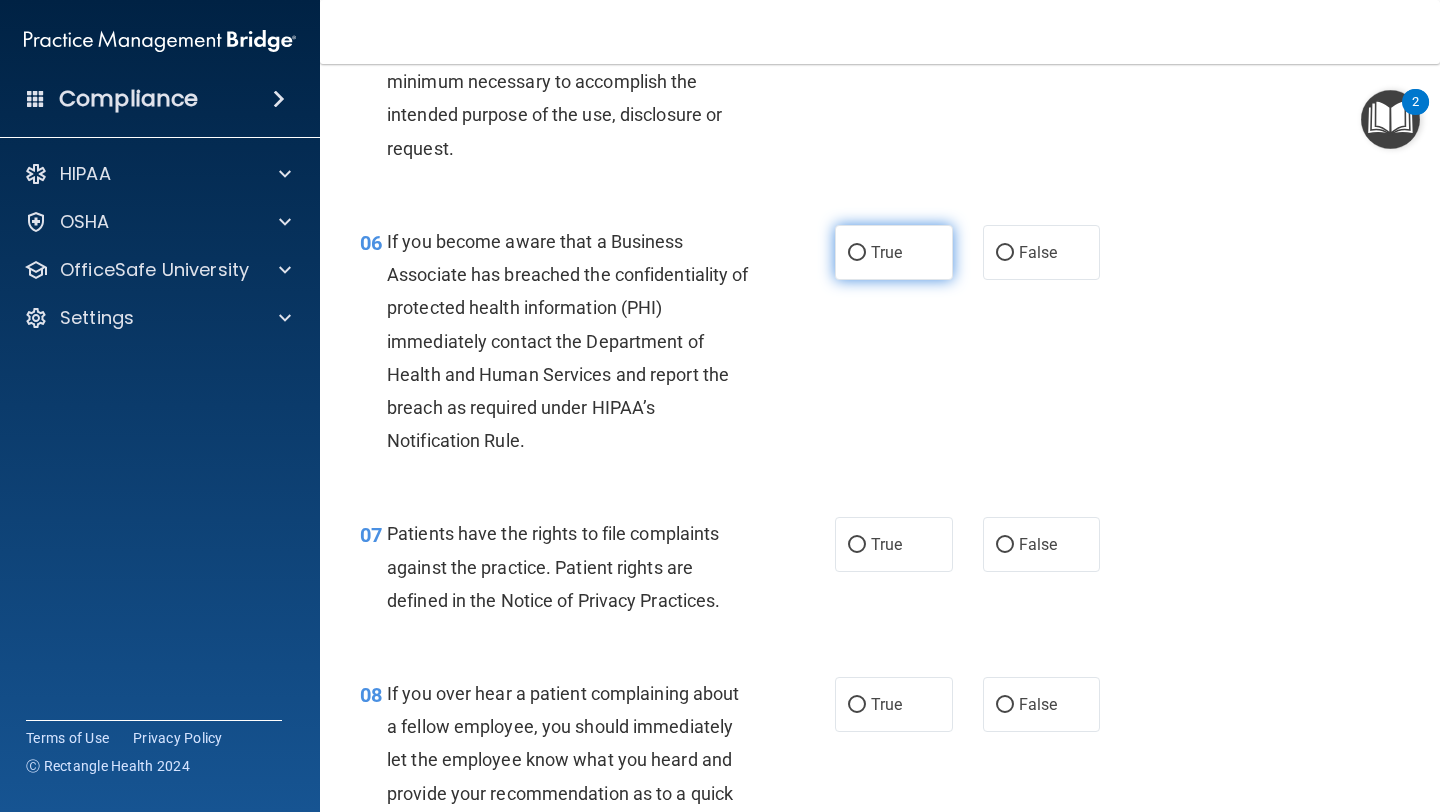 click on "True" at bounding box center [894, 252] 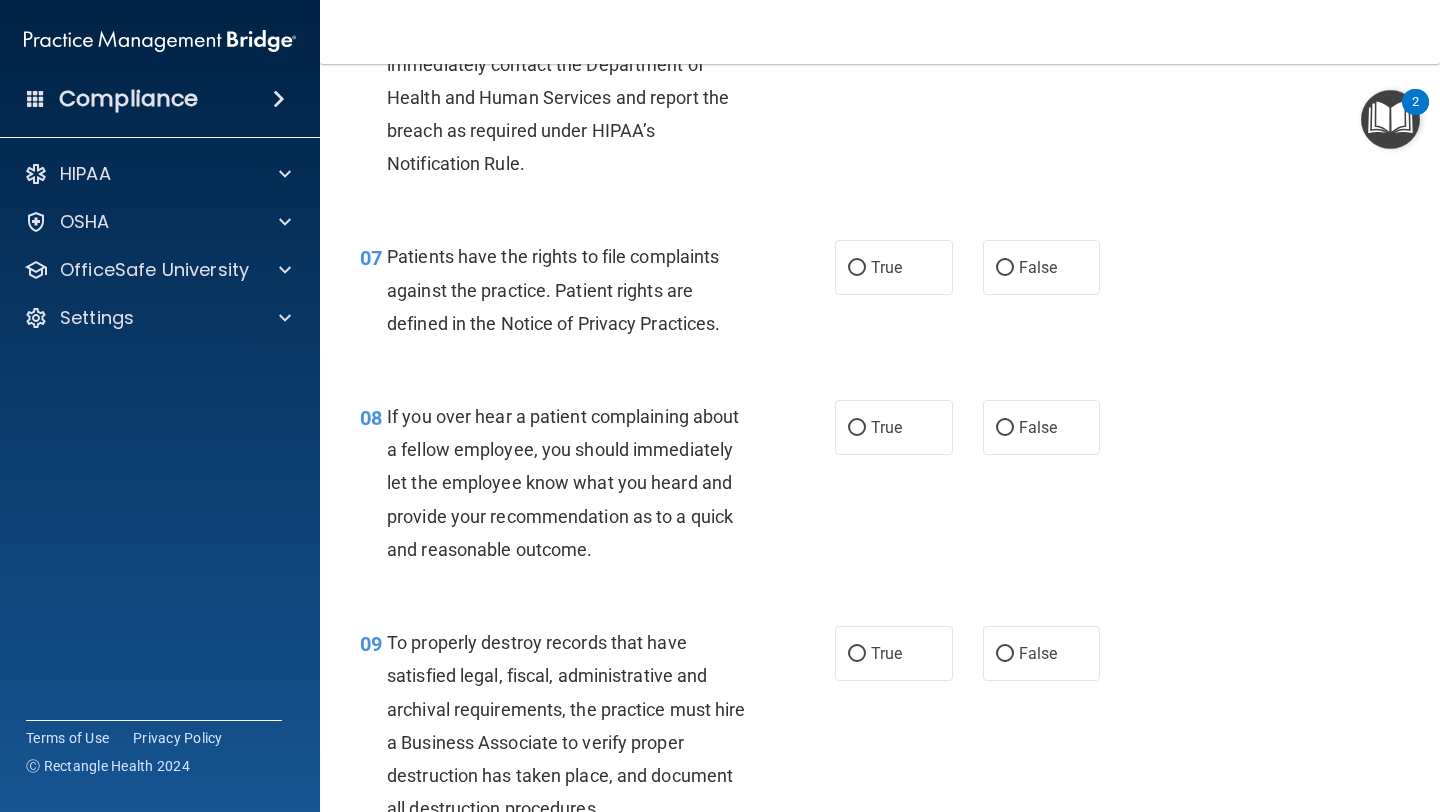 scroll, scrollTop: 1397, scrollLeft: 0, axis: vertical 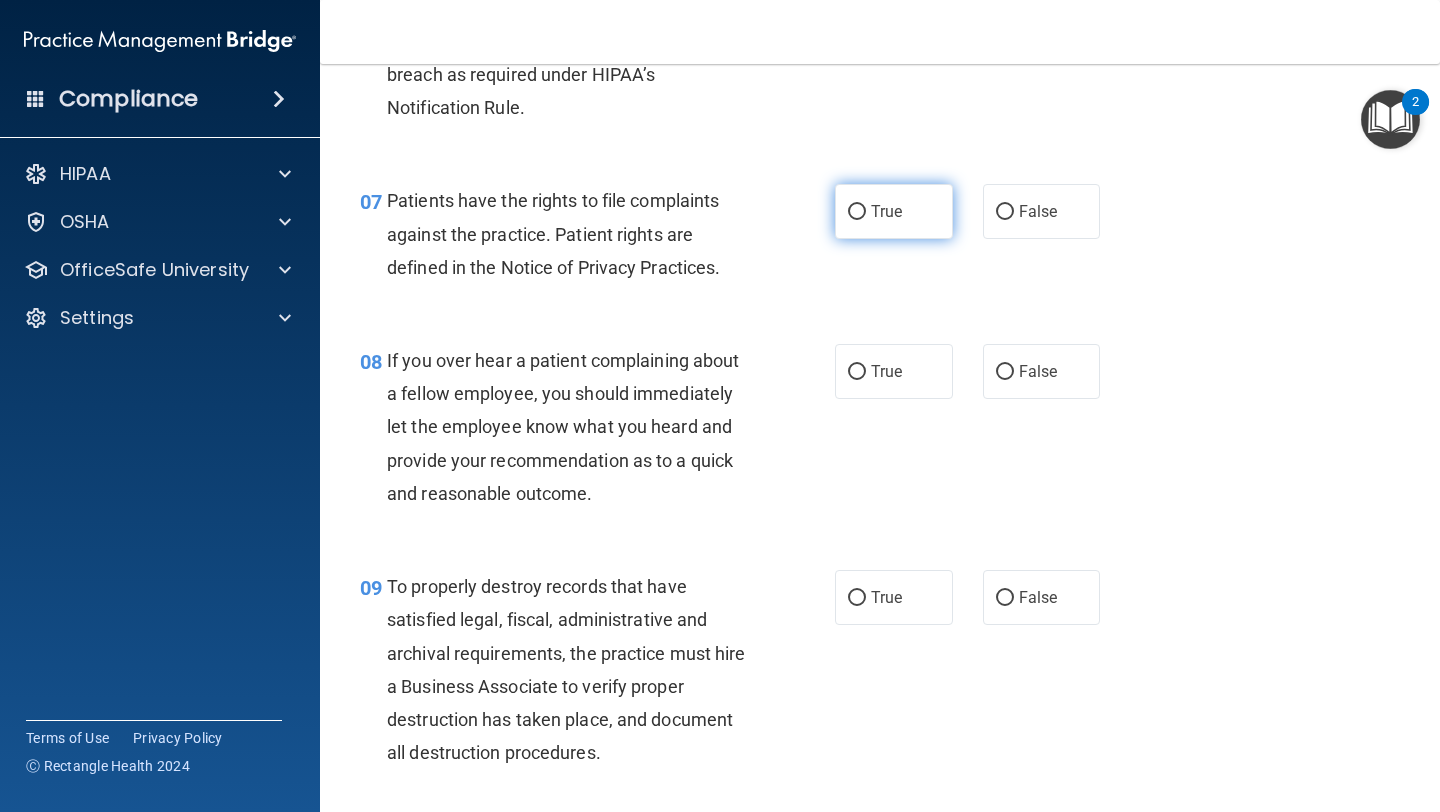 click on "True" at bounding box center (886, 211) 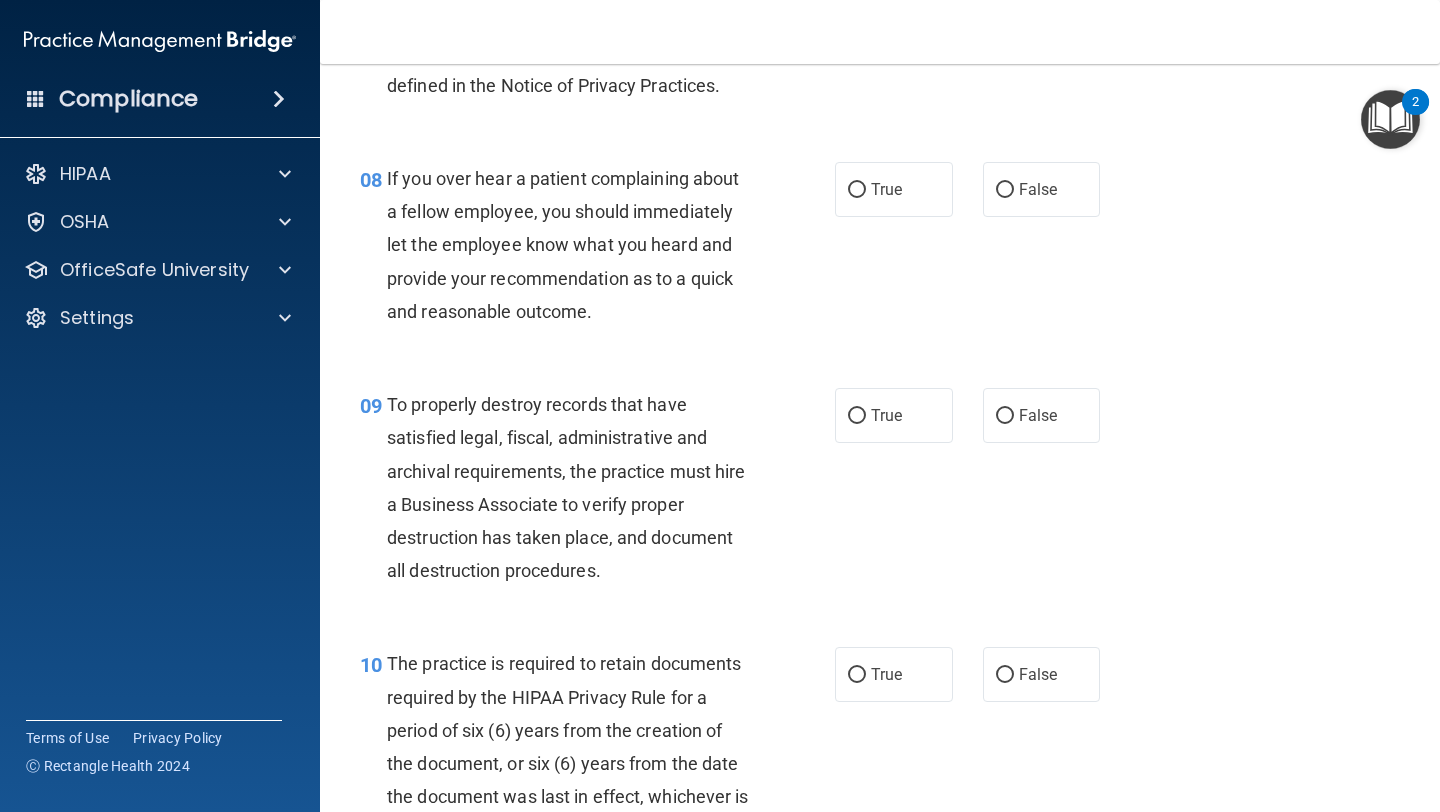 scroll, scrollTop: 1585, scrollLeft: 0, axis: vertical 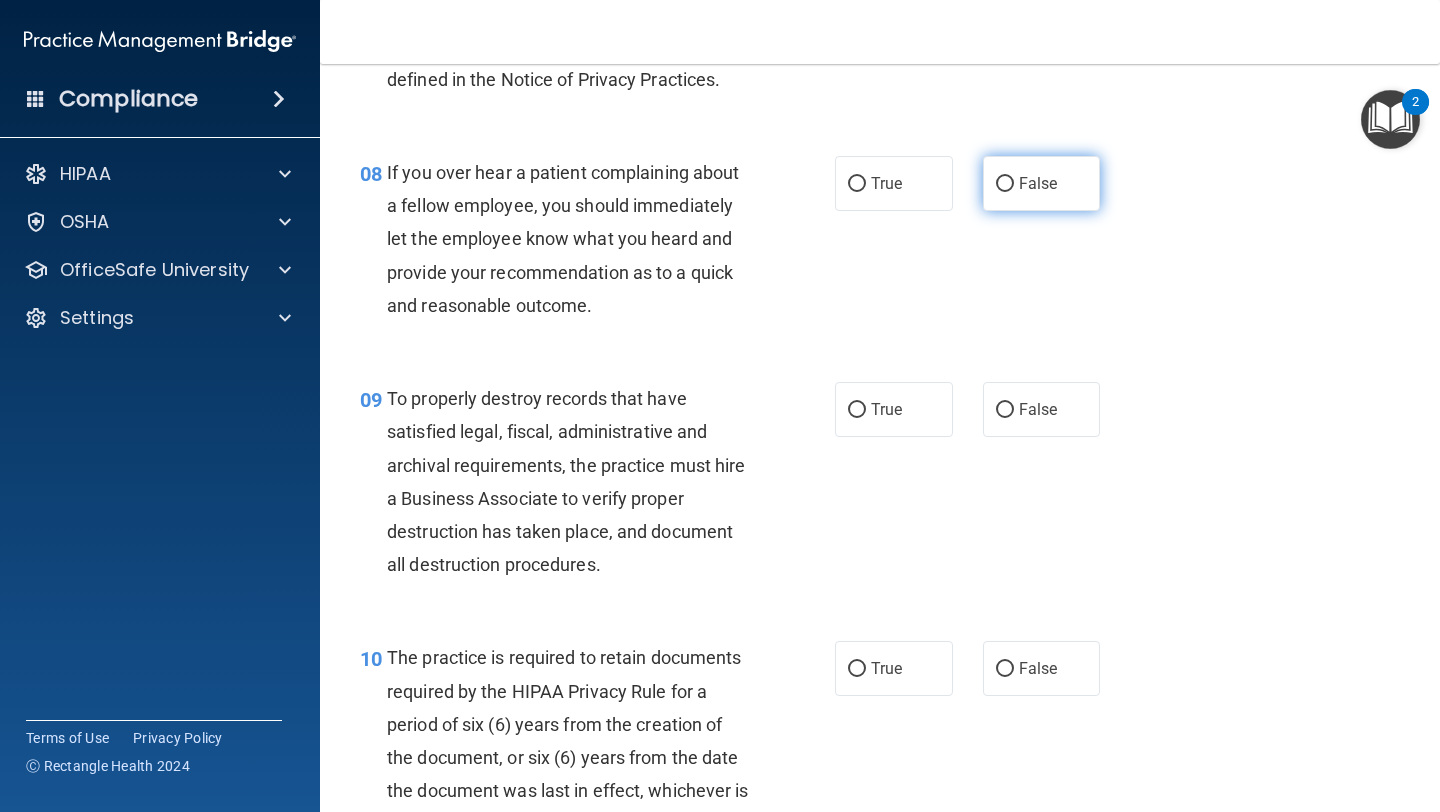 click on "False" at bounding box center [1038, 183] 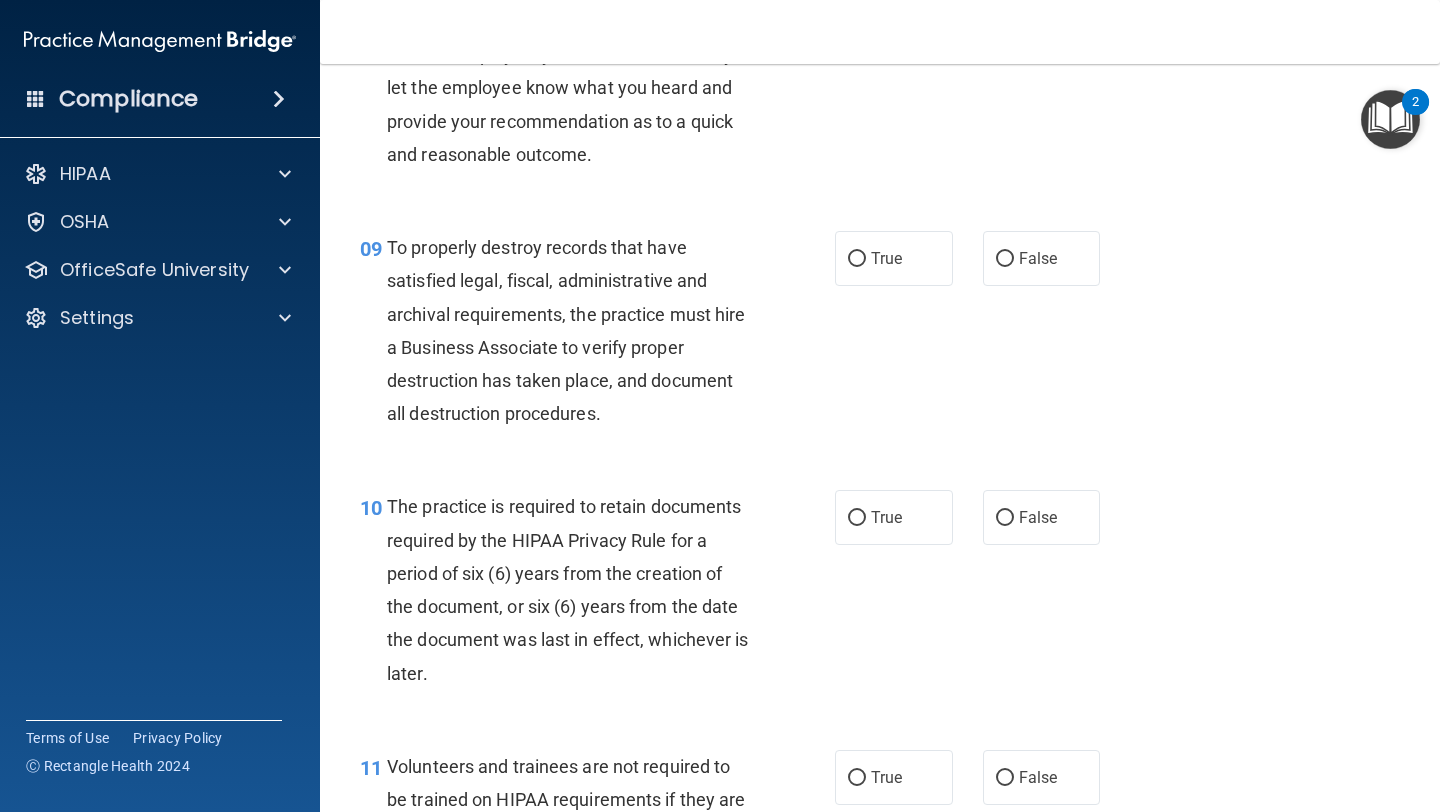 scroll, scrollTop: 1733, scrollLeft: 0, axis: vertical 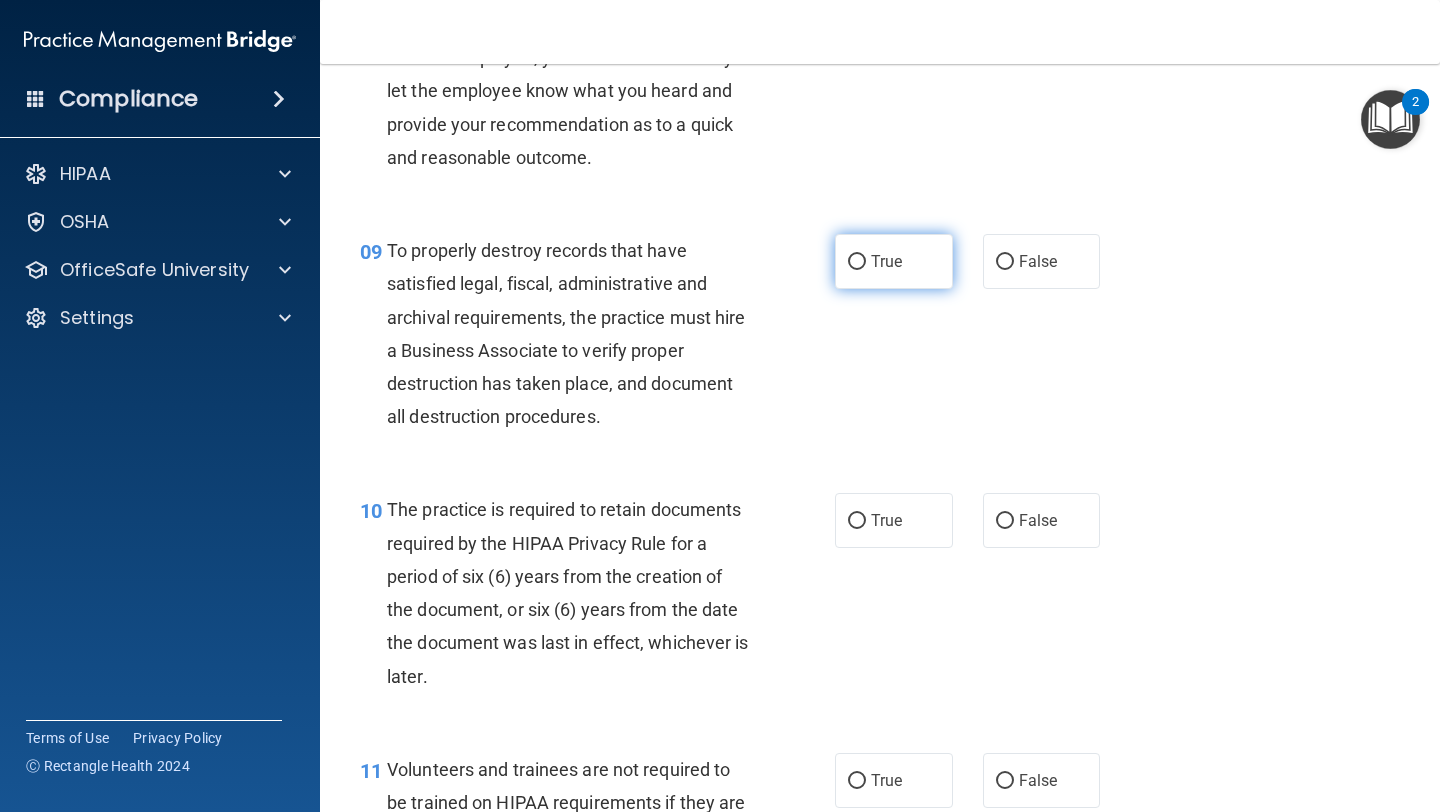 click on "True" at bounding box center [886, 261] 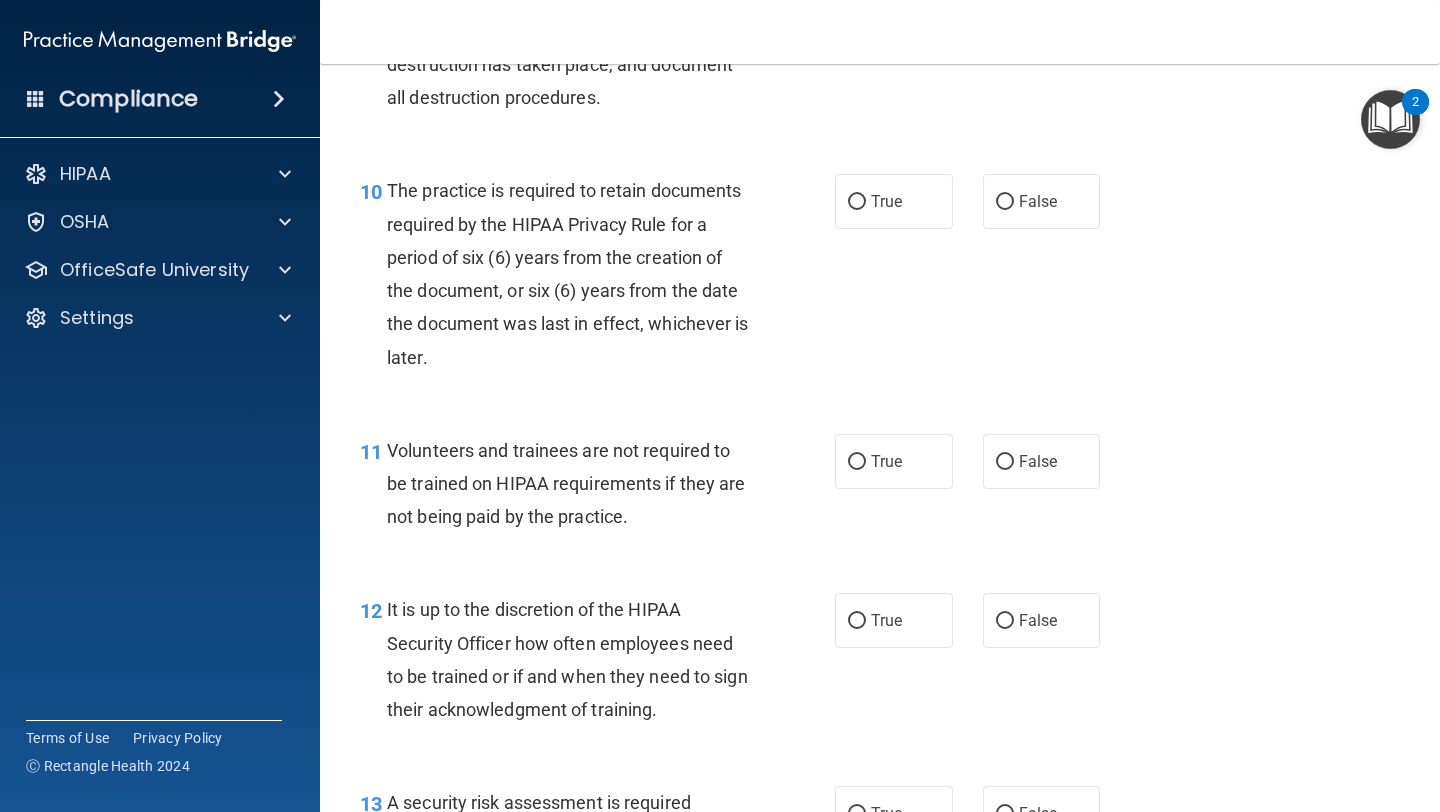 scroll, scrollTop: 2051, scrollLeft: 0, axis: vertical 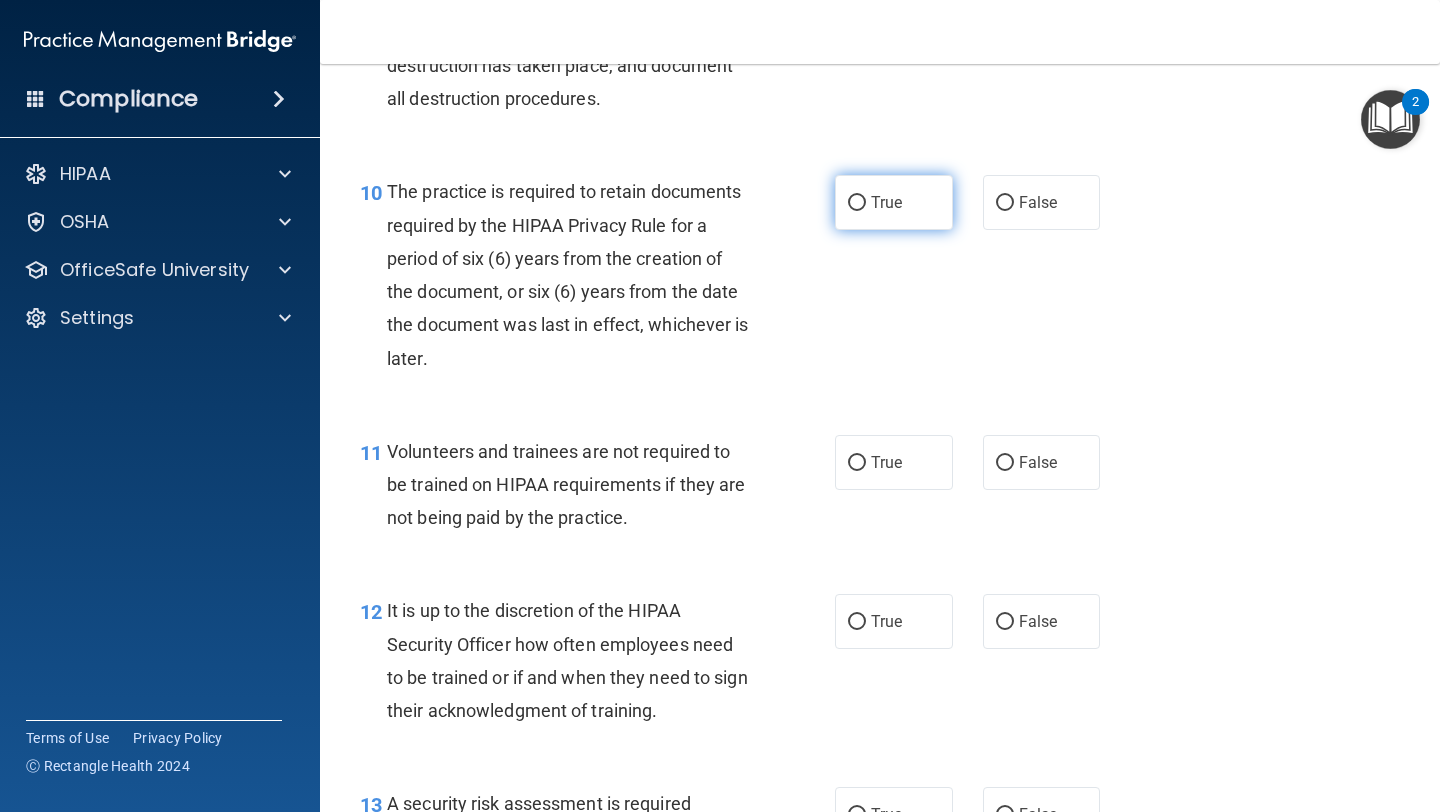 click on "True" at bounding box center [886, 202] 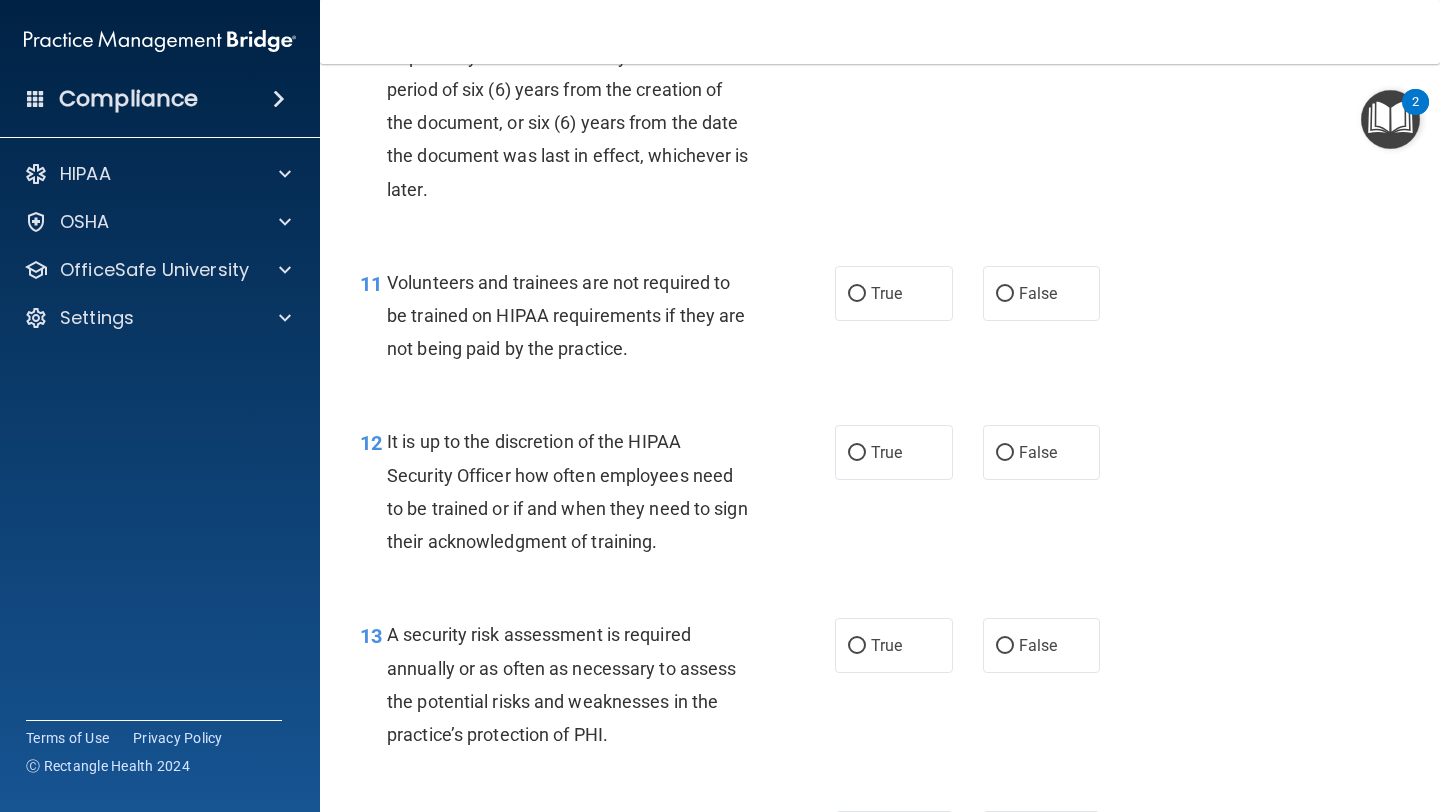 scroll, scrollTop: 2243, scrollLeft: 0, axis: vertical 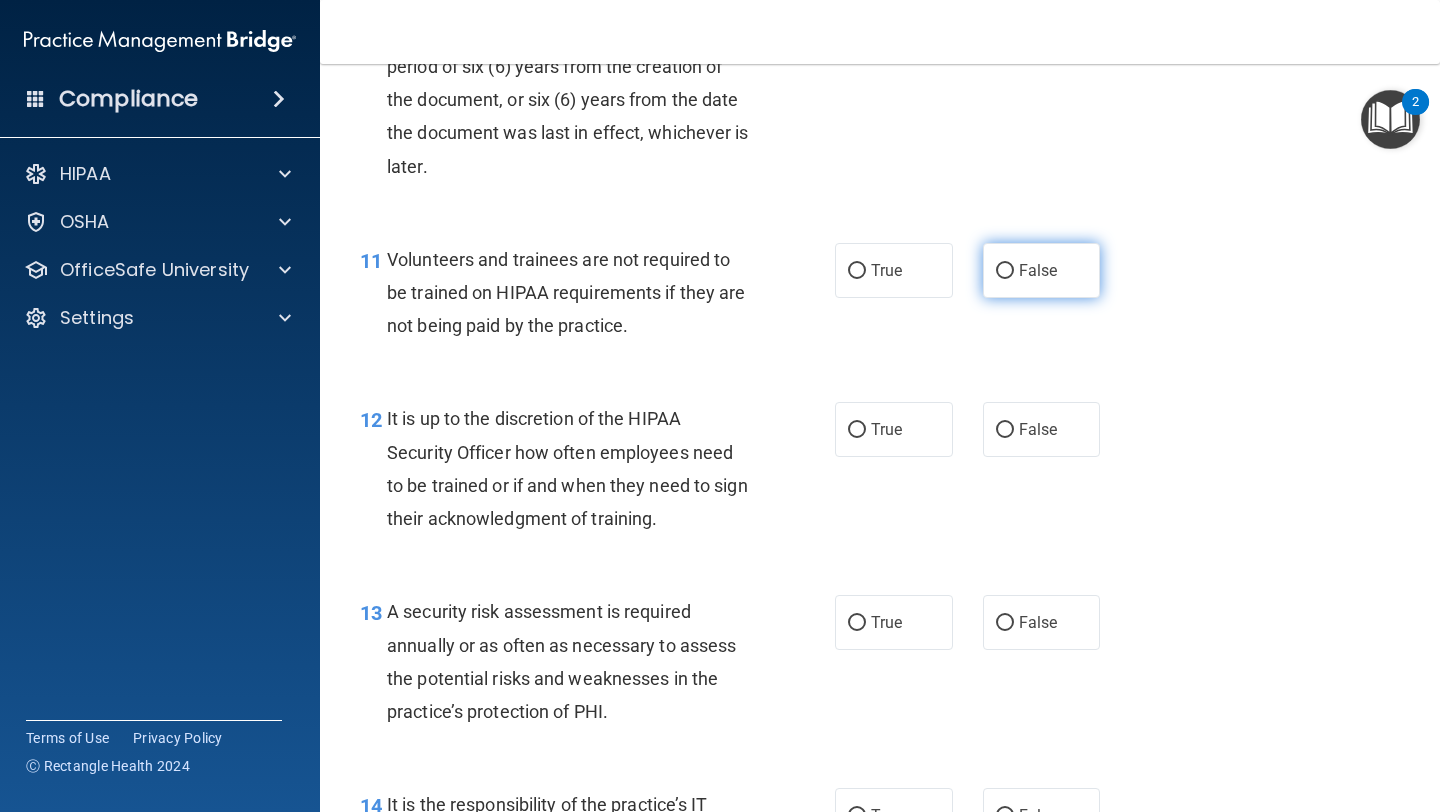 click on "False" at bounding box center (1005, 271) 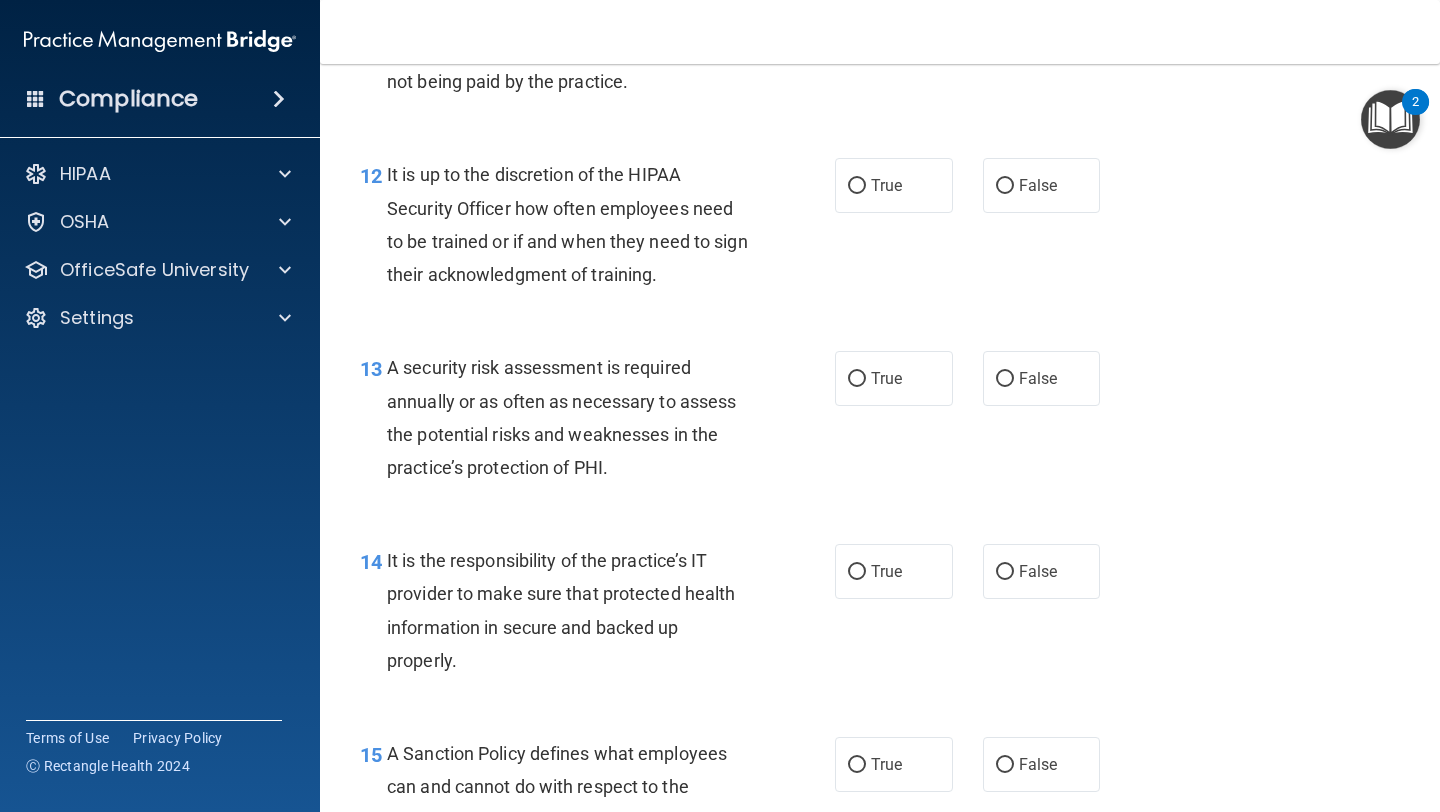 scroll, scrollTop: 2486, scrollLeft: 0, axis: vertical 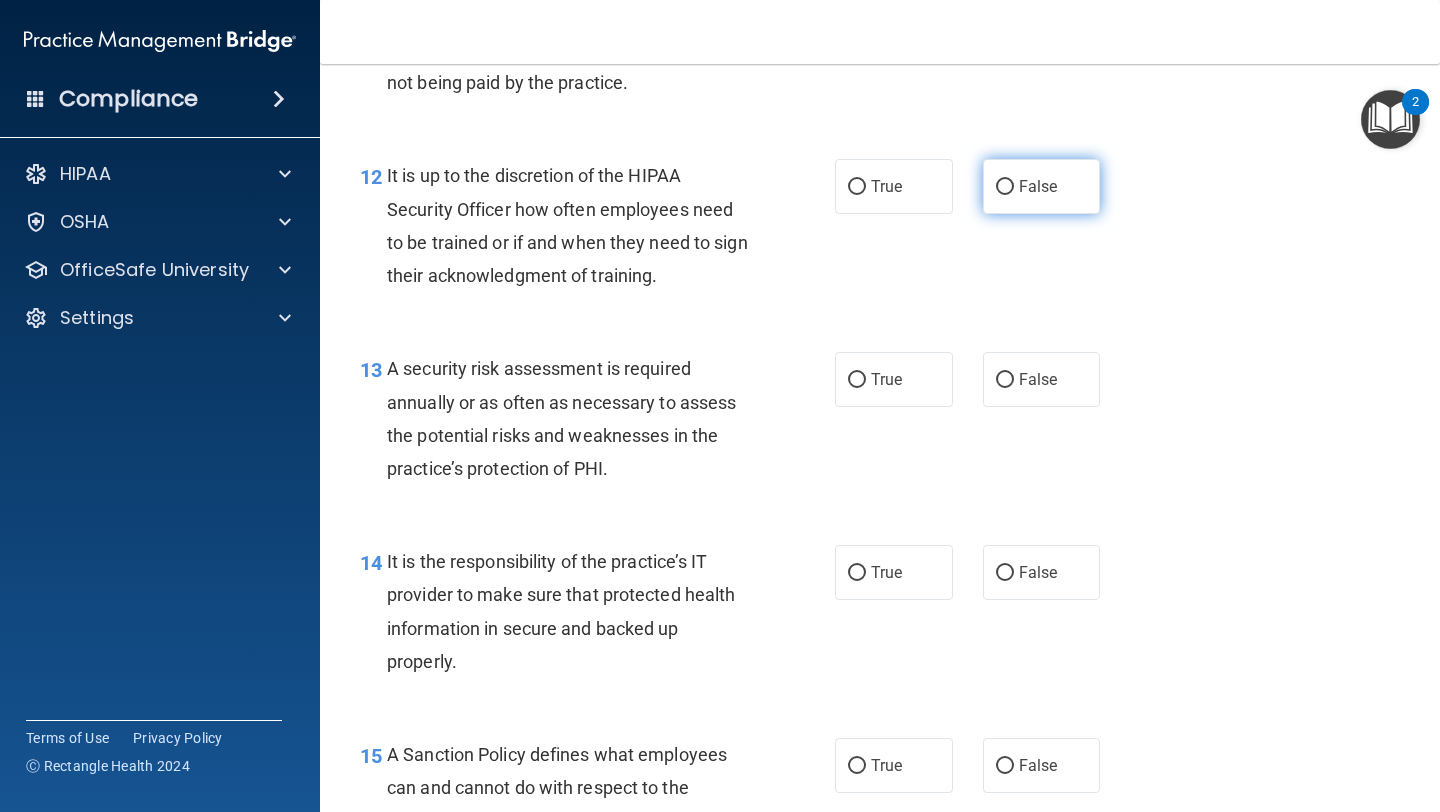 click on "False" at bounding box center (1042, 186) 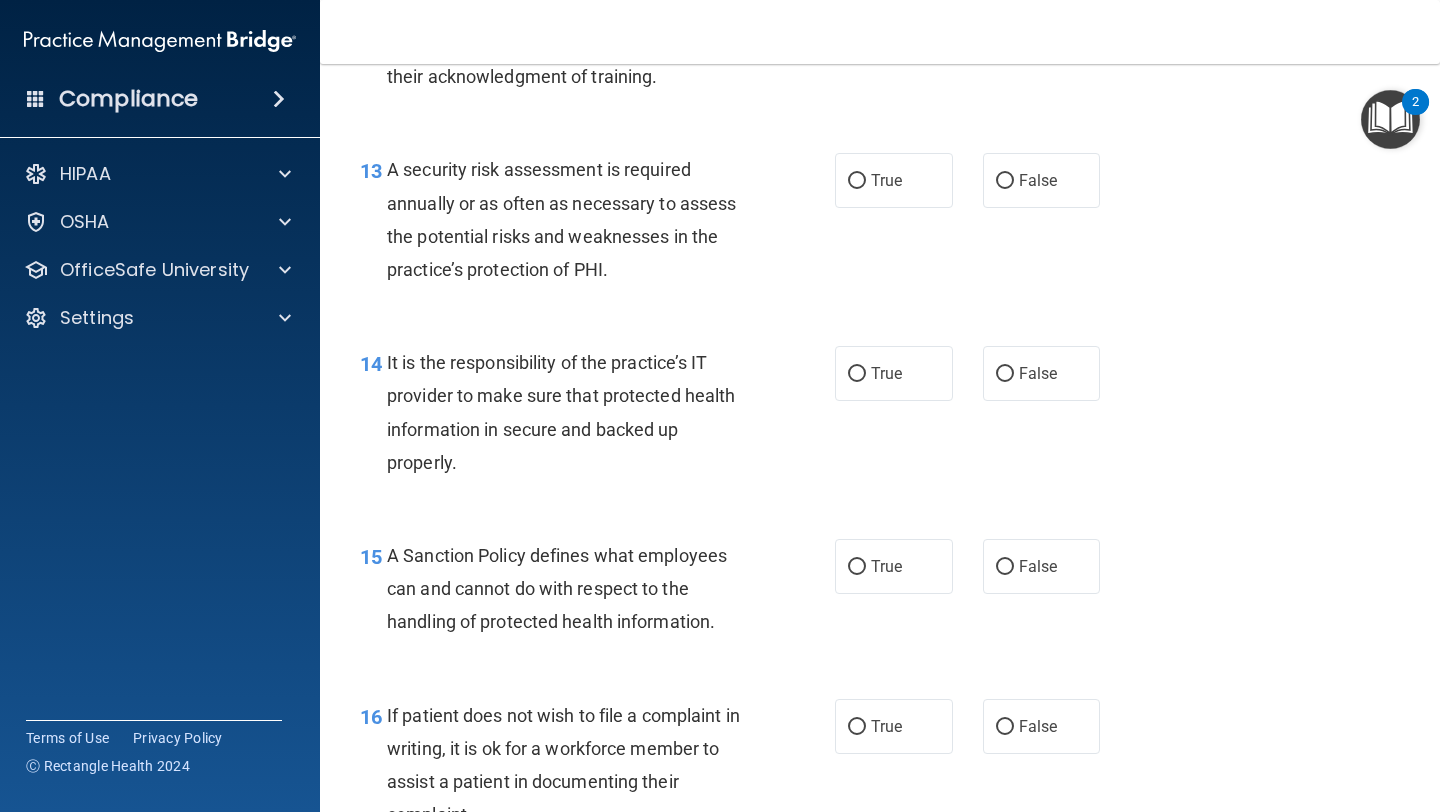 scroll, scrollTop: 2692, scrollLeft: 0, axis: vertical 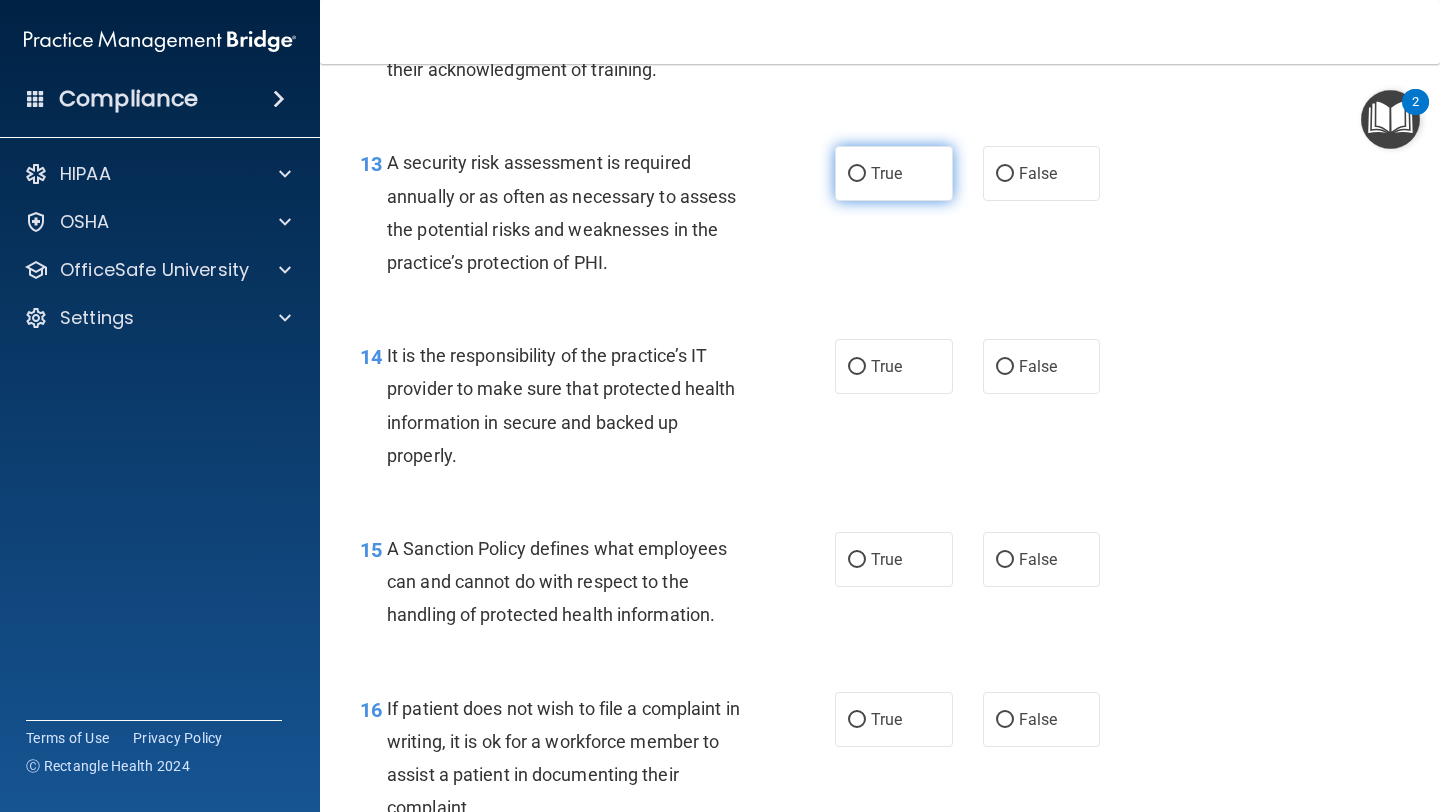 click on "True" at bounding box center (894, 173) 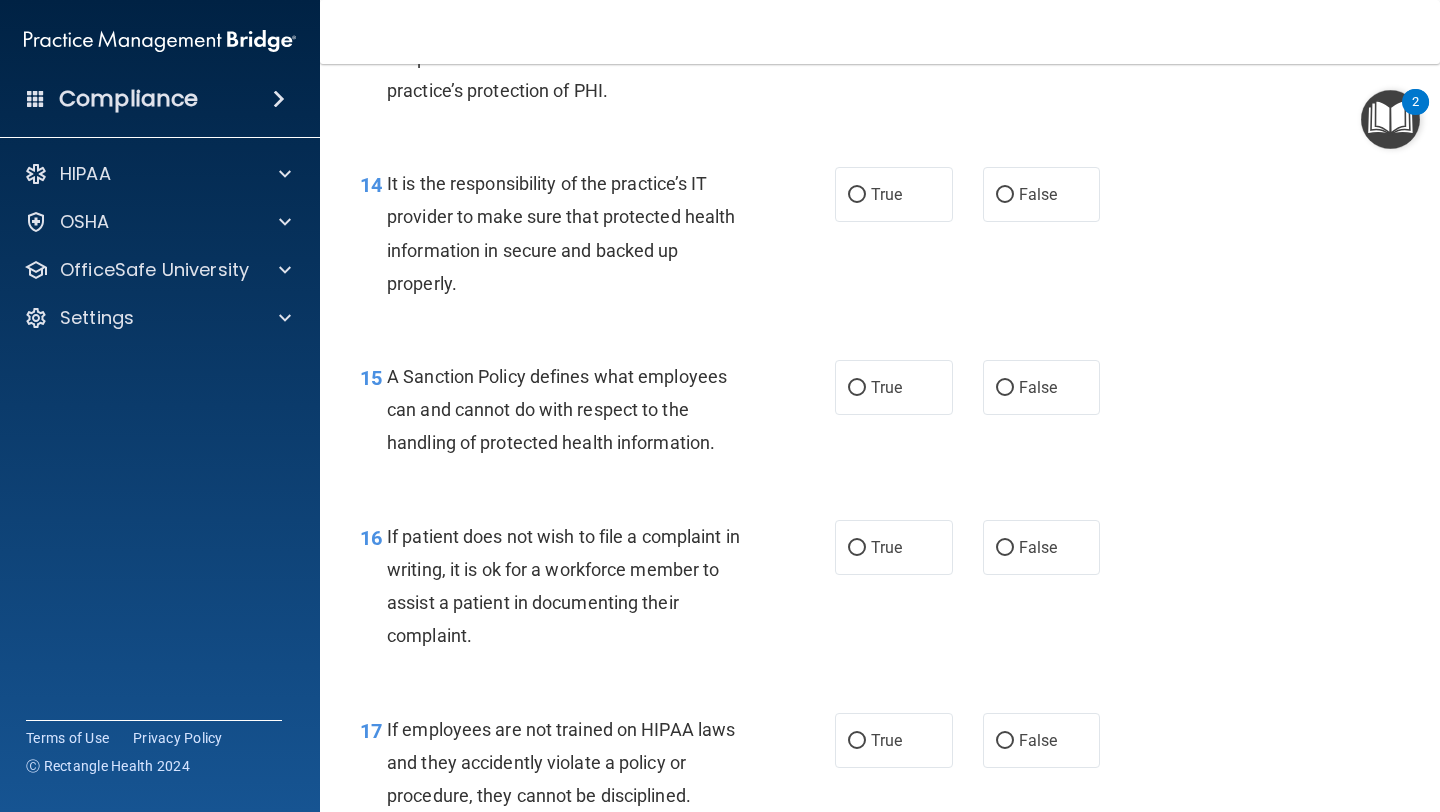 scroll, scrollTop: 2898, scrollLeft: 0, axis: vertical 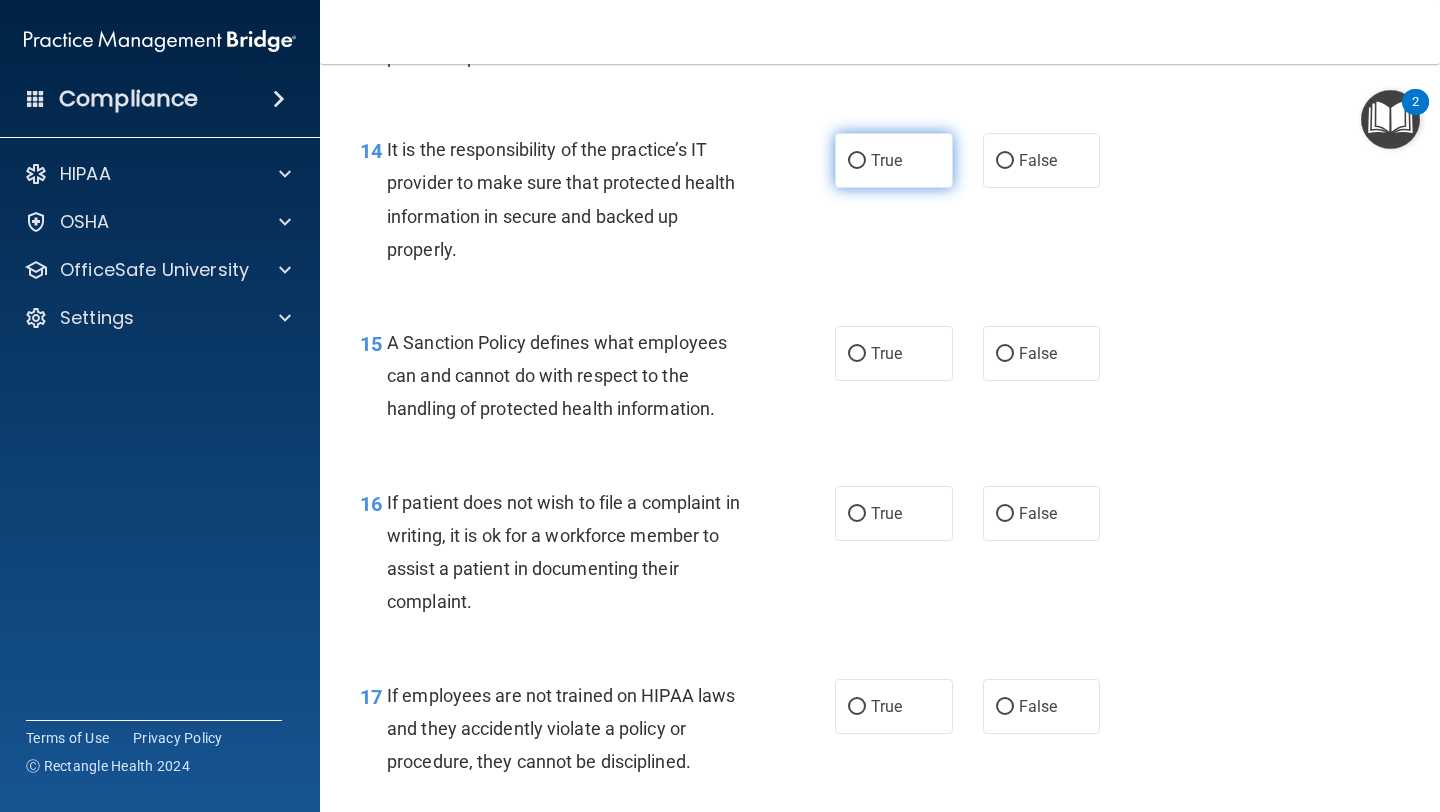 click on "True" at bounding box center (894, 160) 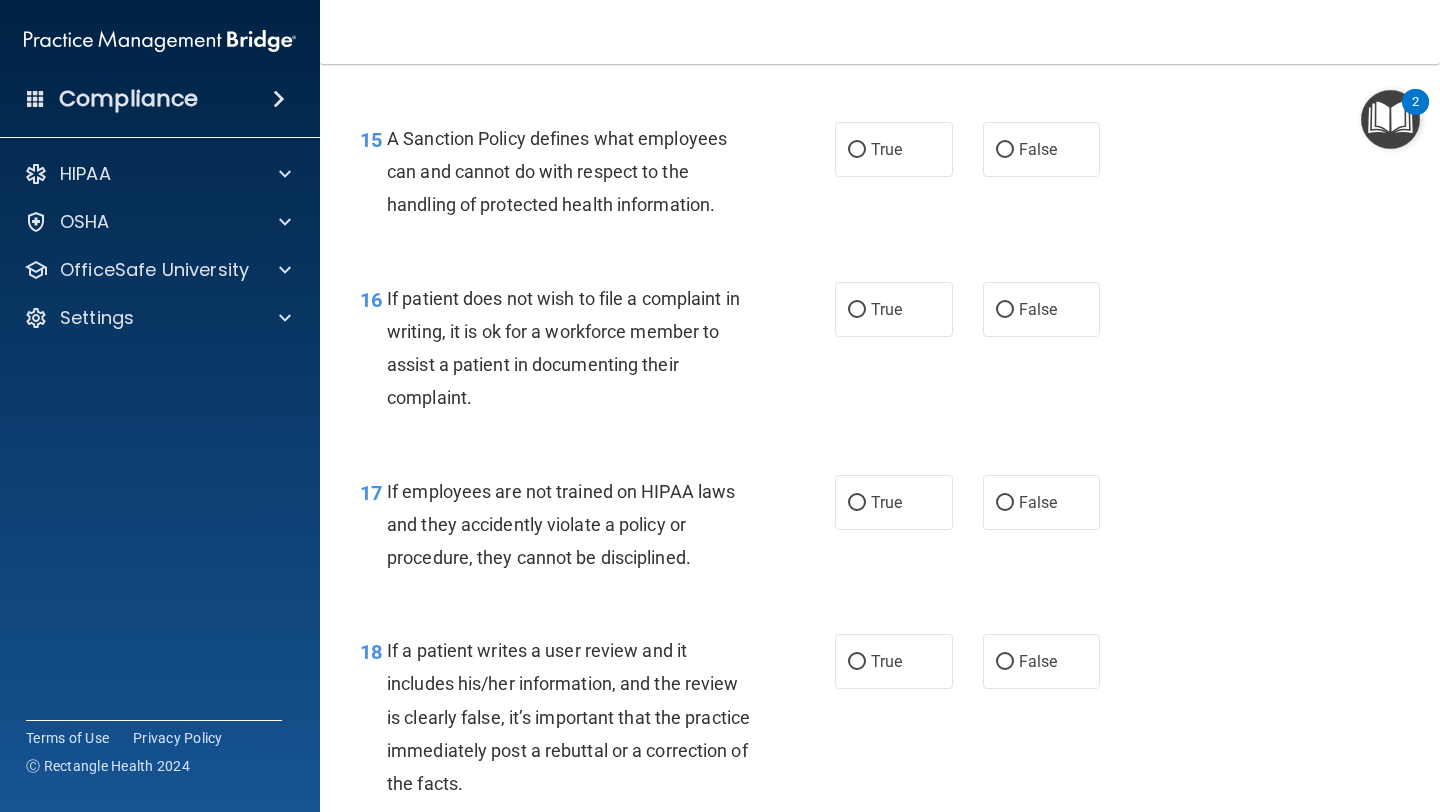 scroll, scrollTop: 3128, scrollLeft: 0, axis: vertical 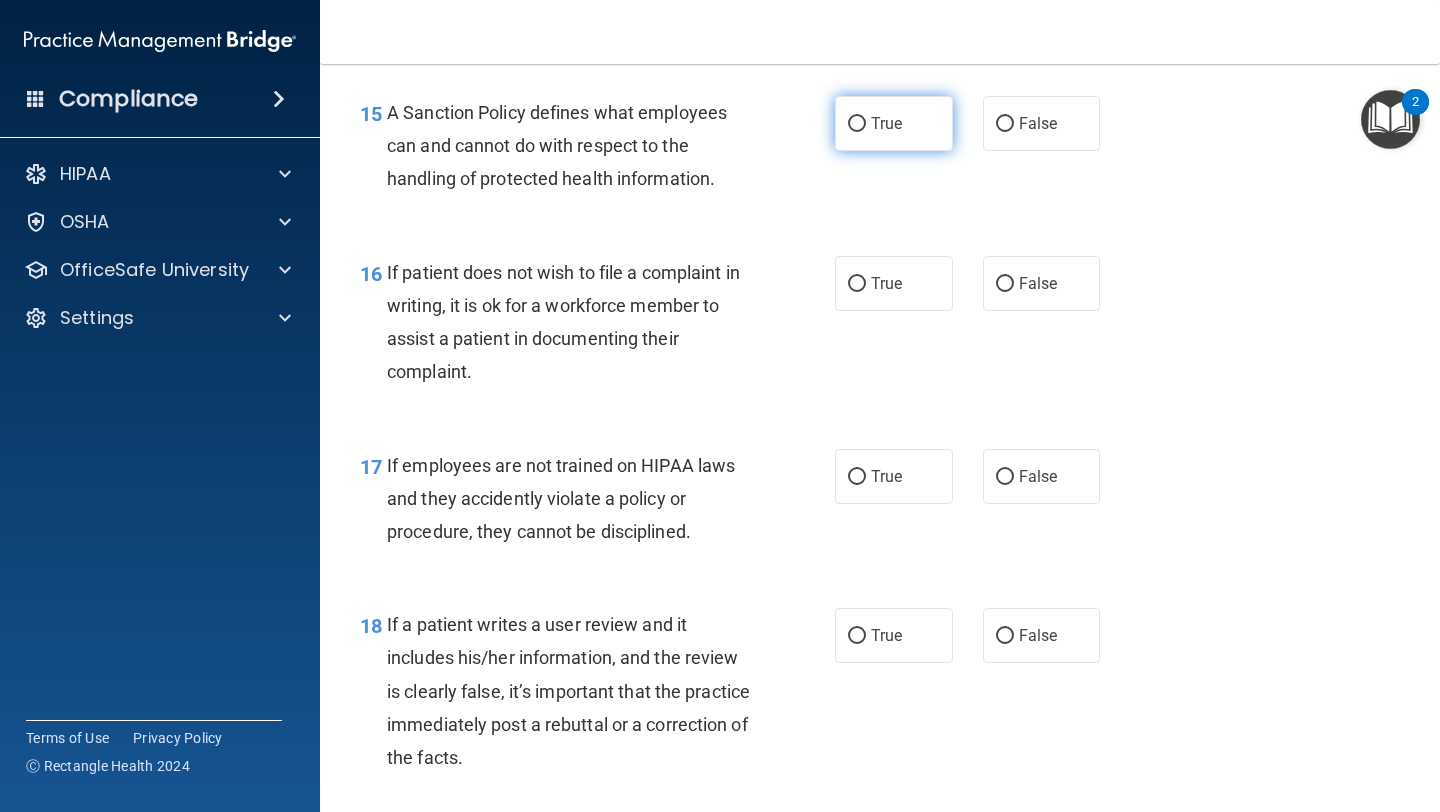 click on "True" at bounding box center (894, 123) 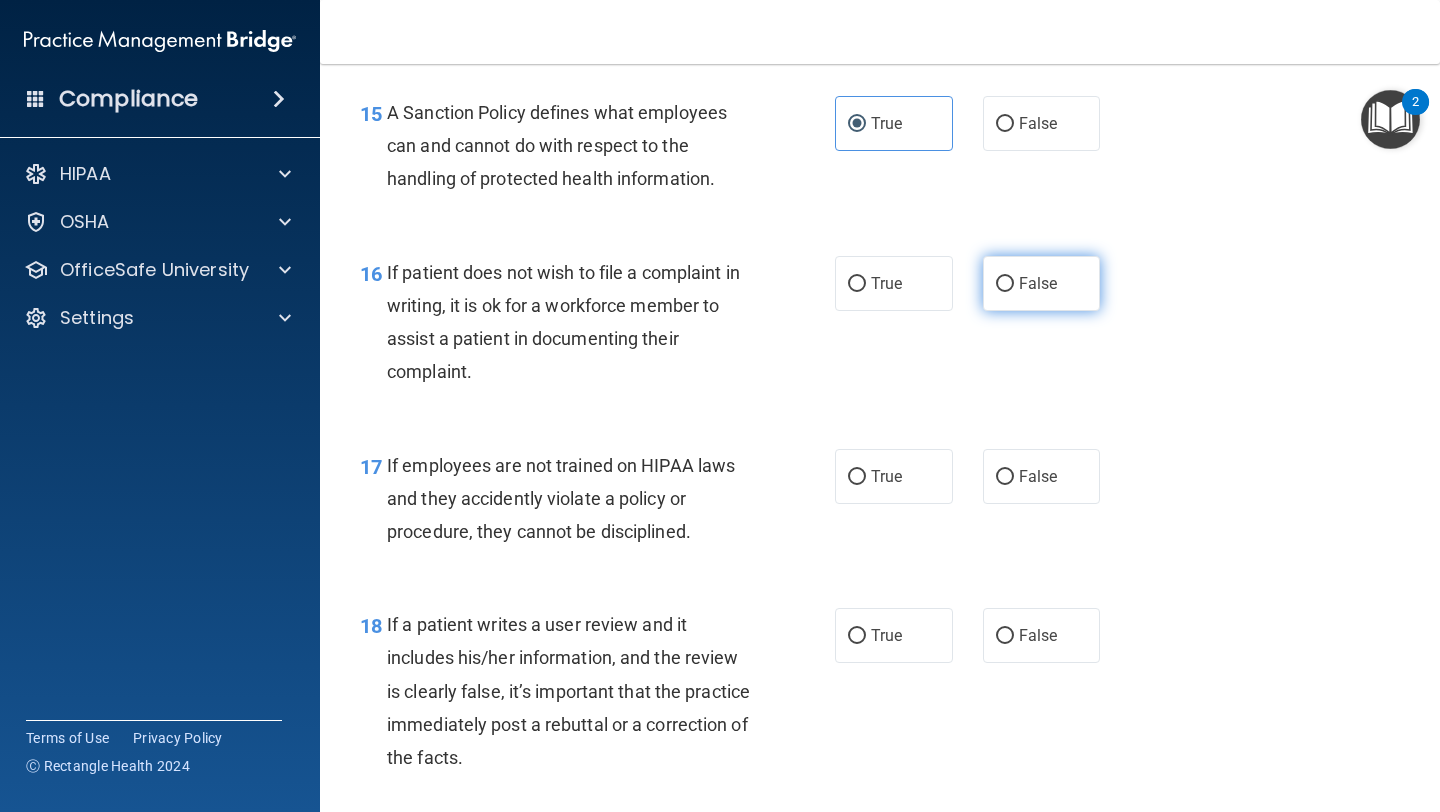 click on "False" at bounding box center (1005, 284) 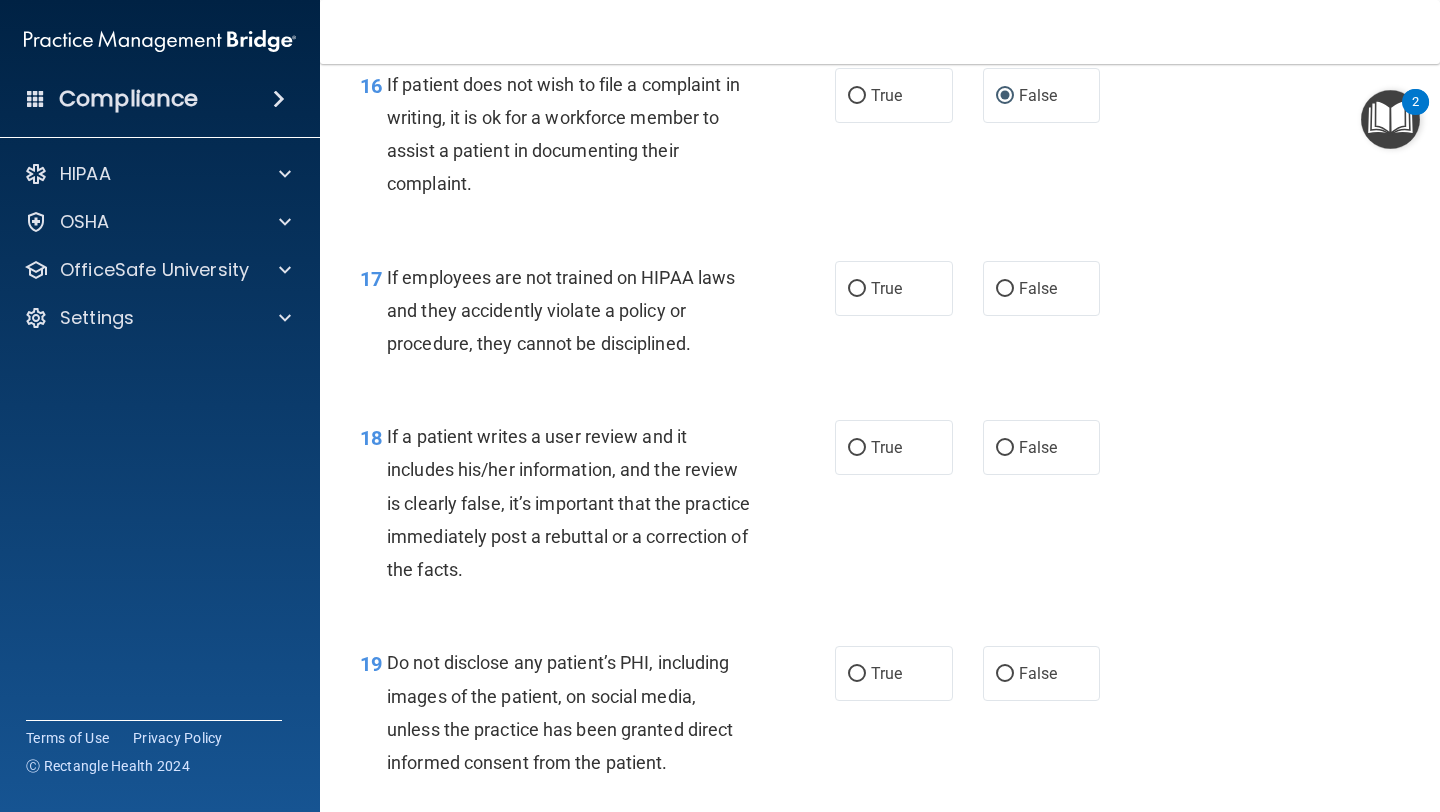 scroll, scrollTop: 3331, scrollLeft: 0, axis: vertical 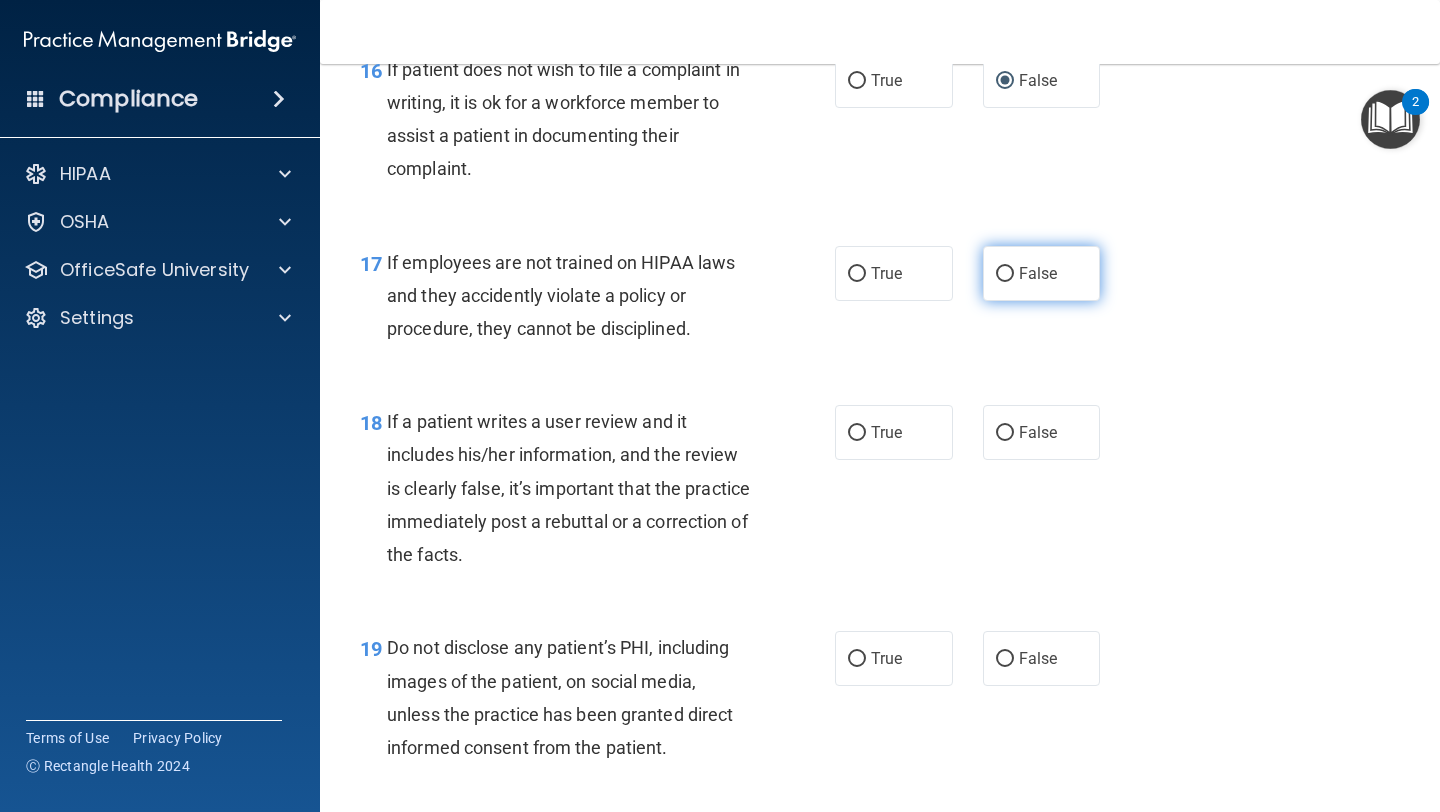 click on "False" at bounding box center (1038, 273) 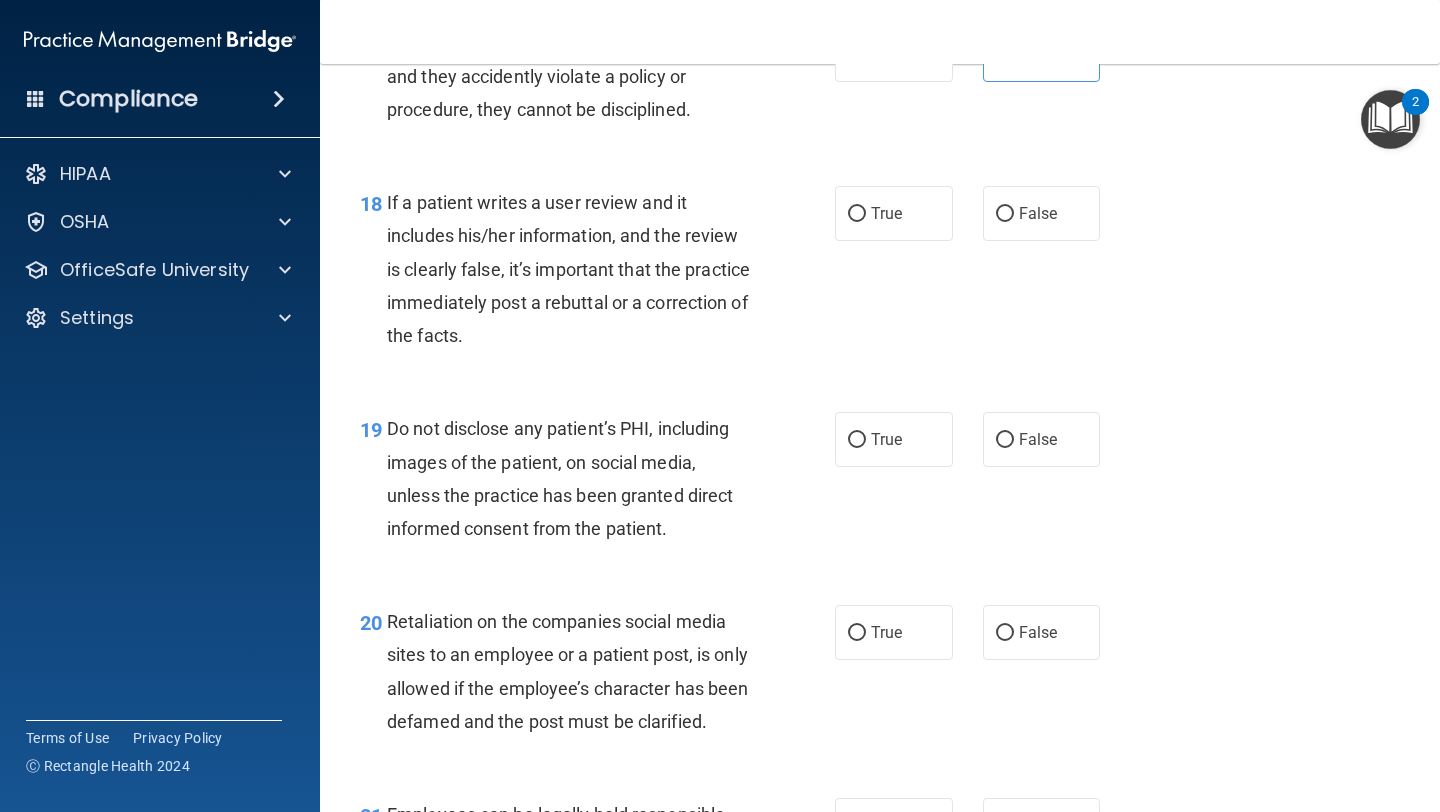 scroll, scrollTop: 3549, scrollLeft: 0, axis: vertical 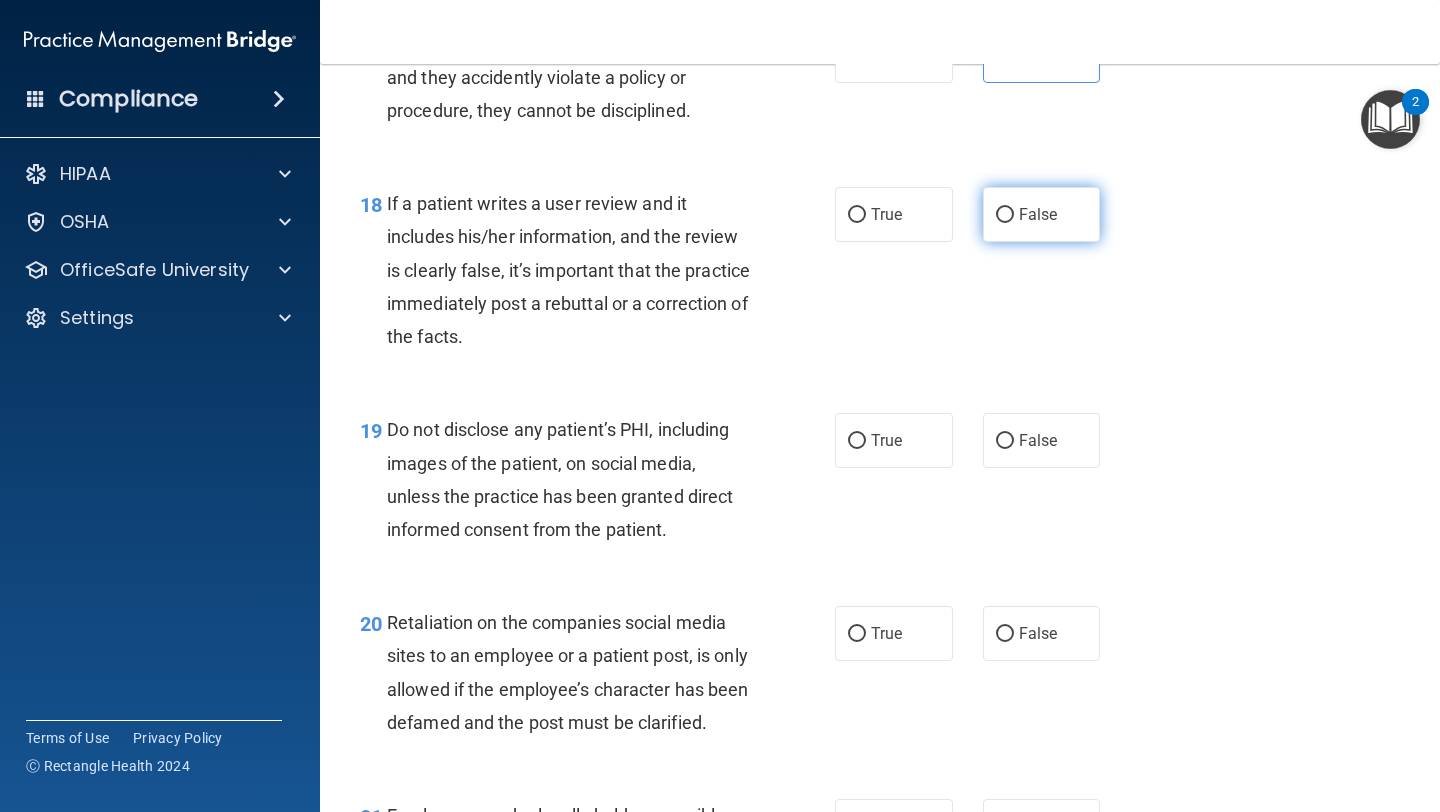 click on "False" at bounding box center [1042, 214] 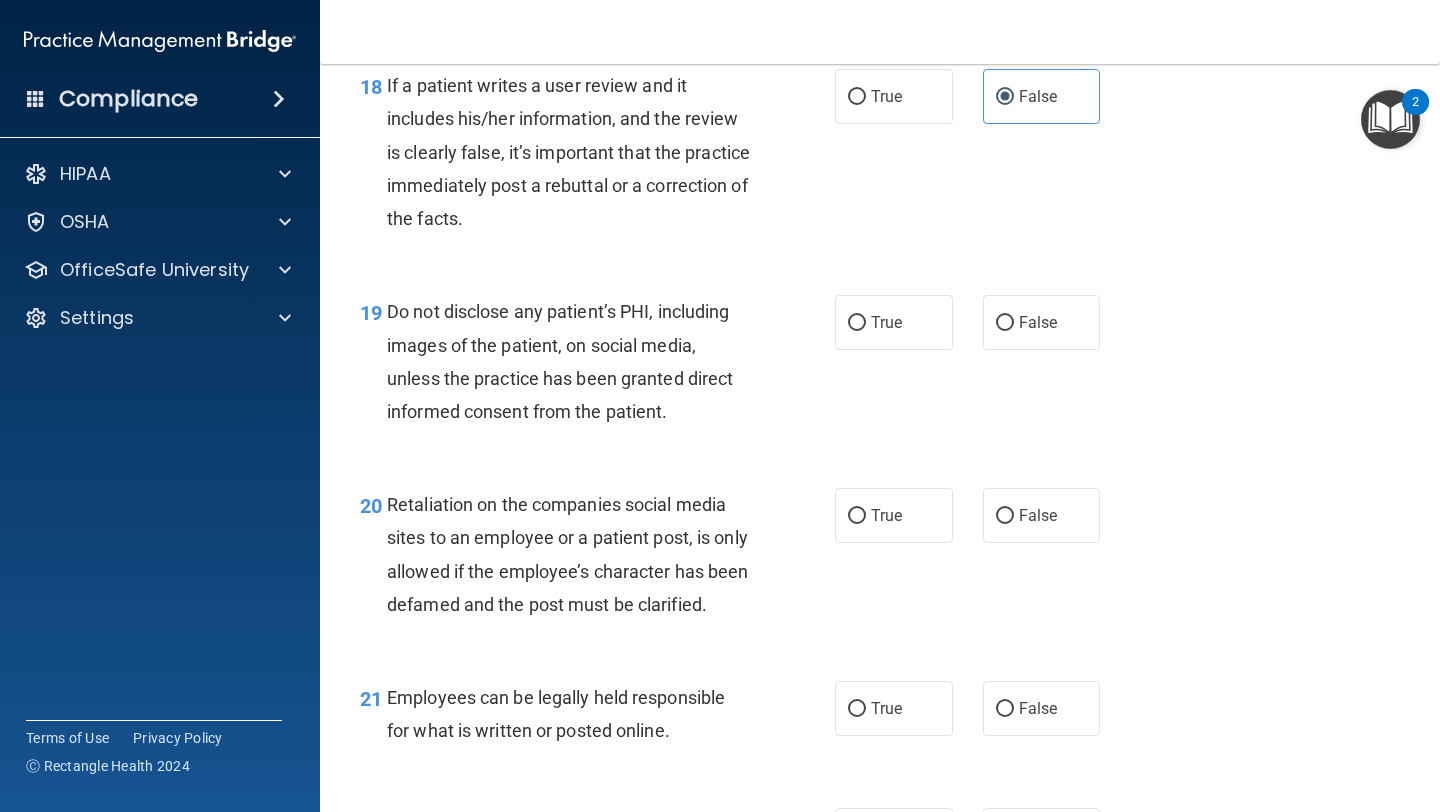 scroll, scrollTop: 3665, scrollLeft: 0, axis: vertical 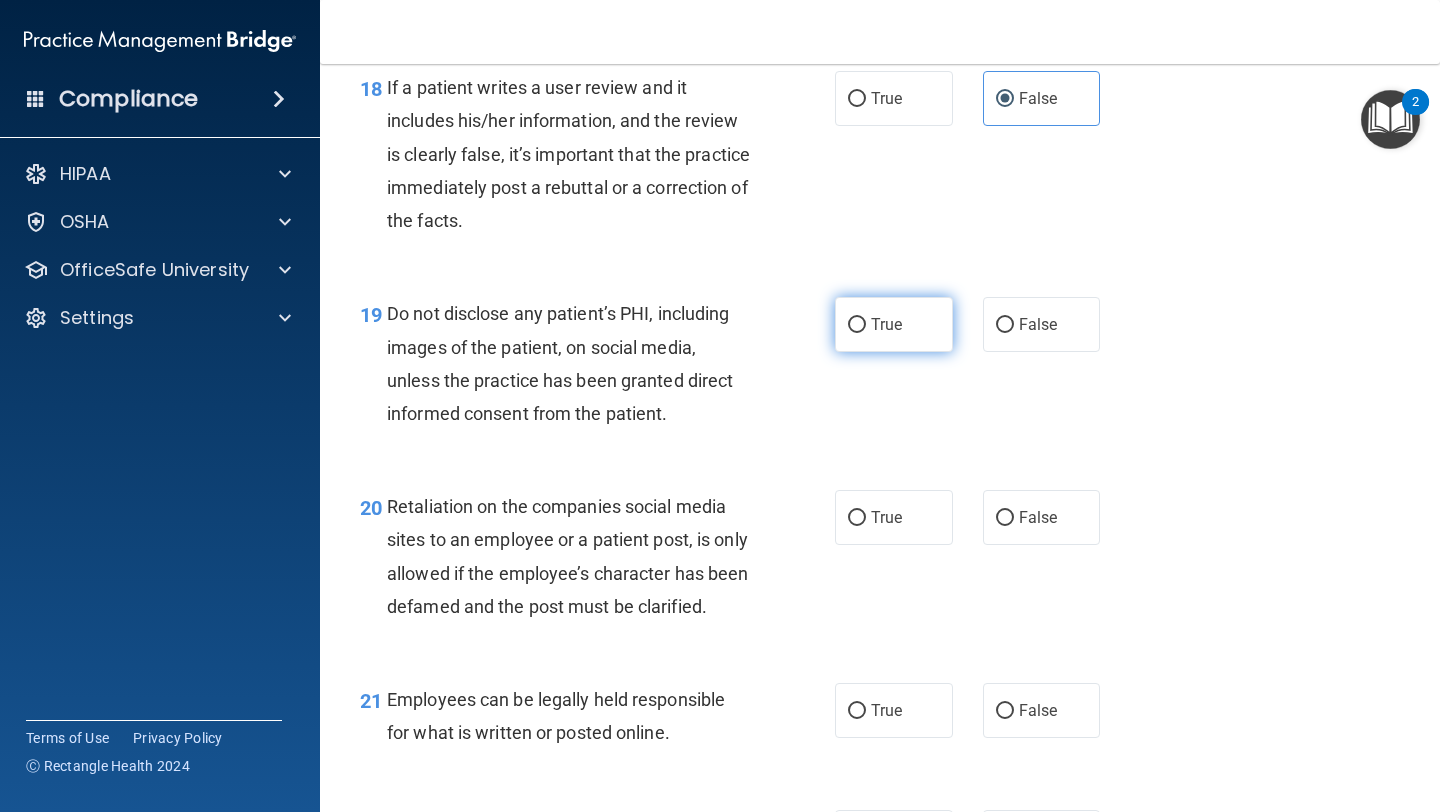 click on "True" at bounding box center (894, 324) 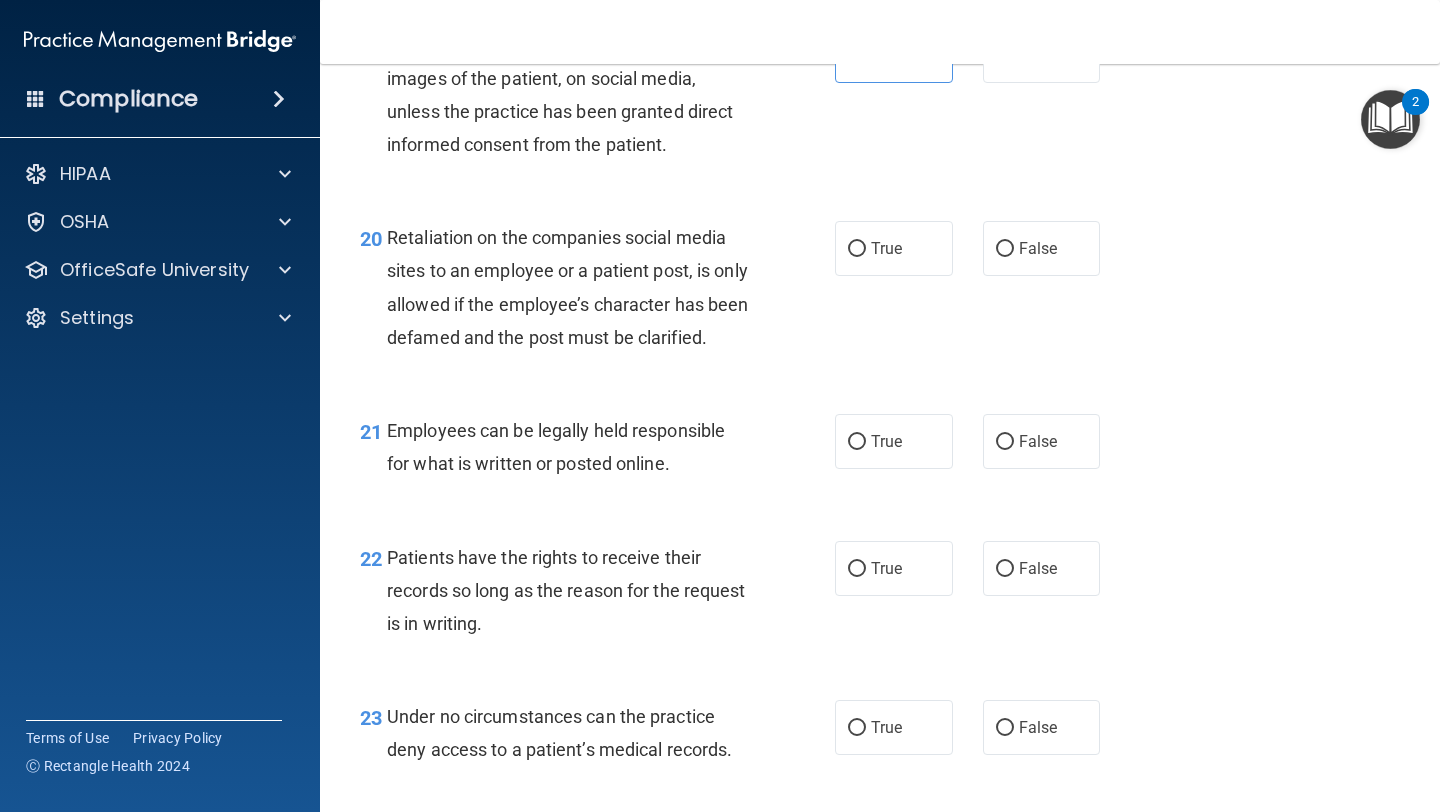 scroll, scrollTop: 3945, scrollLeft: 0, axis: vertical 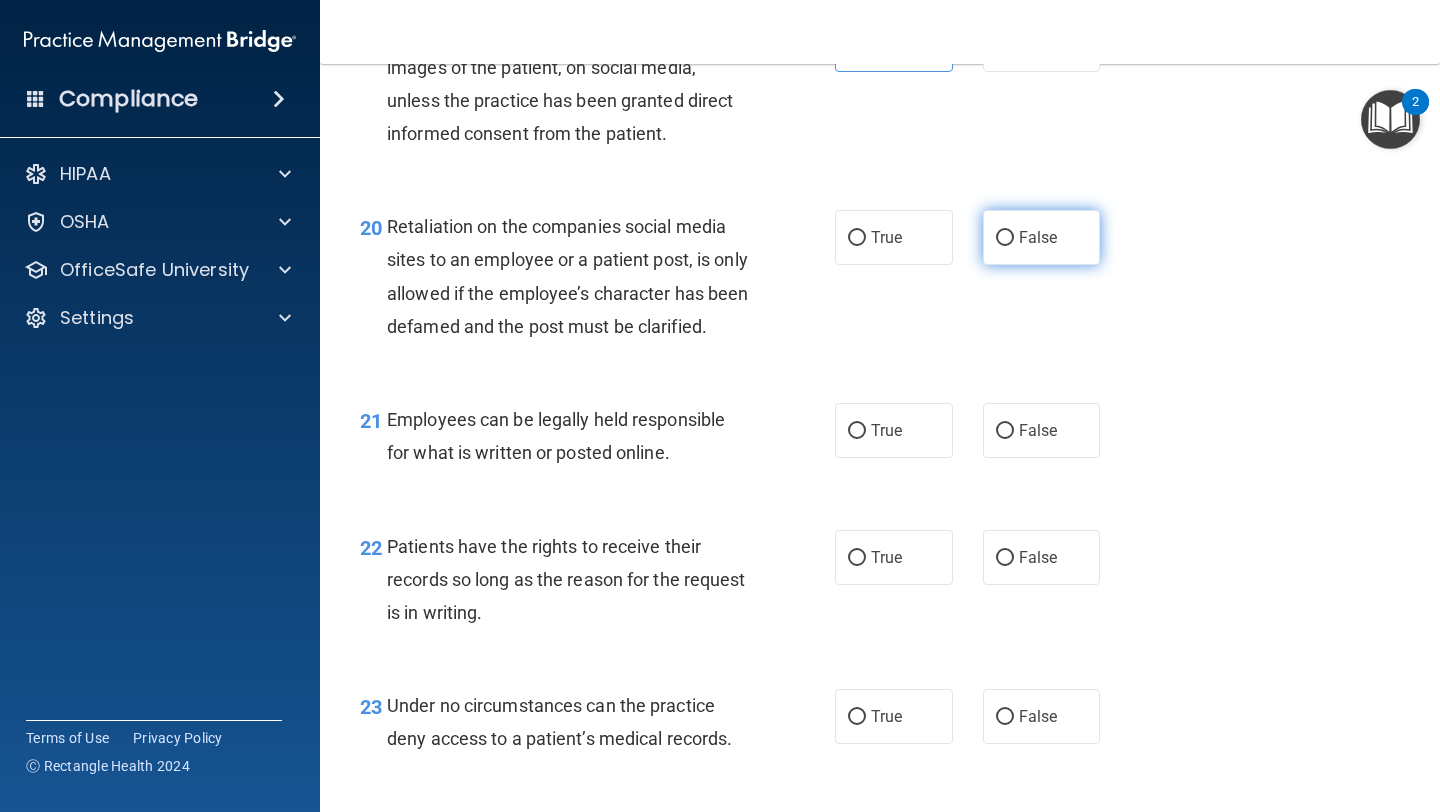 click on "False" at bounding box center [1042, 237] 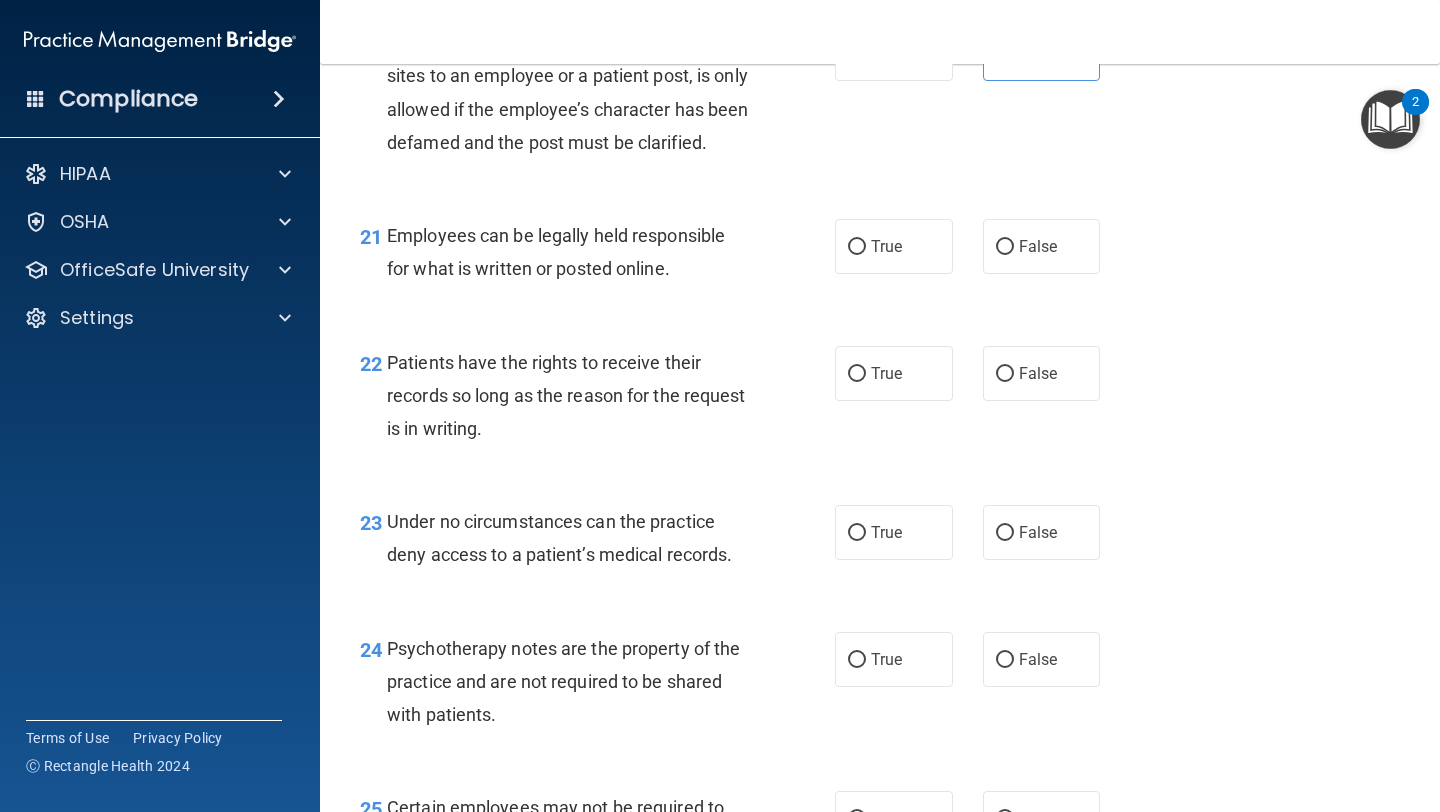 scroll, scrollTop: 4143, scrollLeft: 0, axis: vertical 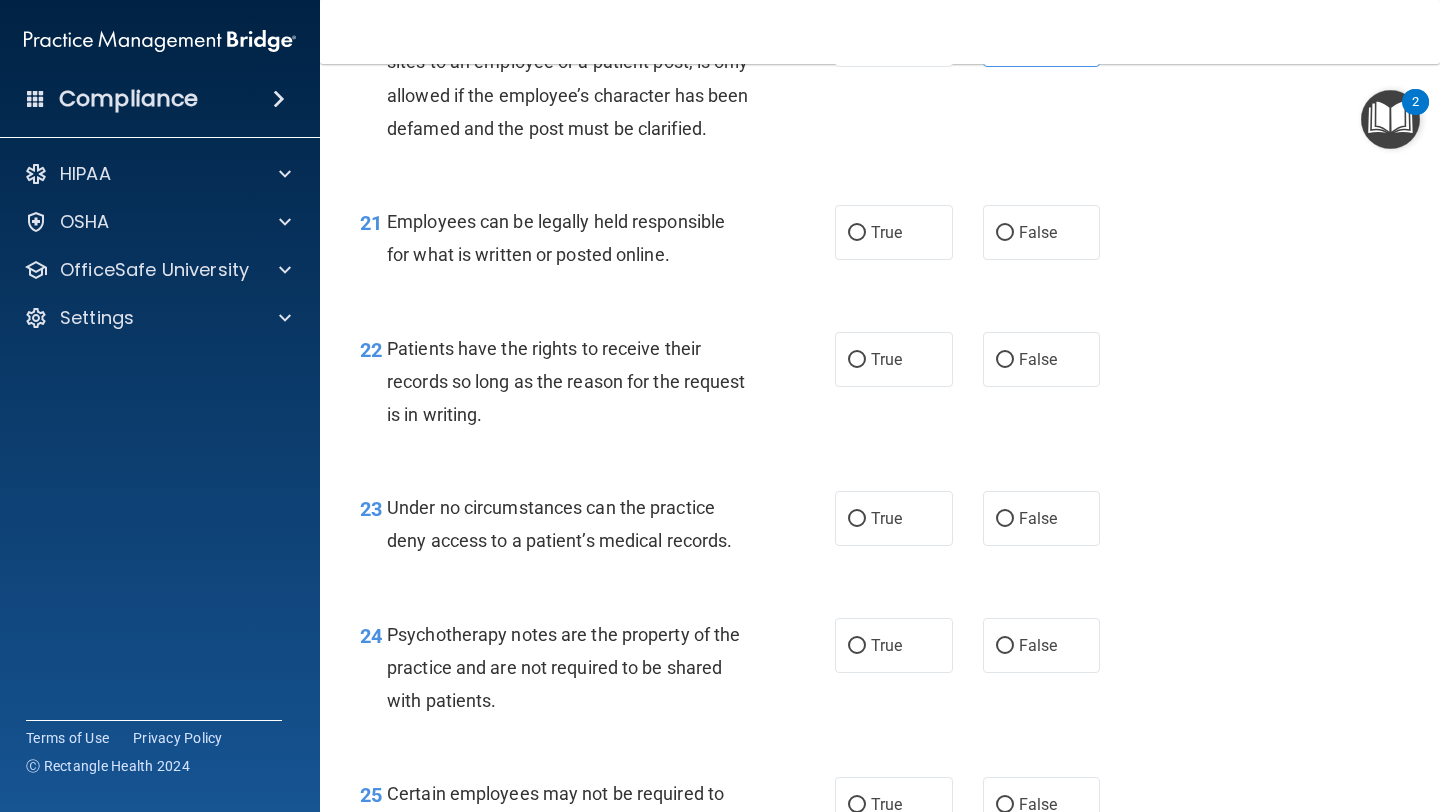 click on "21       Employees can be legally held responsible for what is written or posted online.                 True           False" at bounding box center (880, 243) 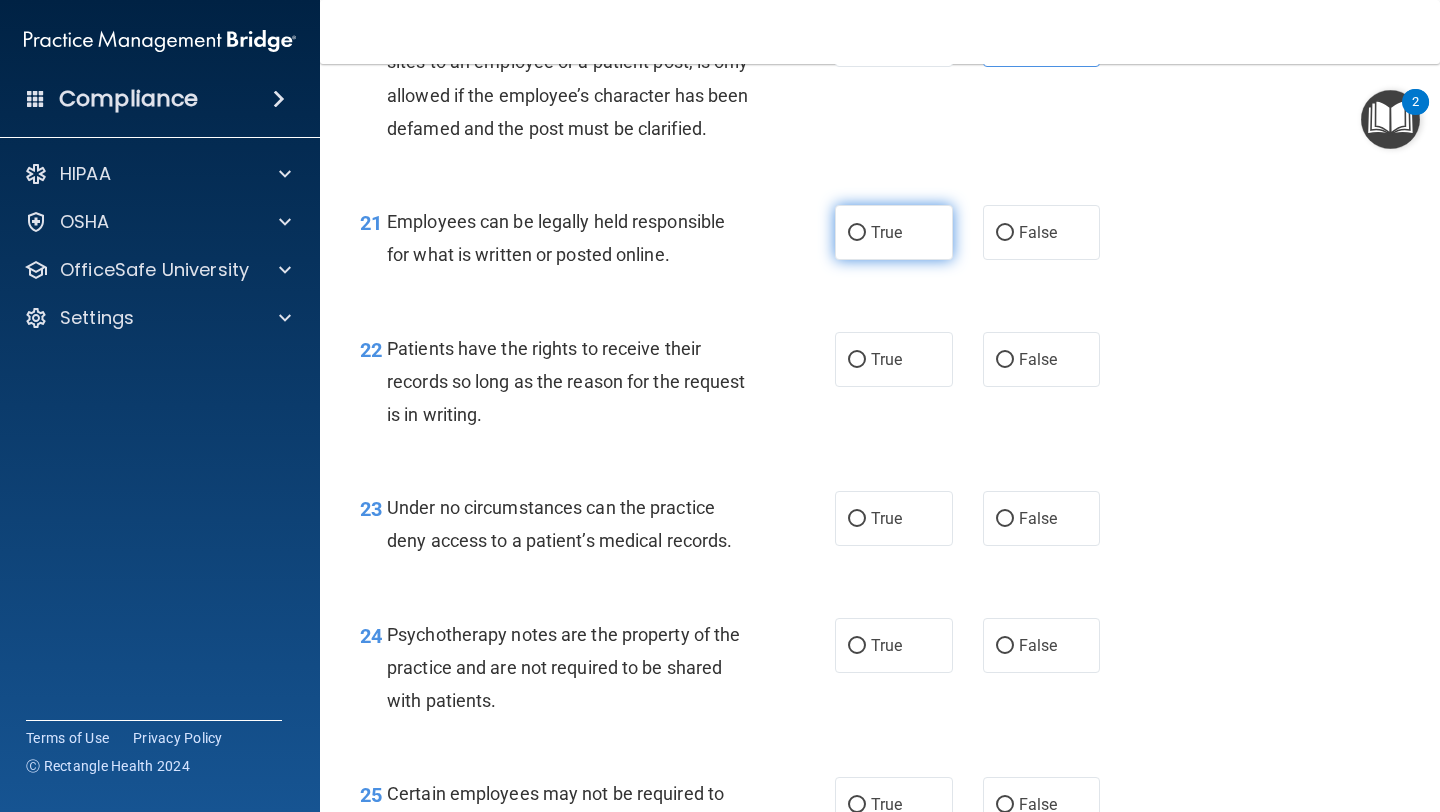 click on "True" at bounding box center (894, 232) 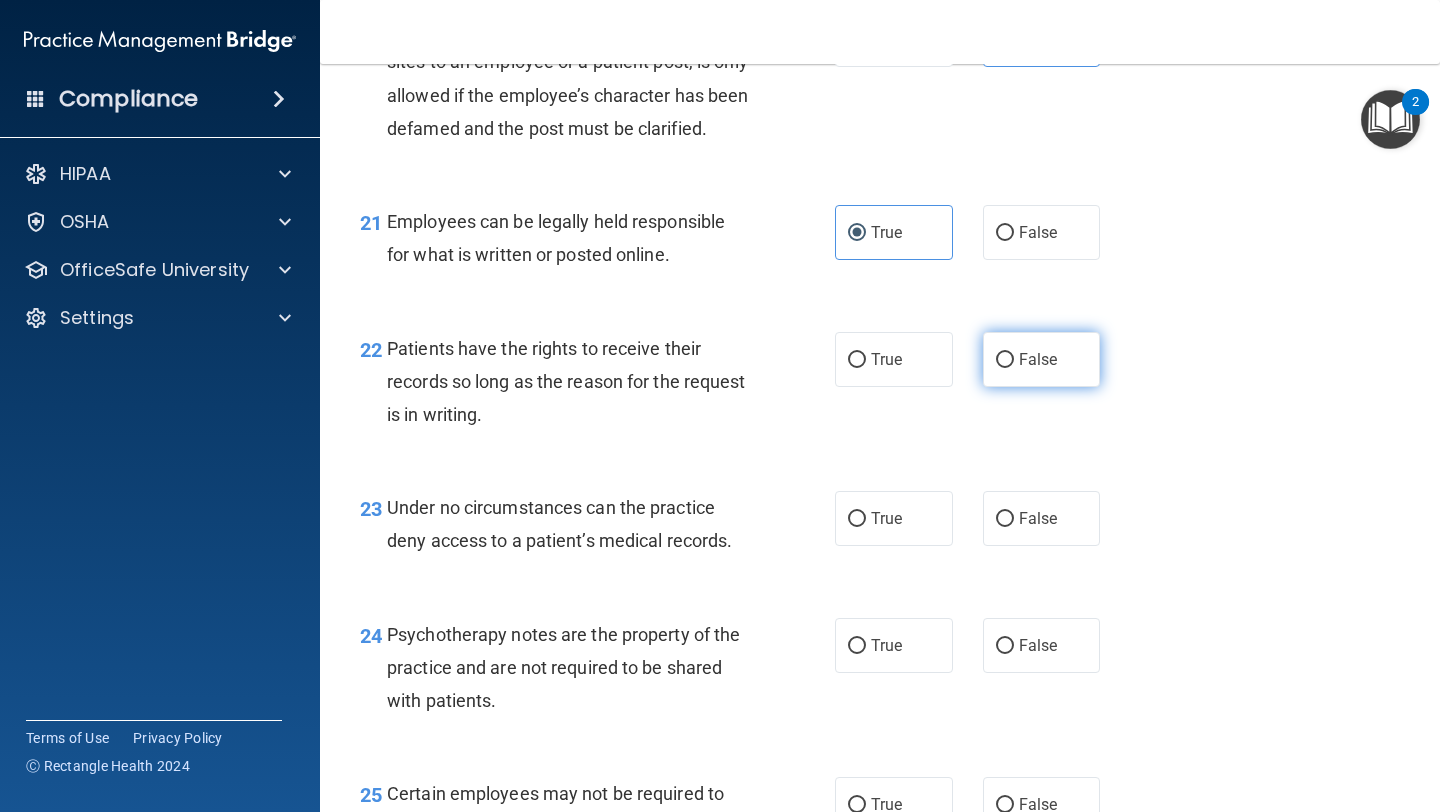 click on "False" at bounding box center [1005, 360] 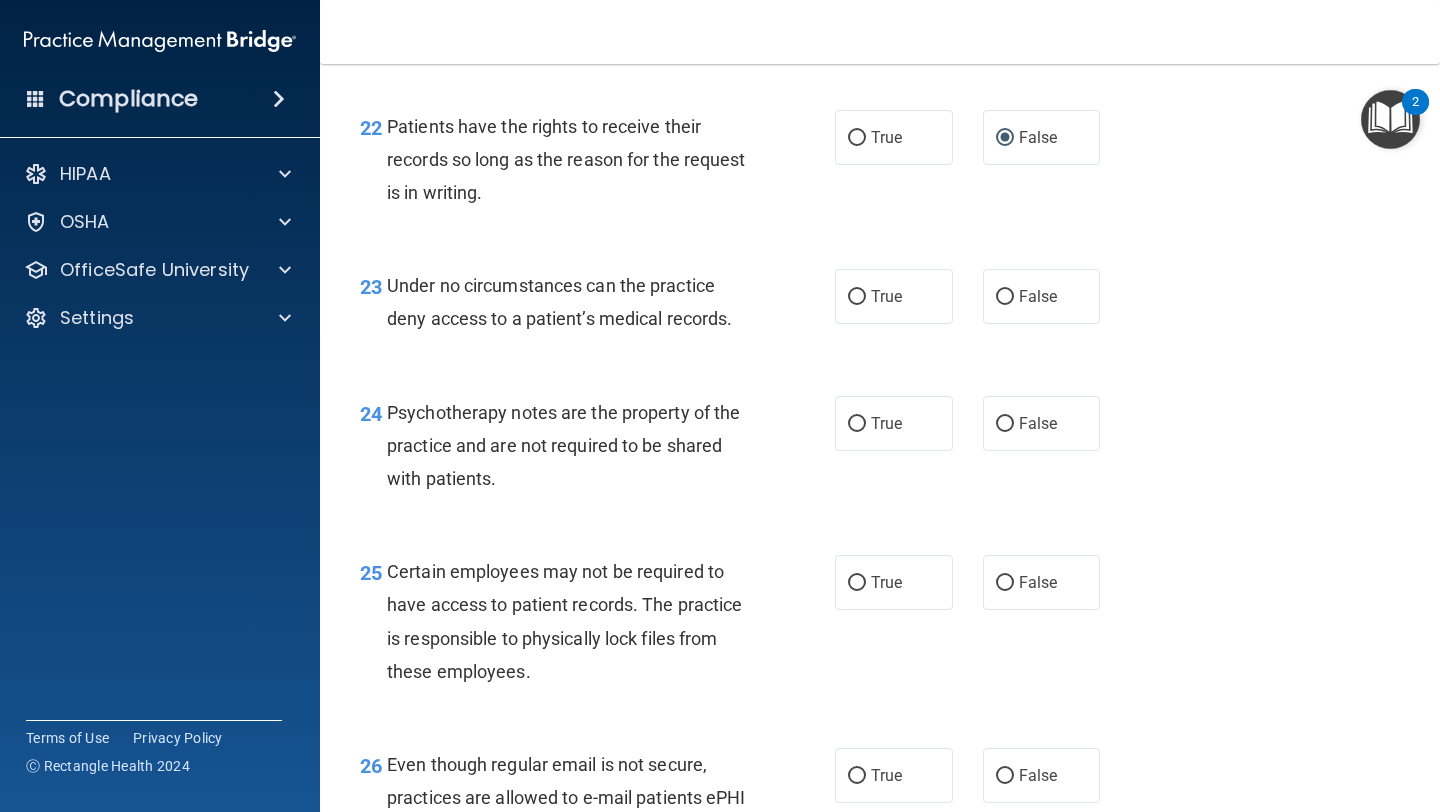 scroll, scrollTop: 4371, scrollLeft: 0, axis: vertical 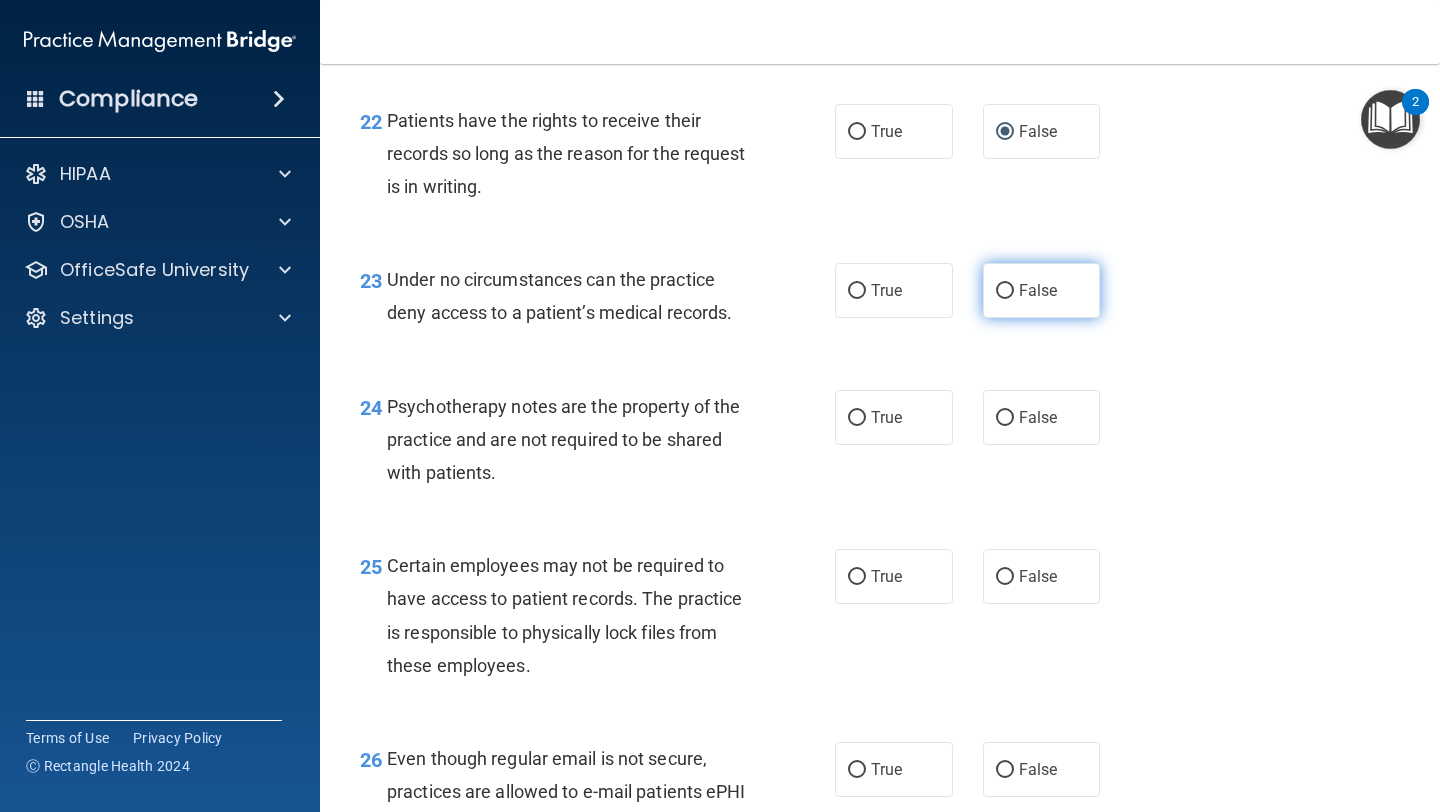 click on "False" at bounding box center (1005, 291) 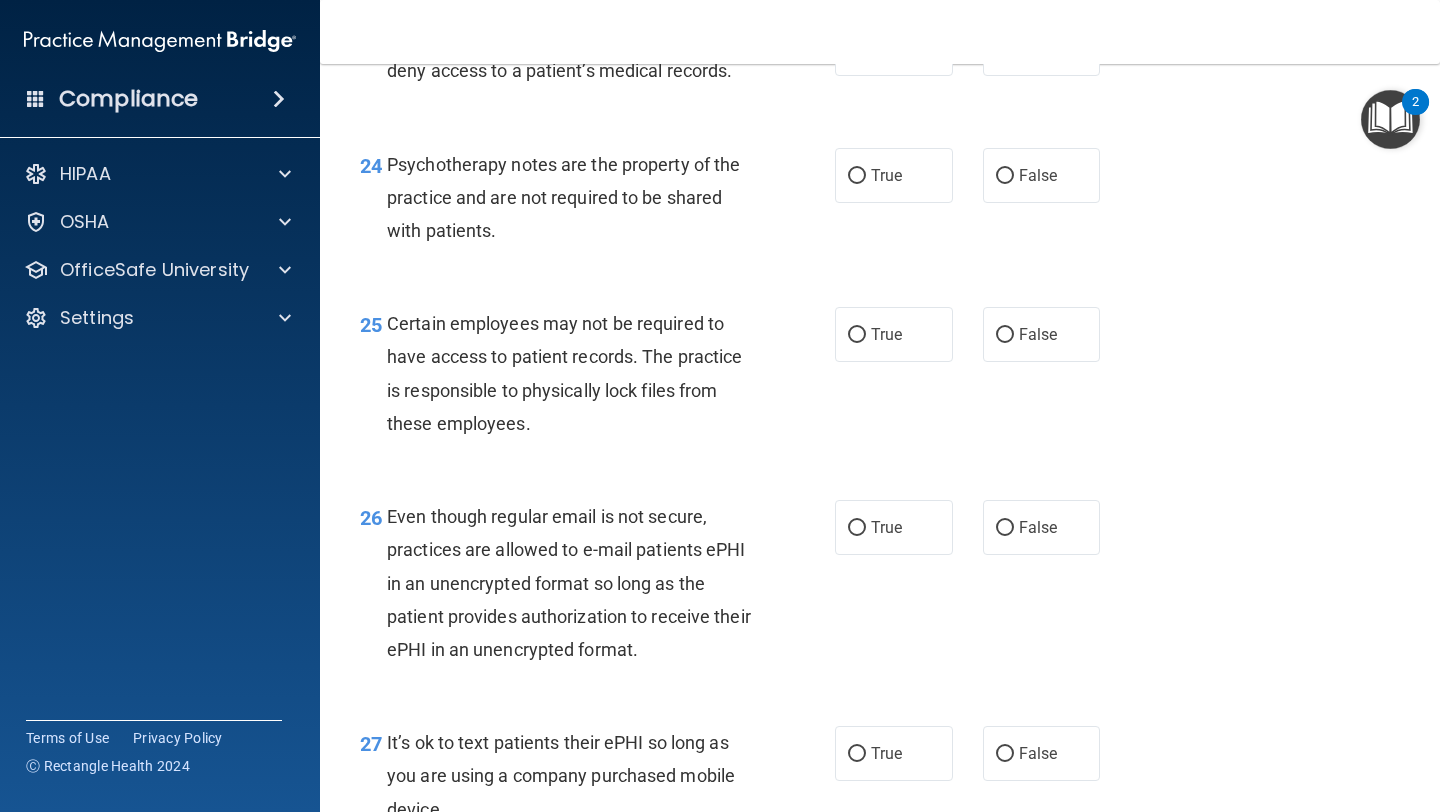scroll, scrollTop: 4615, scrollLeft: 0, axis: vertical 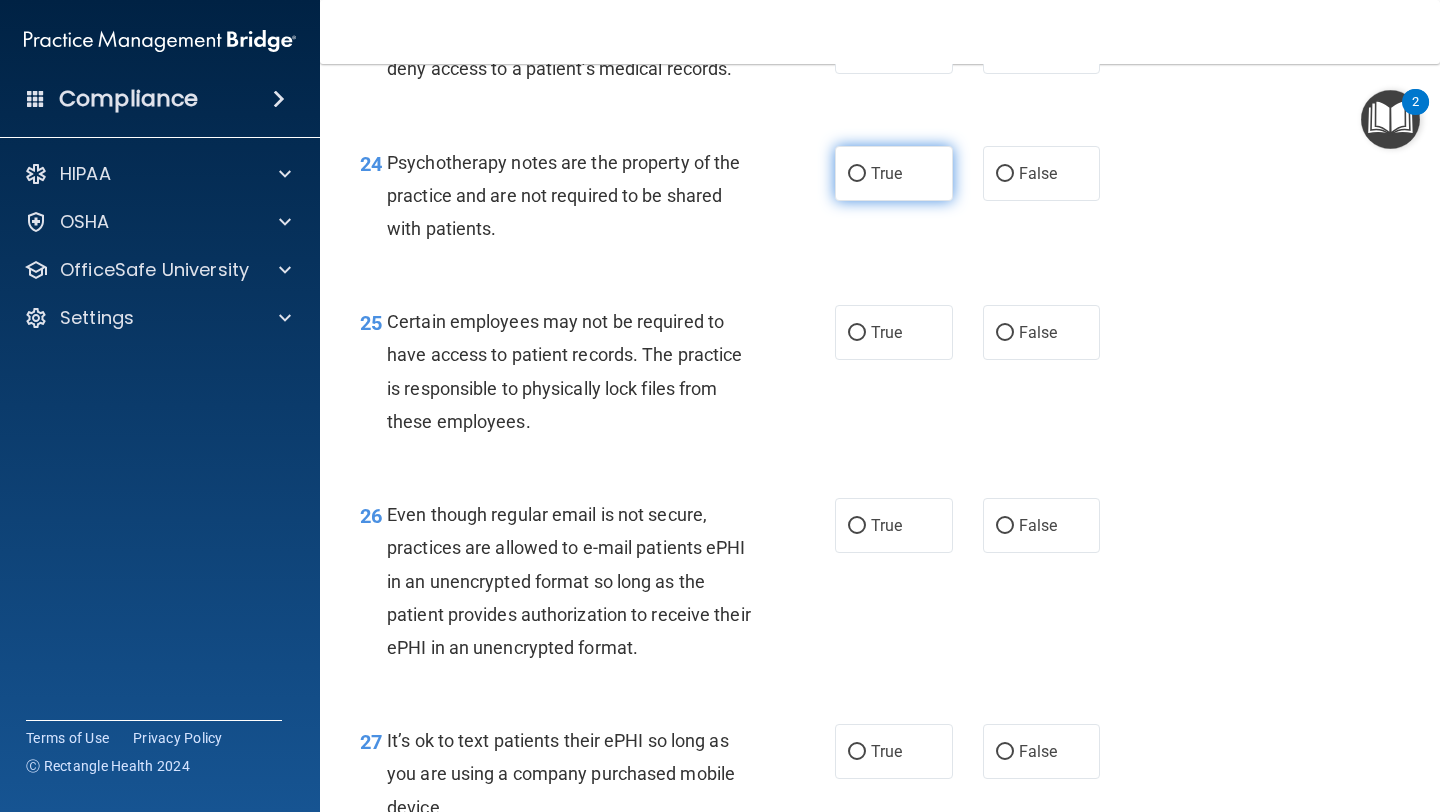 click on "True" at bounding box center (894, 173) 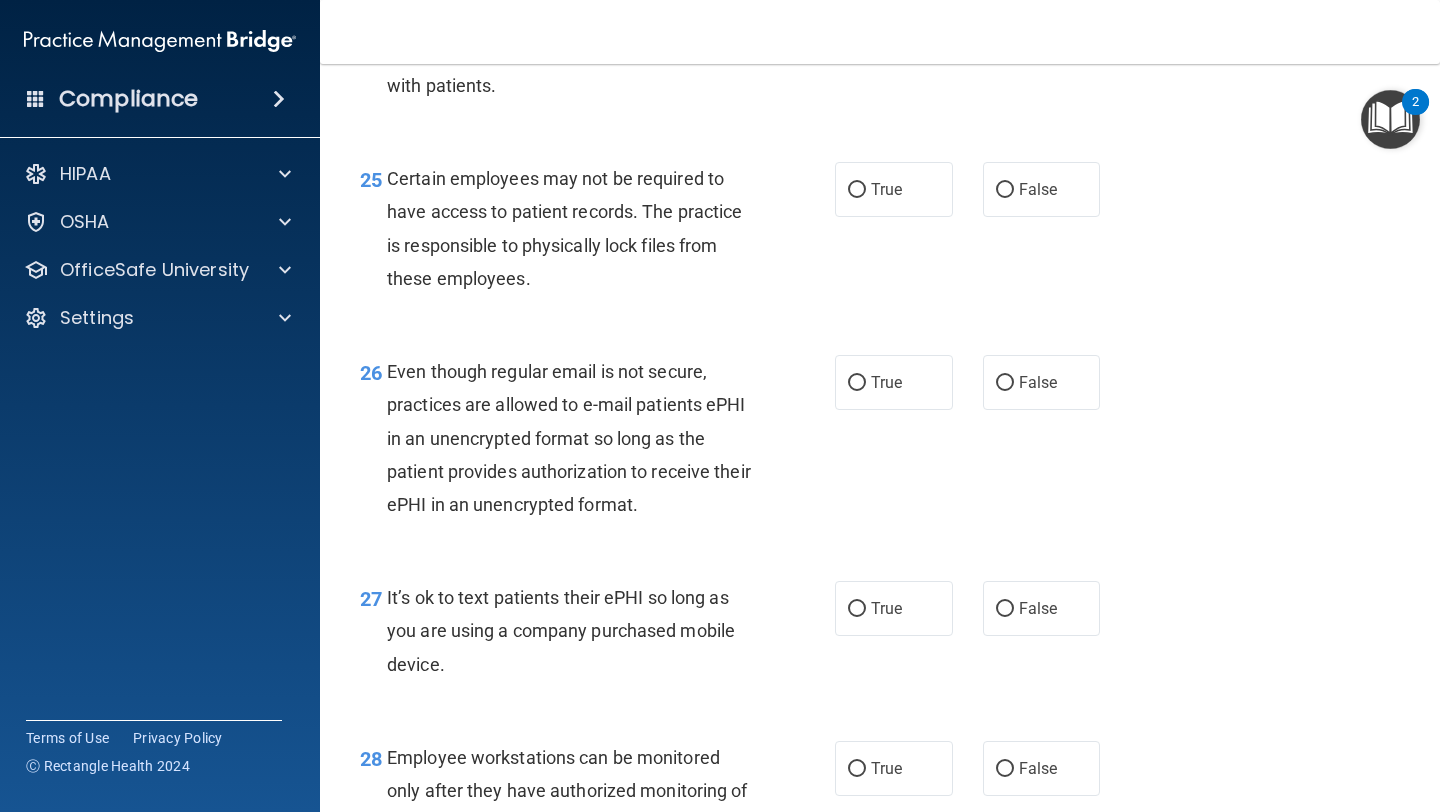 scroll, scrollTop: 4706, scrollLeft: 0, axis: vertical 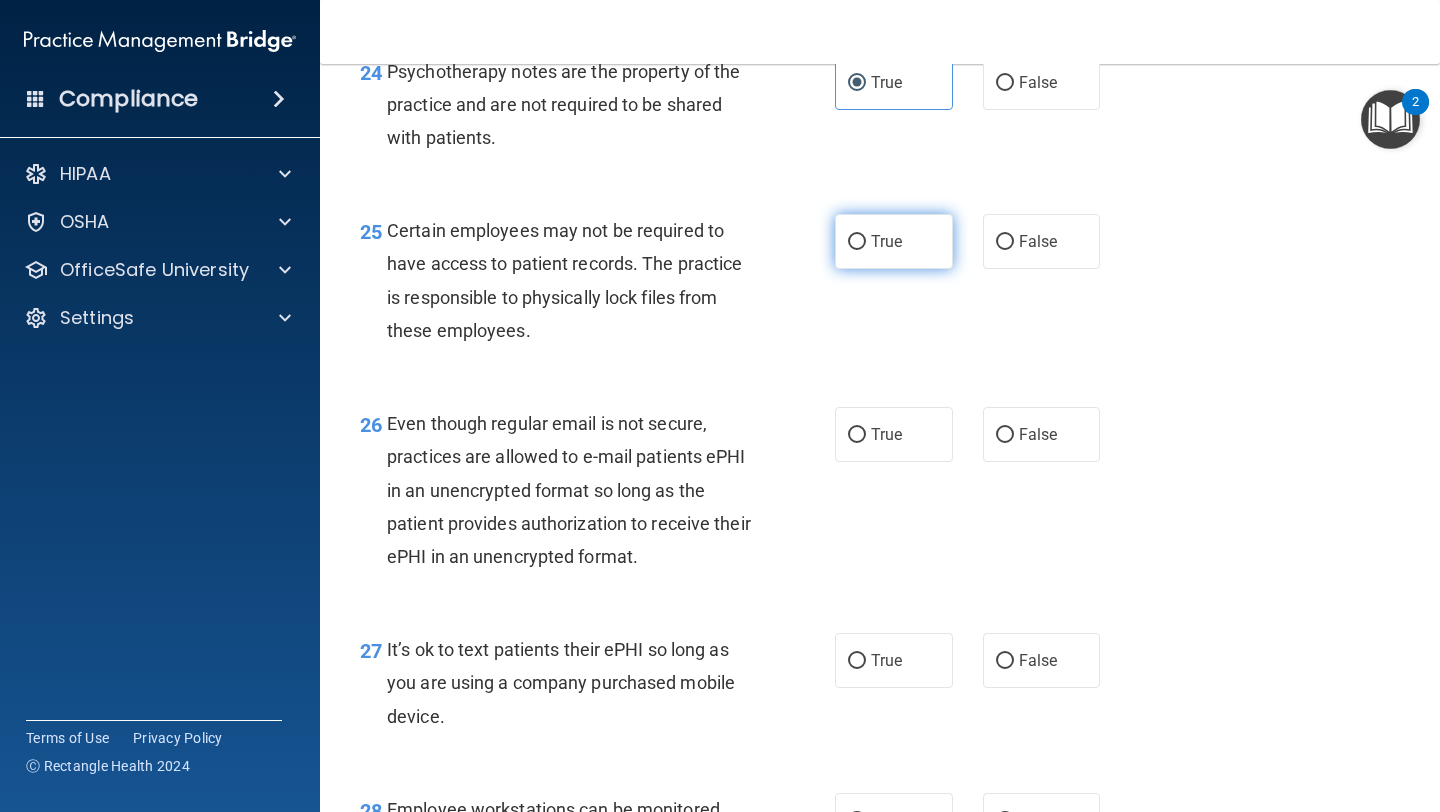 click on "True" at bounding box center (886, 241) 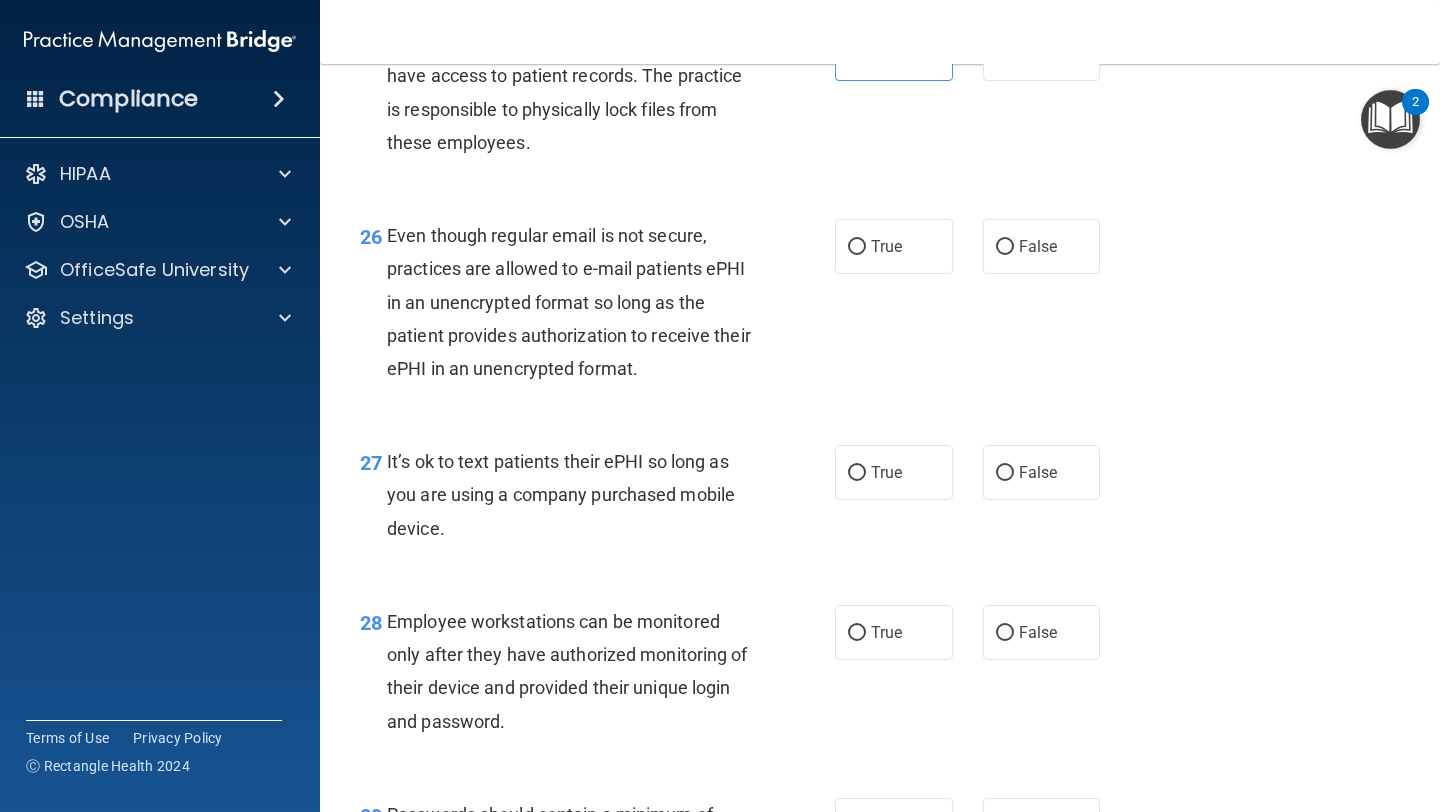 scroll, scrollTop: 4895, scrollLeft: 0, axis: vertical 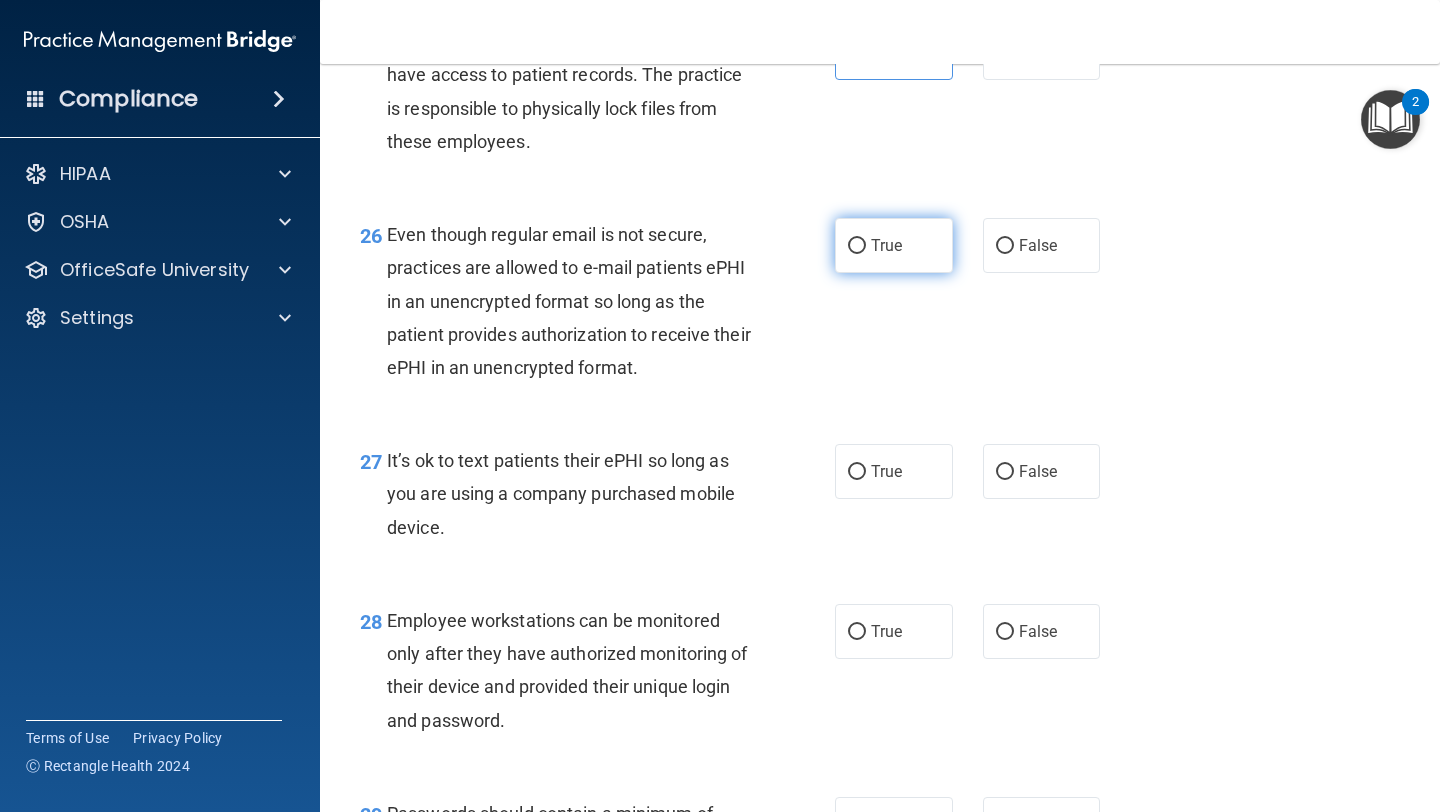 click on "True" at bounding box center [894, 245] 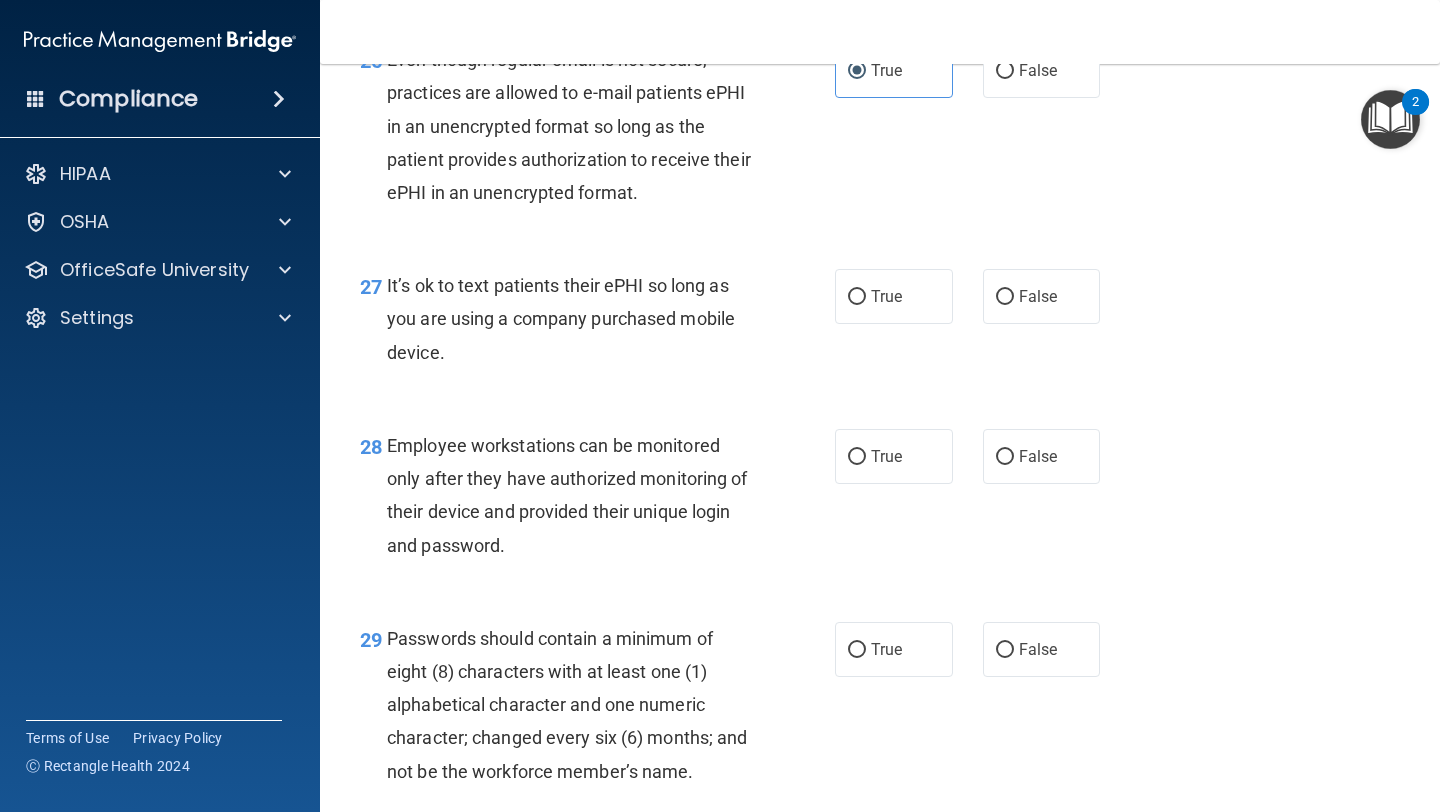 scroll, scrollTop: 5069, scrollLeft: 0, axis: vertical 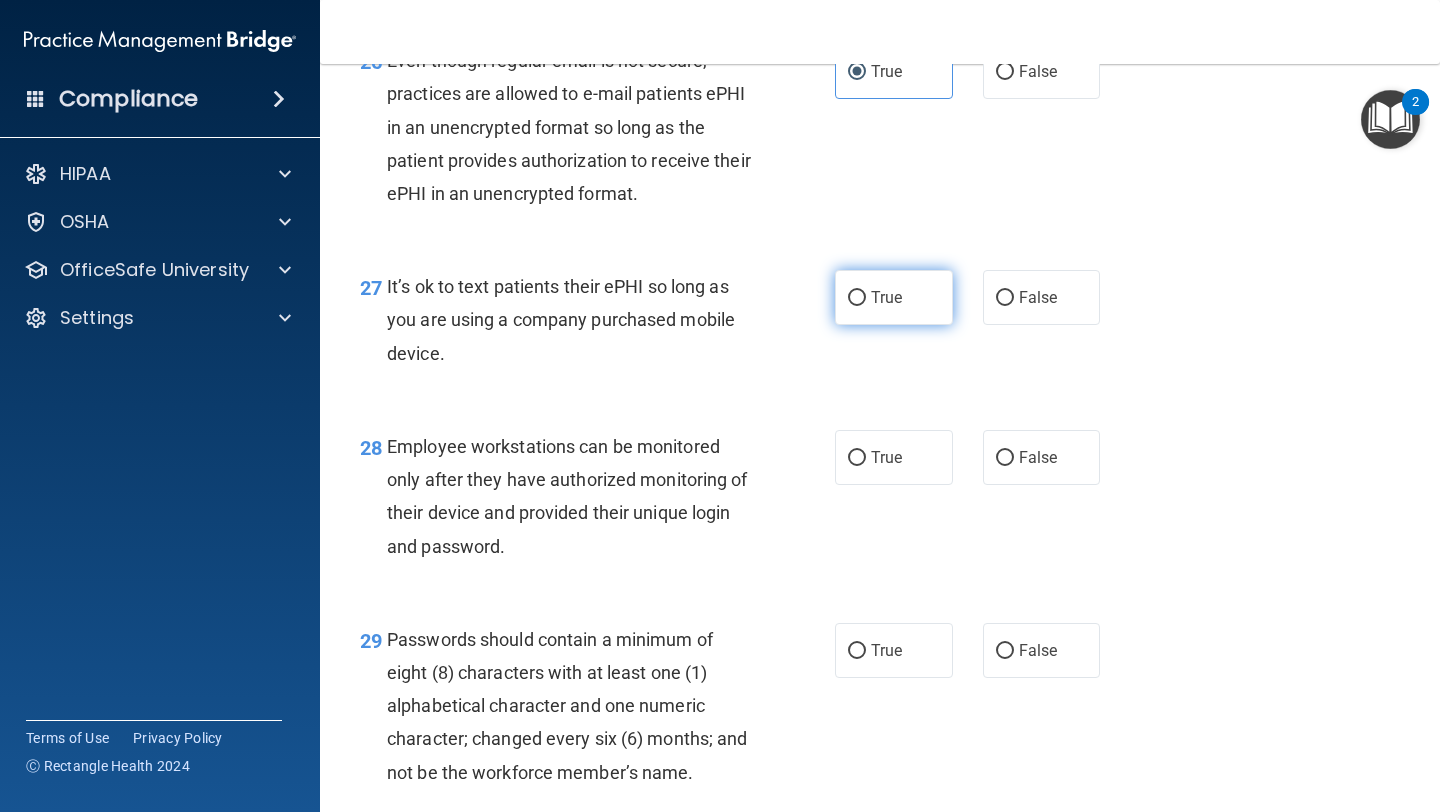 click on "True" at bounding box center [894, 297] 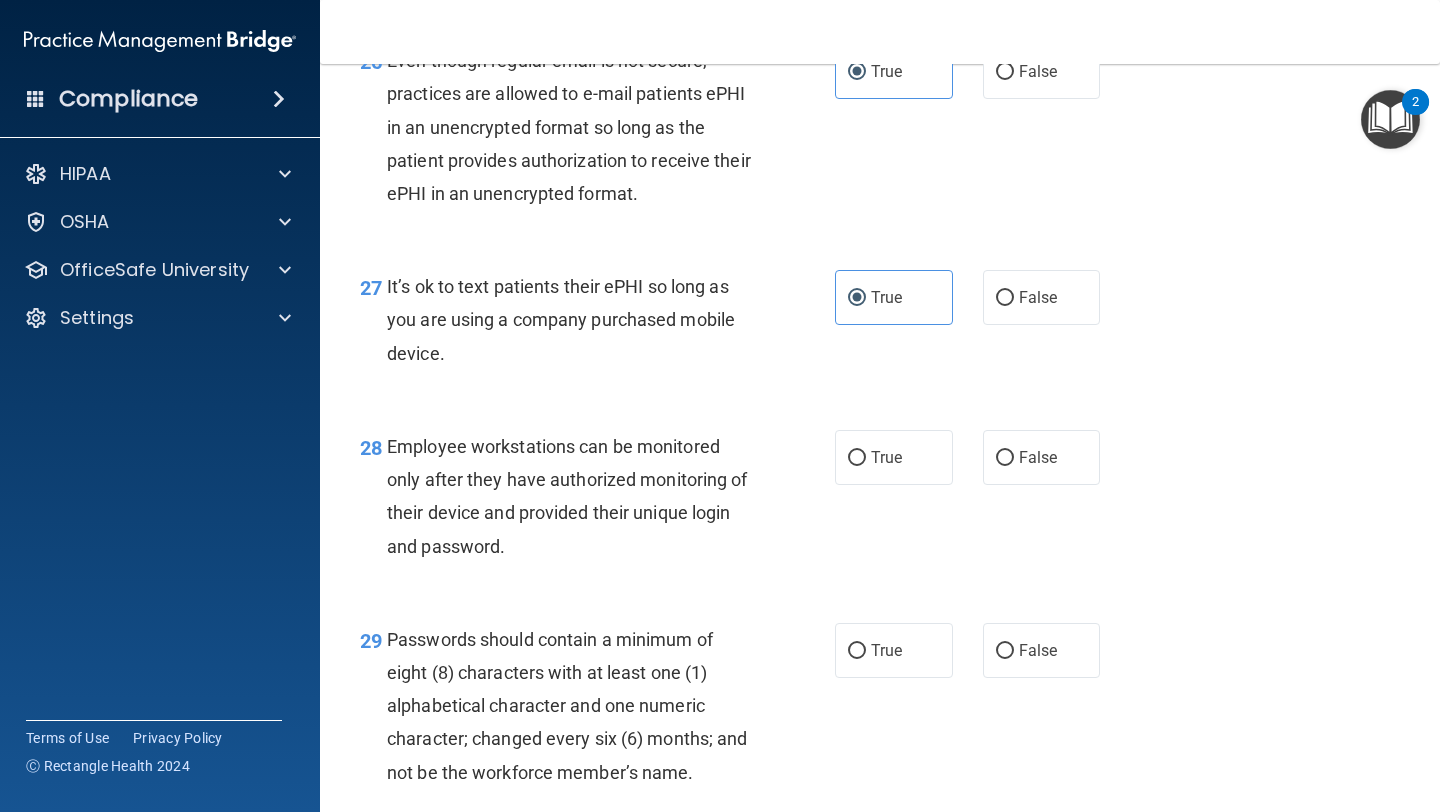 scroll, scrollTop: 5270, scrollLeft: 0, axis: vertical 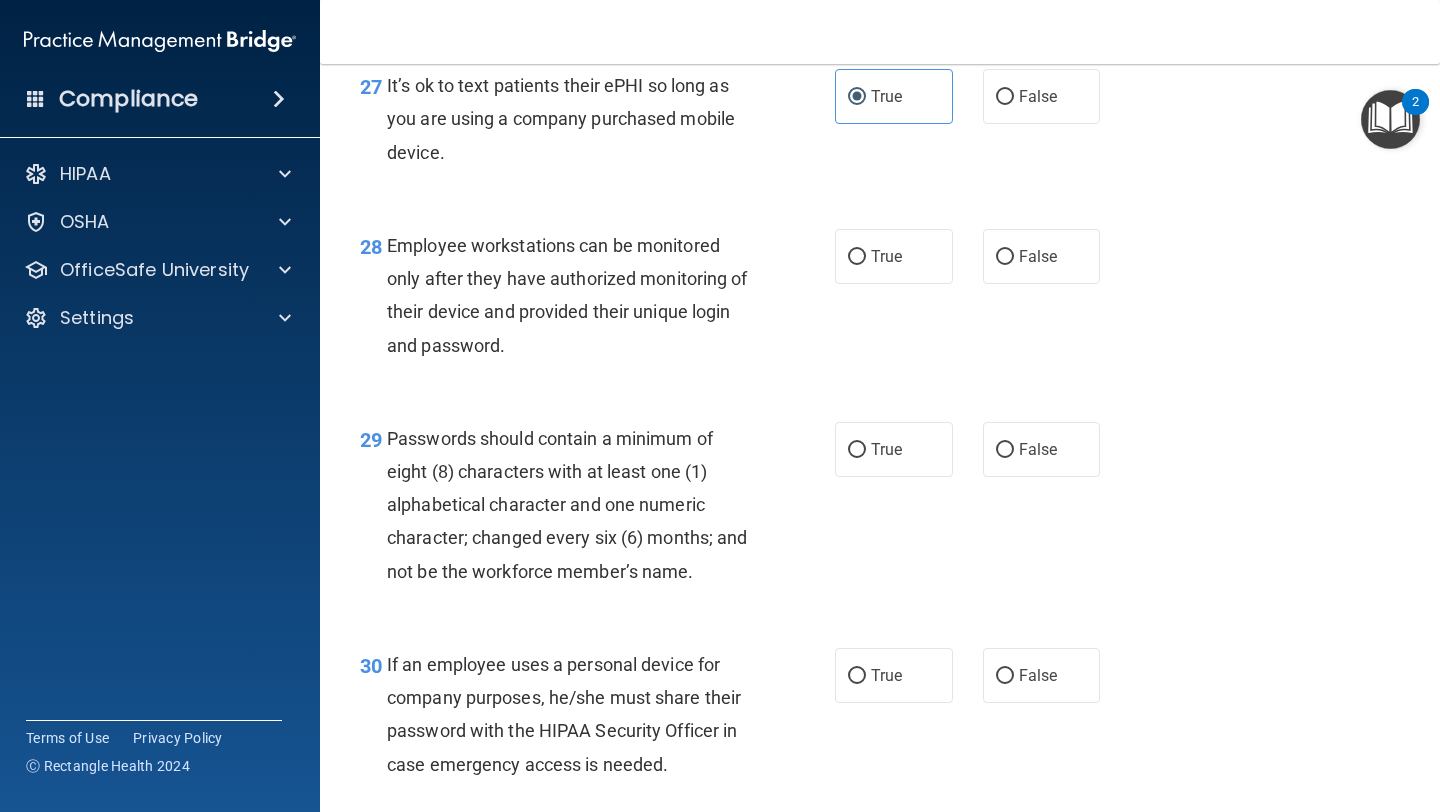 click on "28       Employee workstations can be monitored only after they have authorized monitoring of their device and provided their unique login and password.                  True           False" at bounding box center [880, 300] 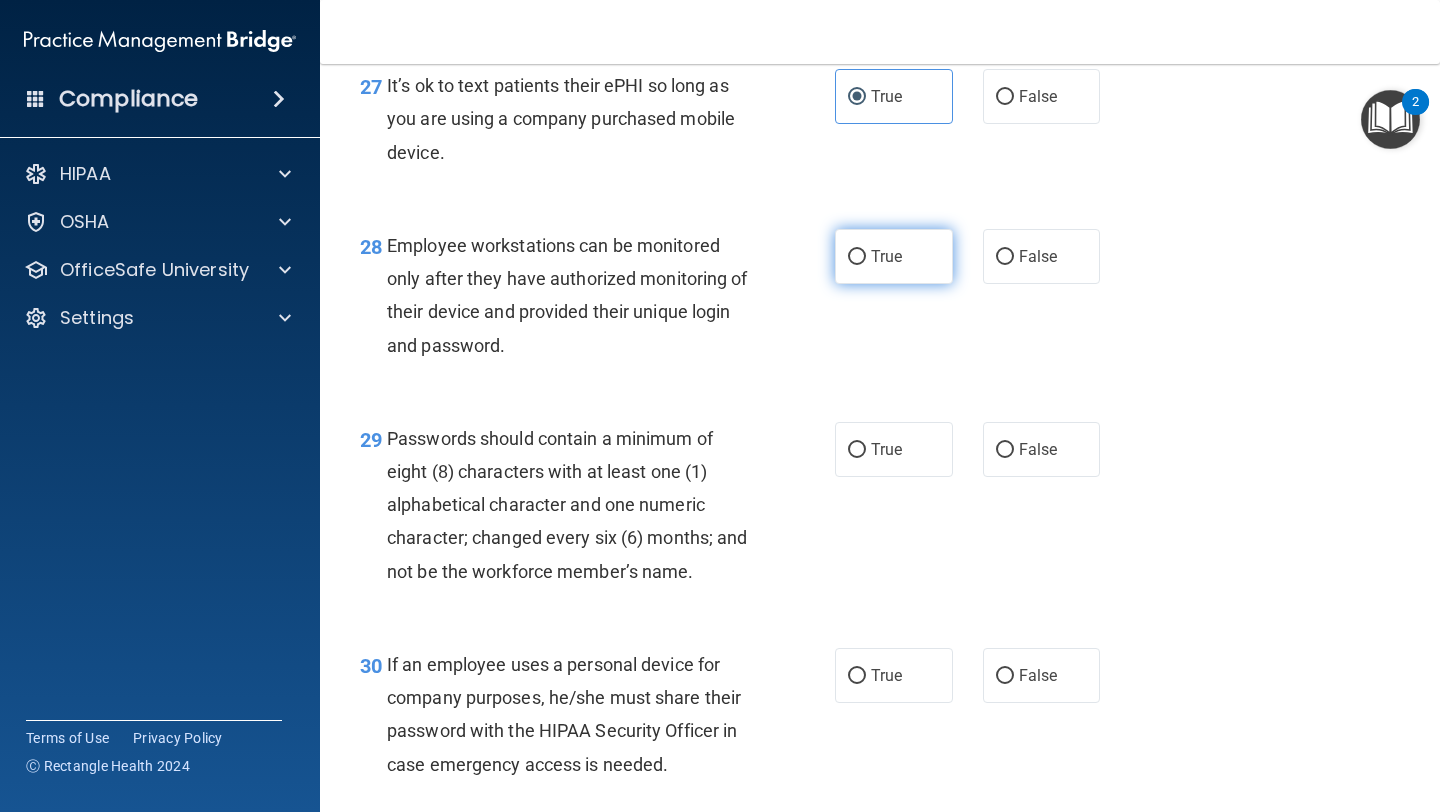 click on "True" at bounding box center (886, 256) 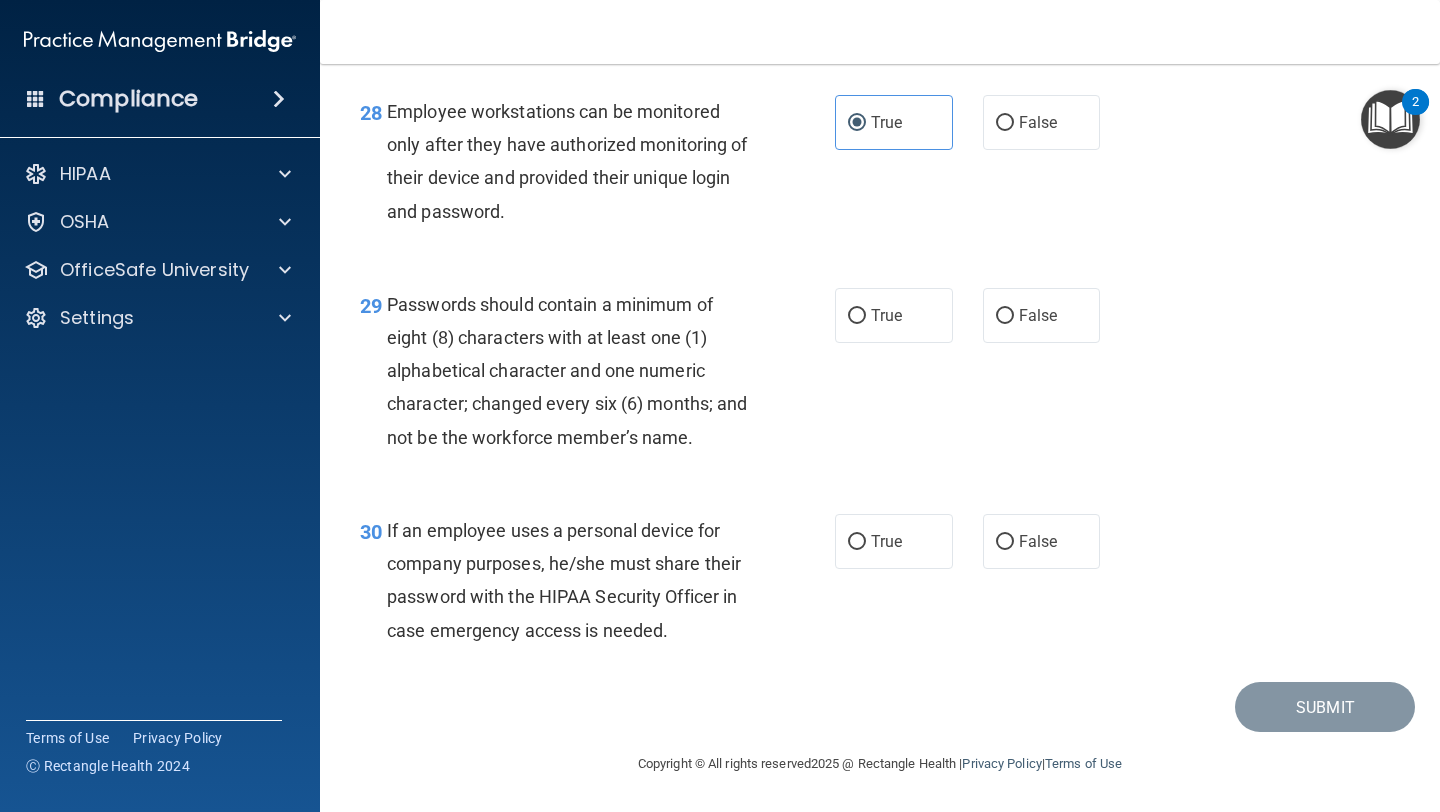 scroll, scrollTop: 5409, scrollLeft: 0, axis: vertical 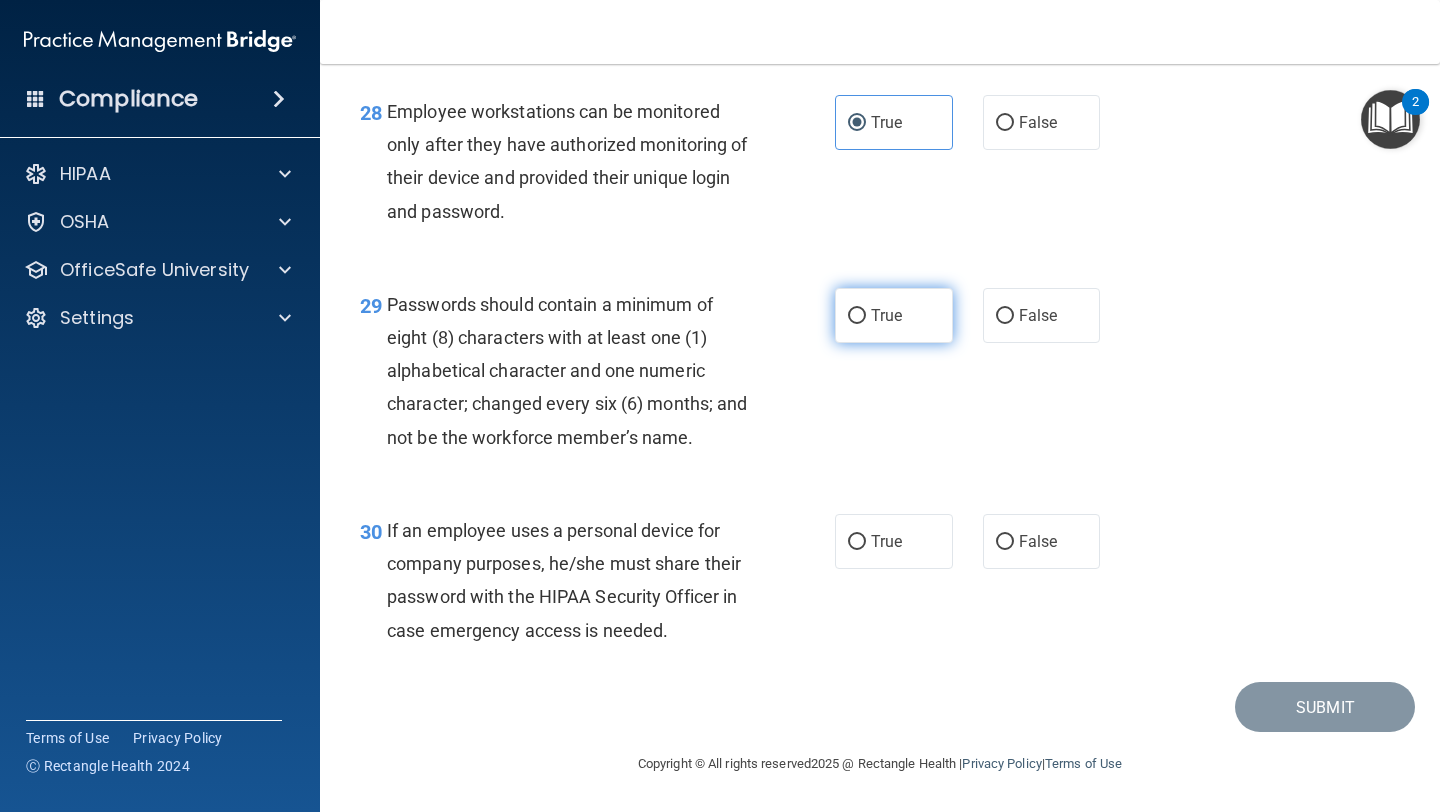 click on "True" at bounding box center [894, 315] 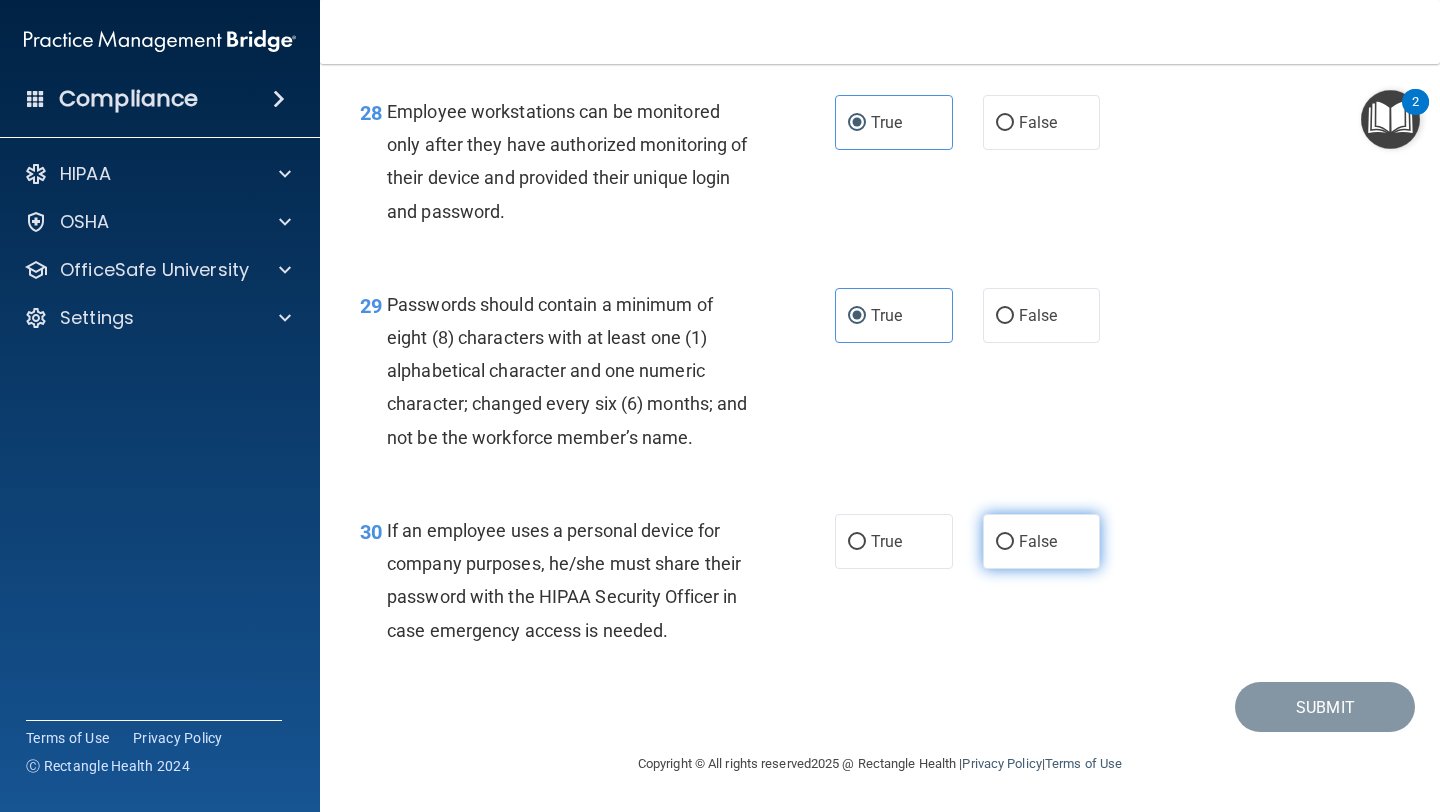 click on "False" at bounding box center (1042, 541) 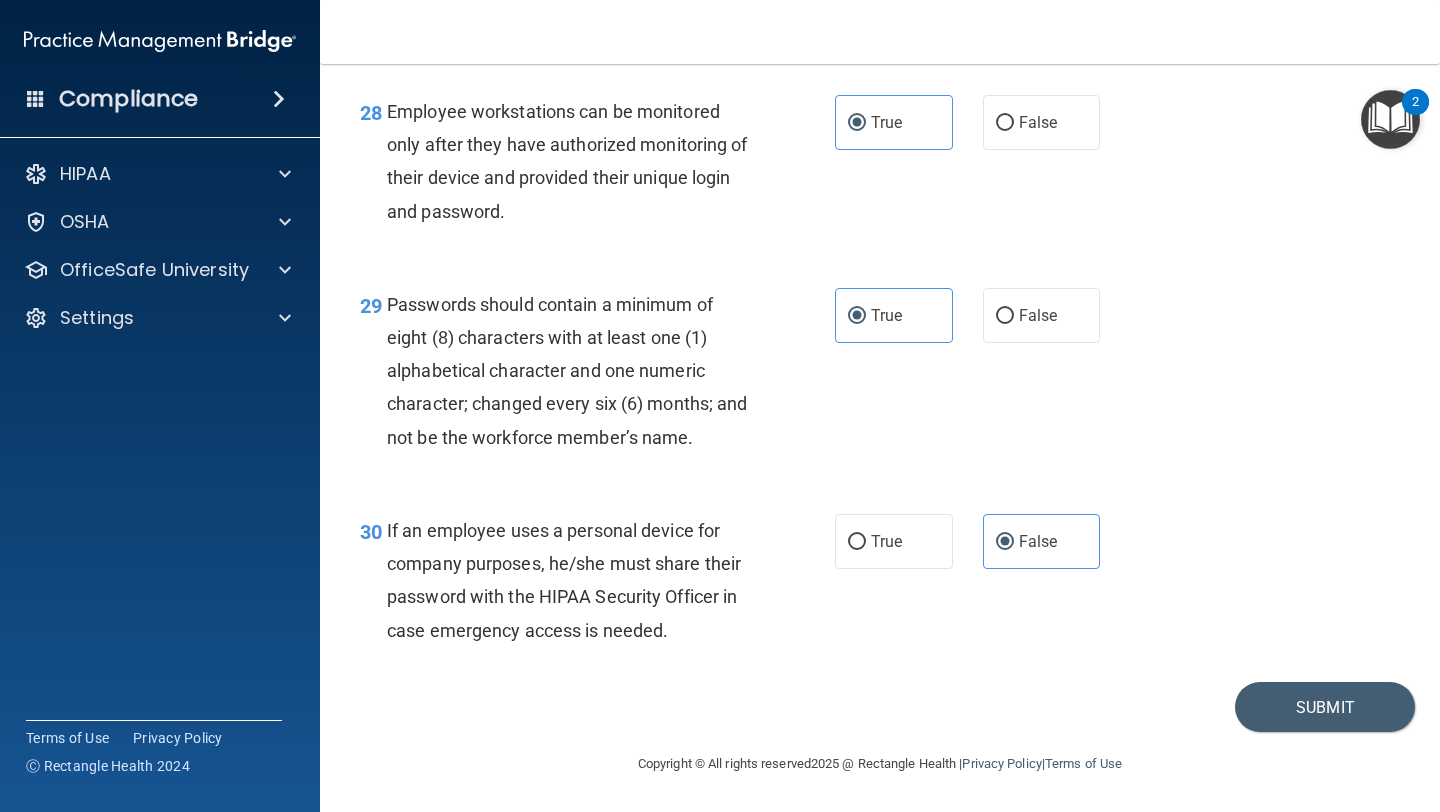 scroll, scrollTop: 5431, scrollLeft: 0, axis: vertical 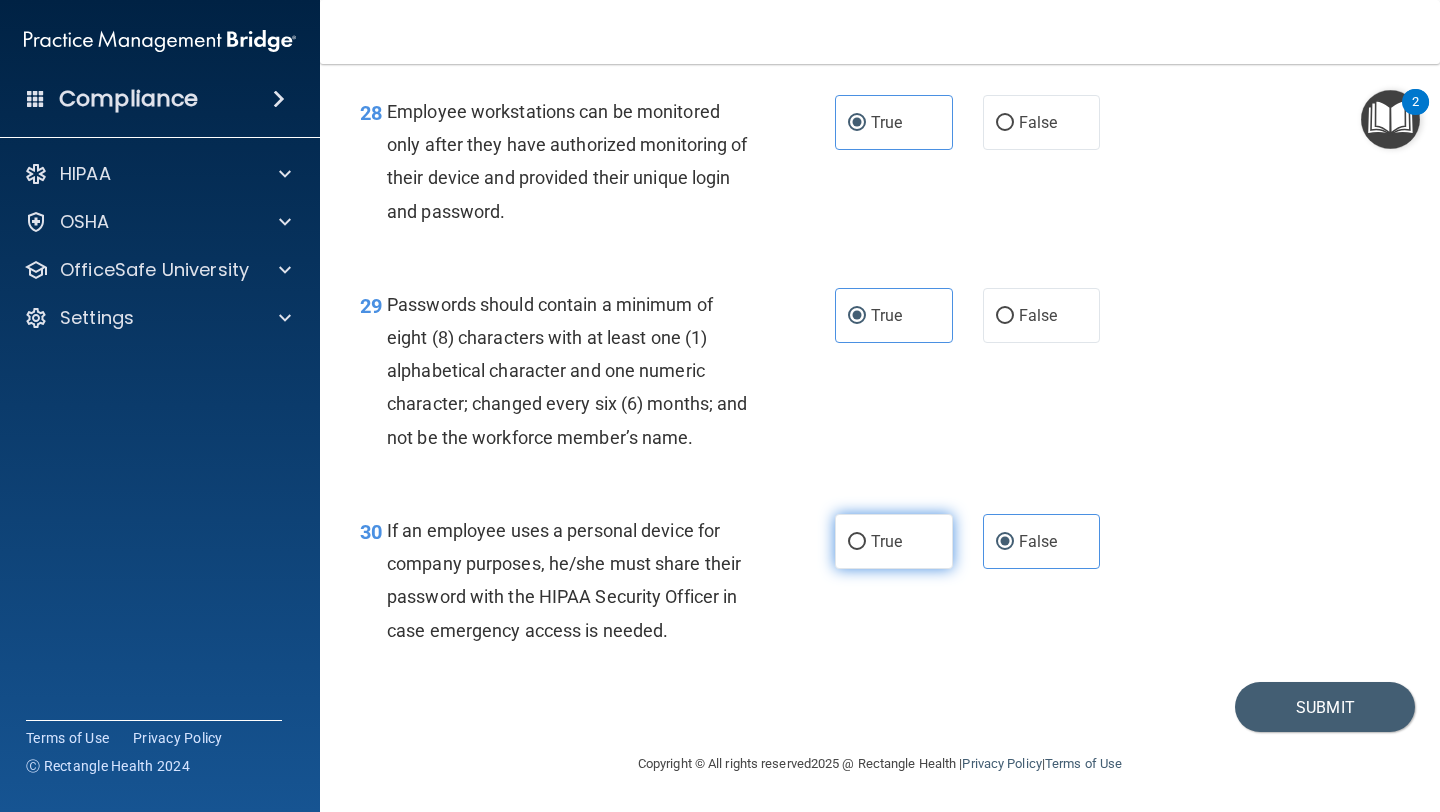 click on "True" at bounding box center [894, 541] 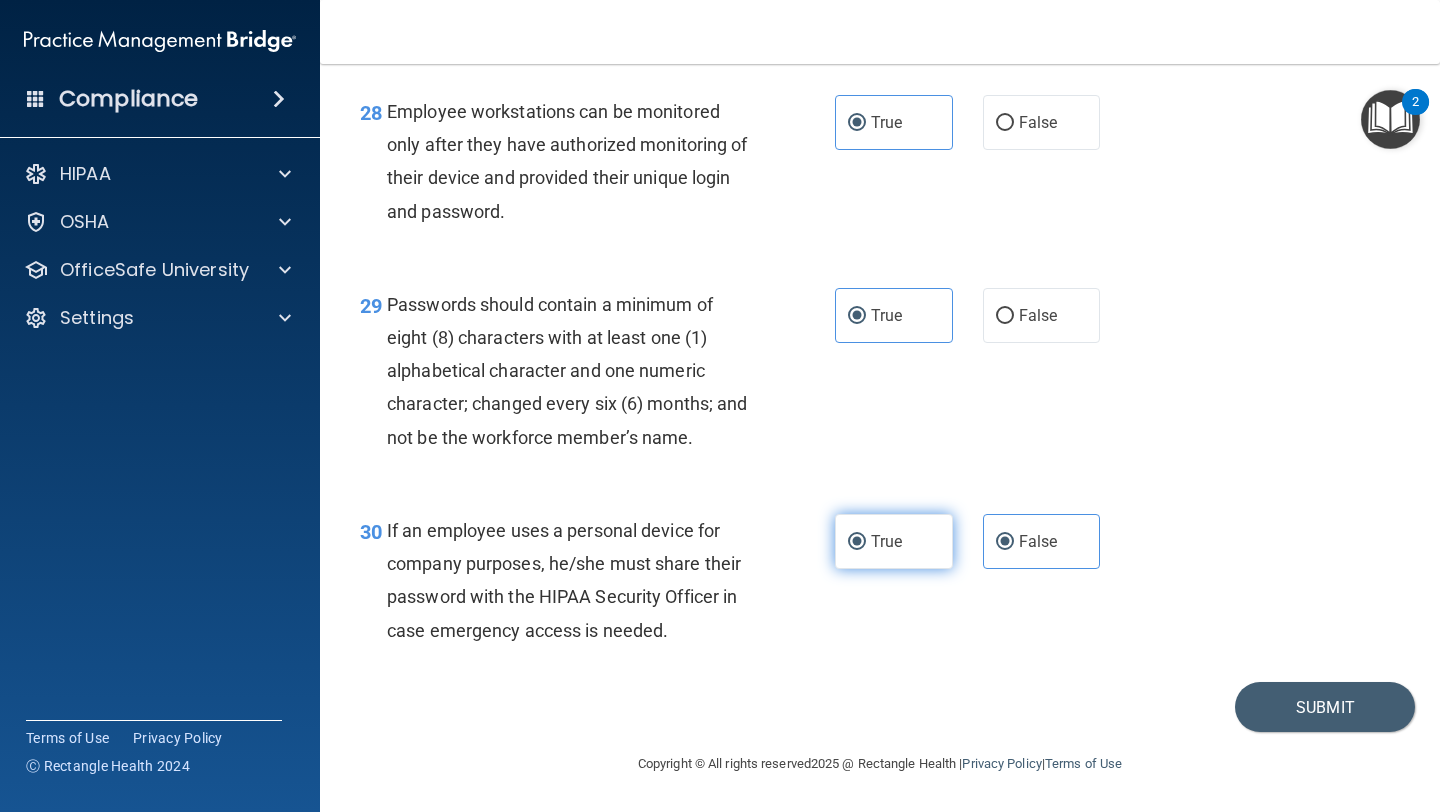 radio on "false" 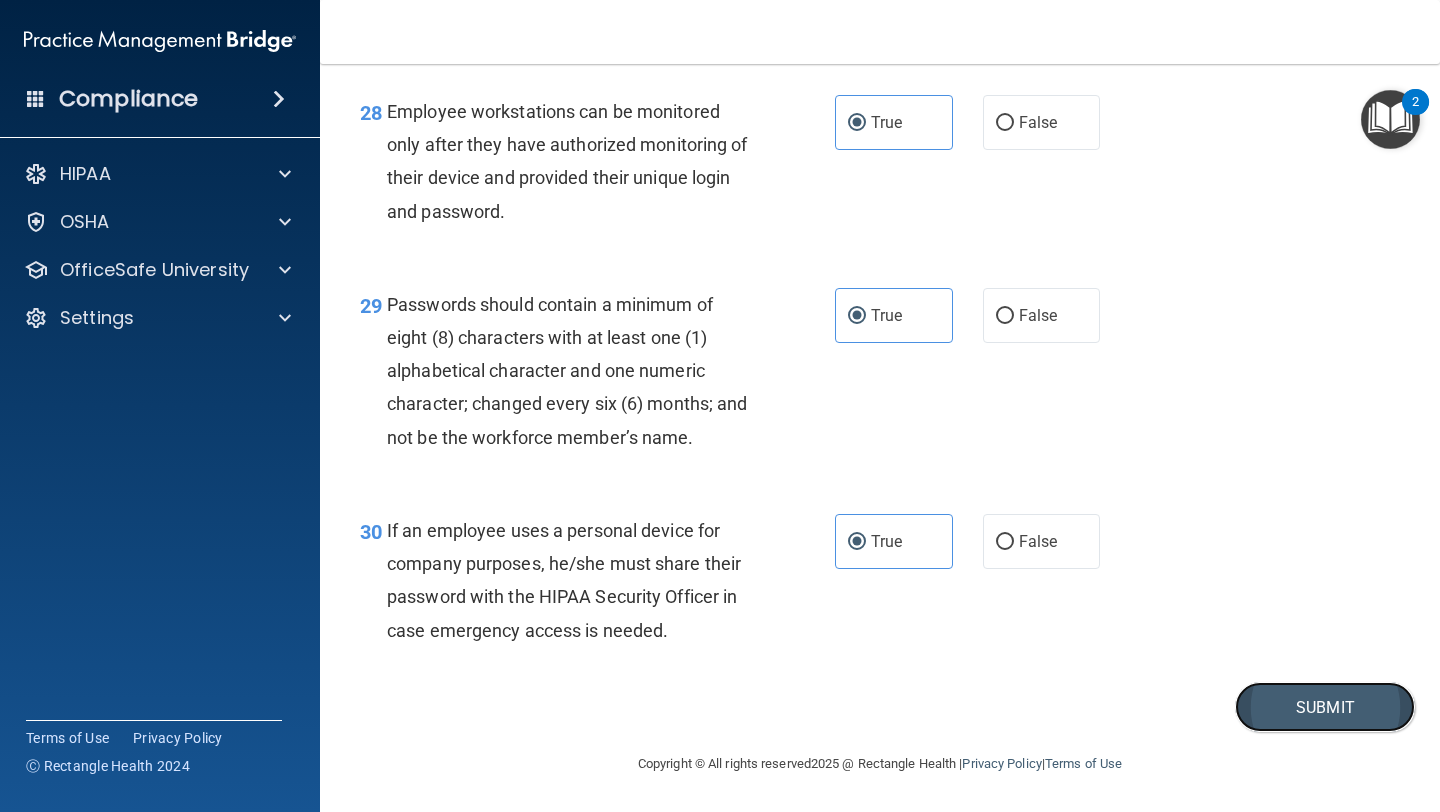 click on "Submit" at bounding box center (1325, 707) 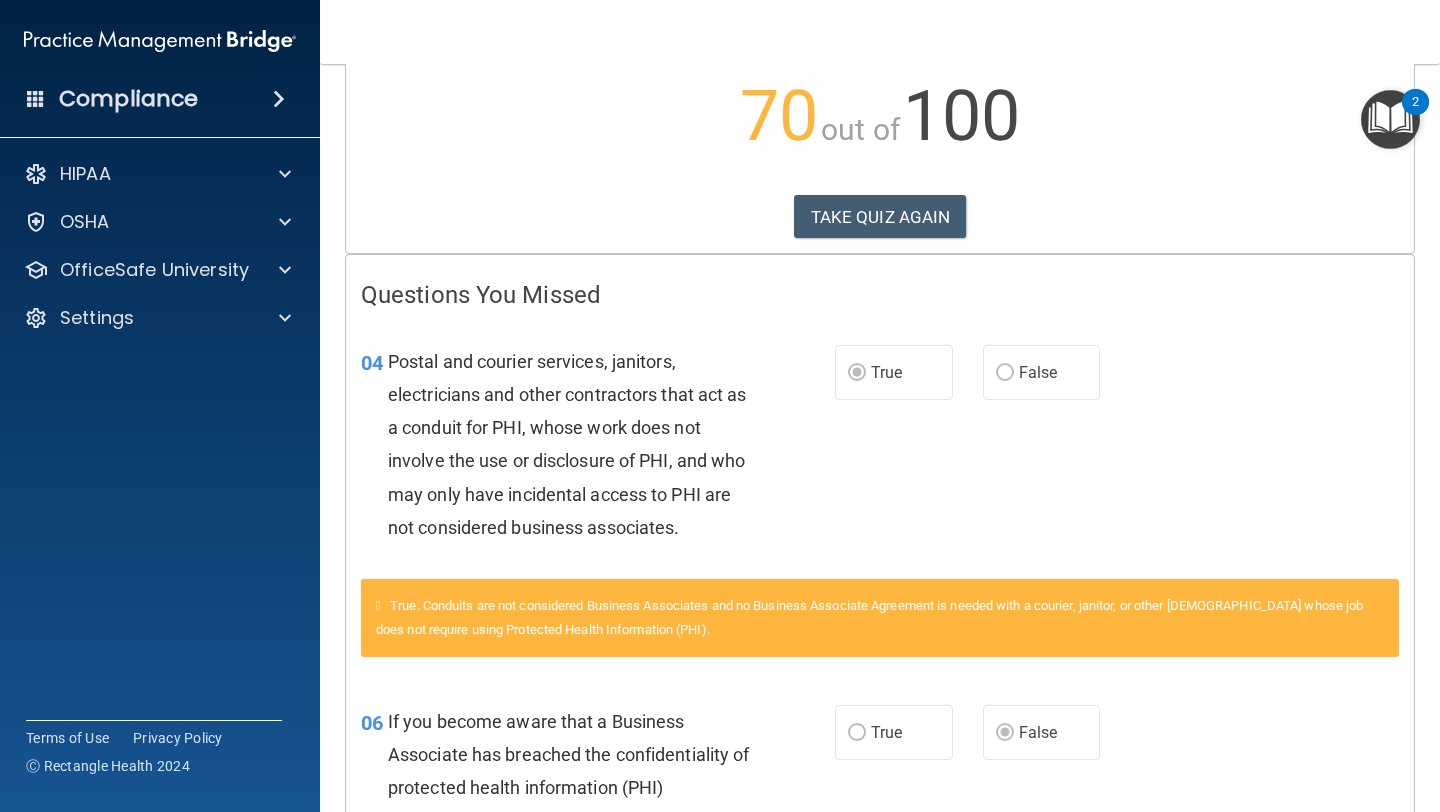 scroll, scrollTop: 219, scrollLeft: 0, axis: vertical 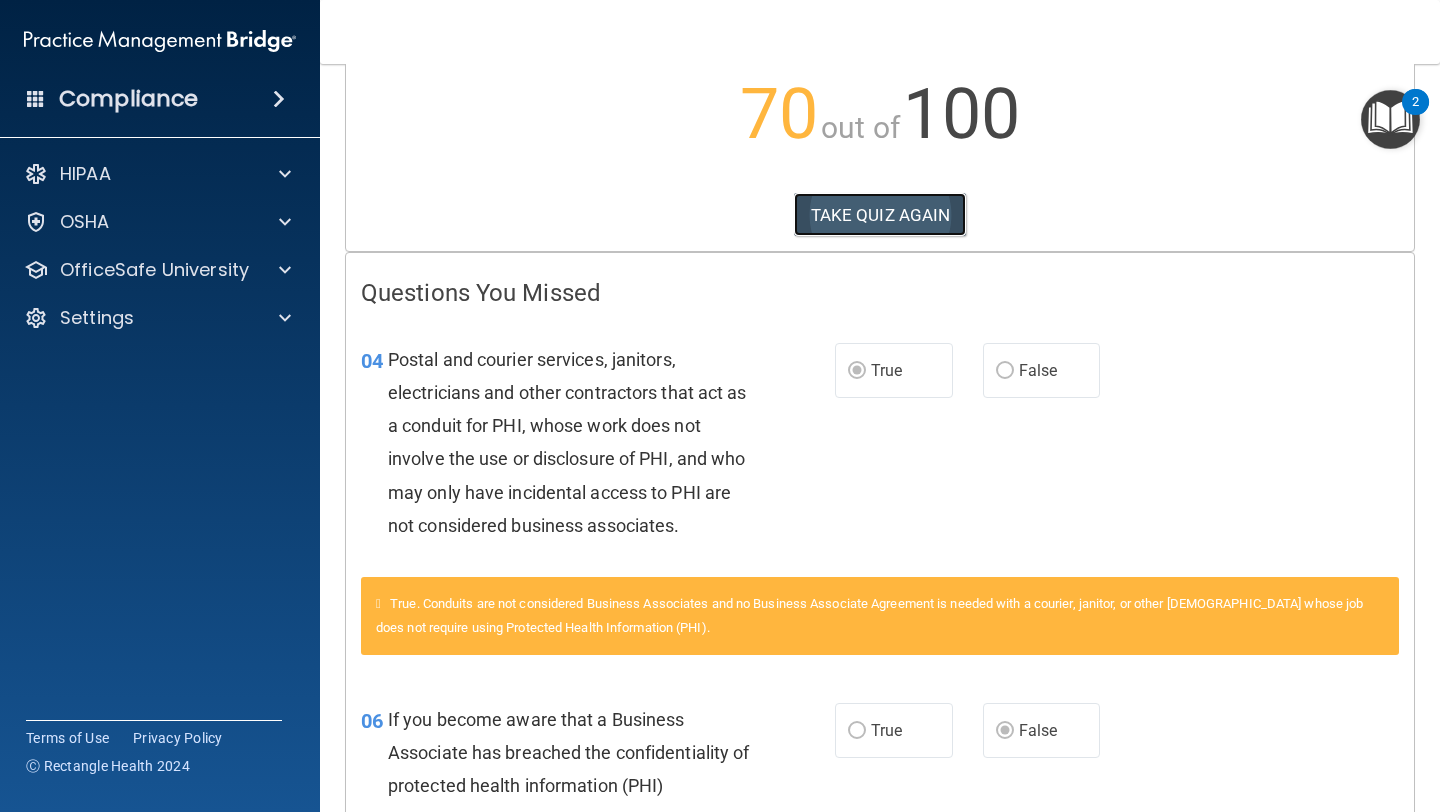 click on "TAKE QUIZ AGAIN" at bounding box center [880, 215] 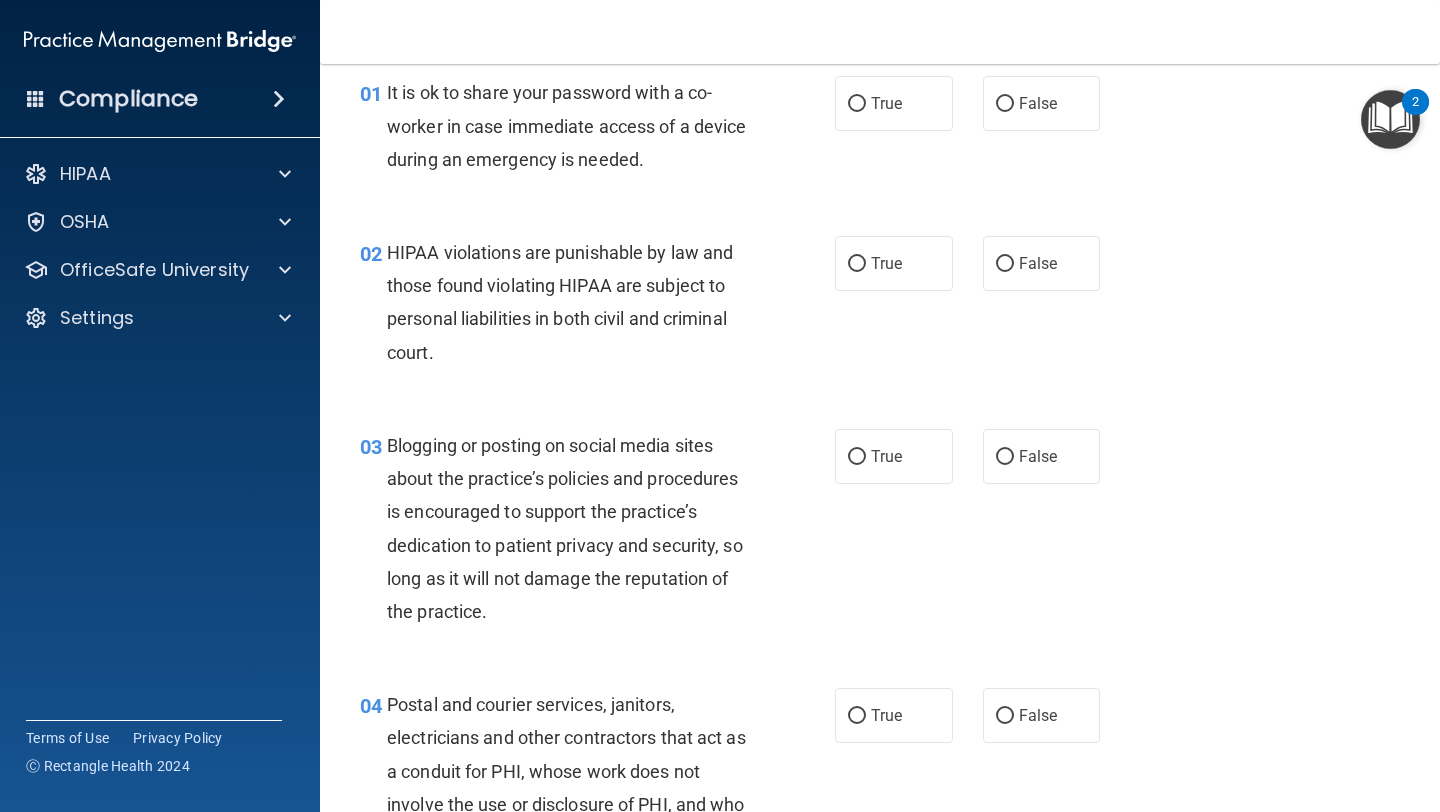 scroll, scrollTop: 46, scrollLeft: 0, axis: vertical 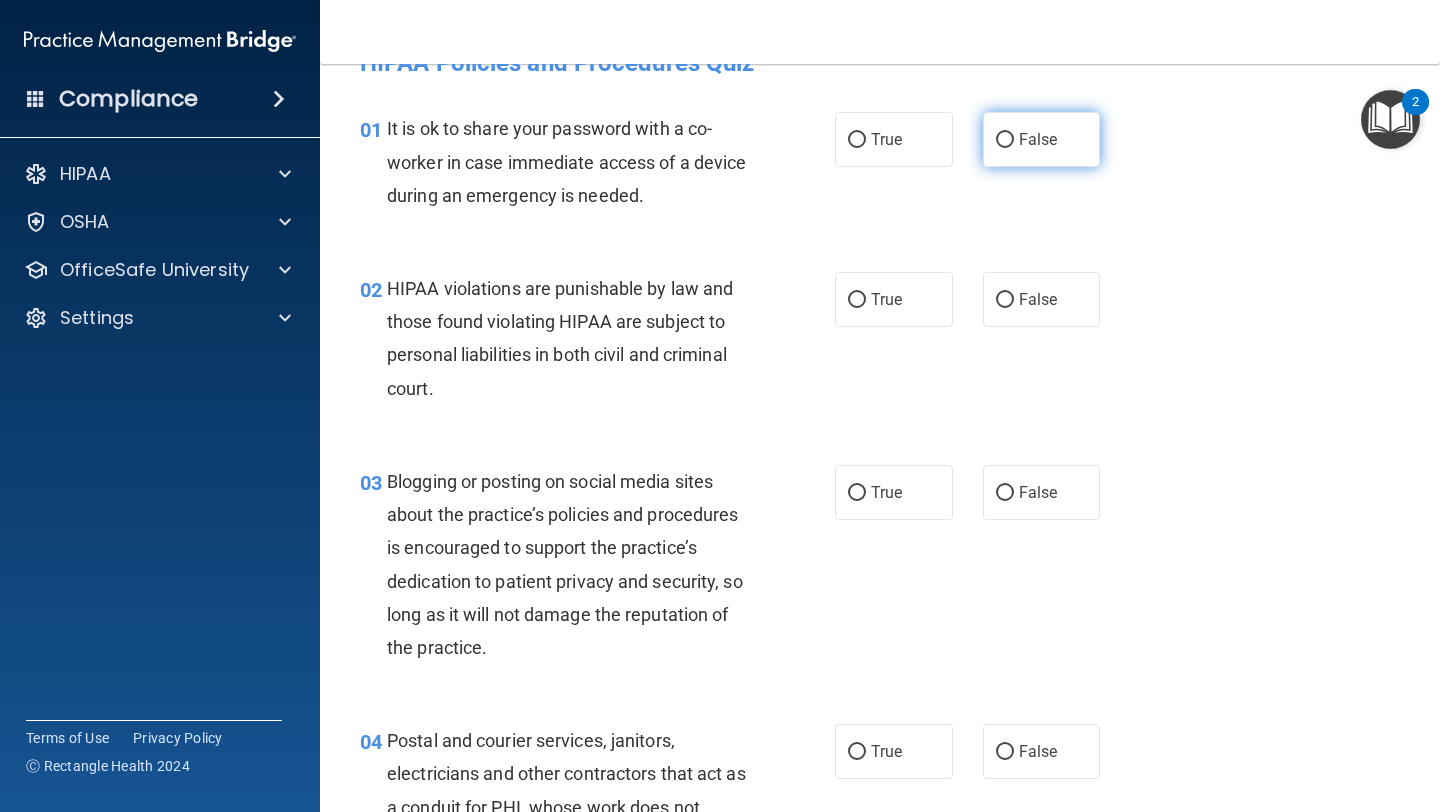 click on "False" at bounding box center (1038, 139) 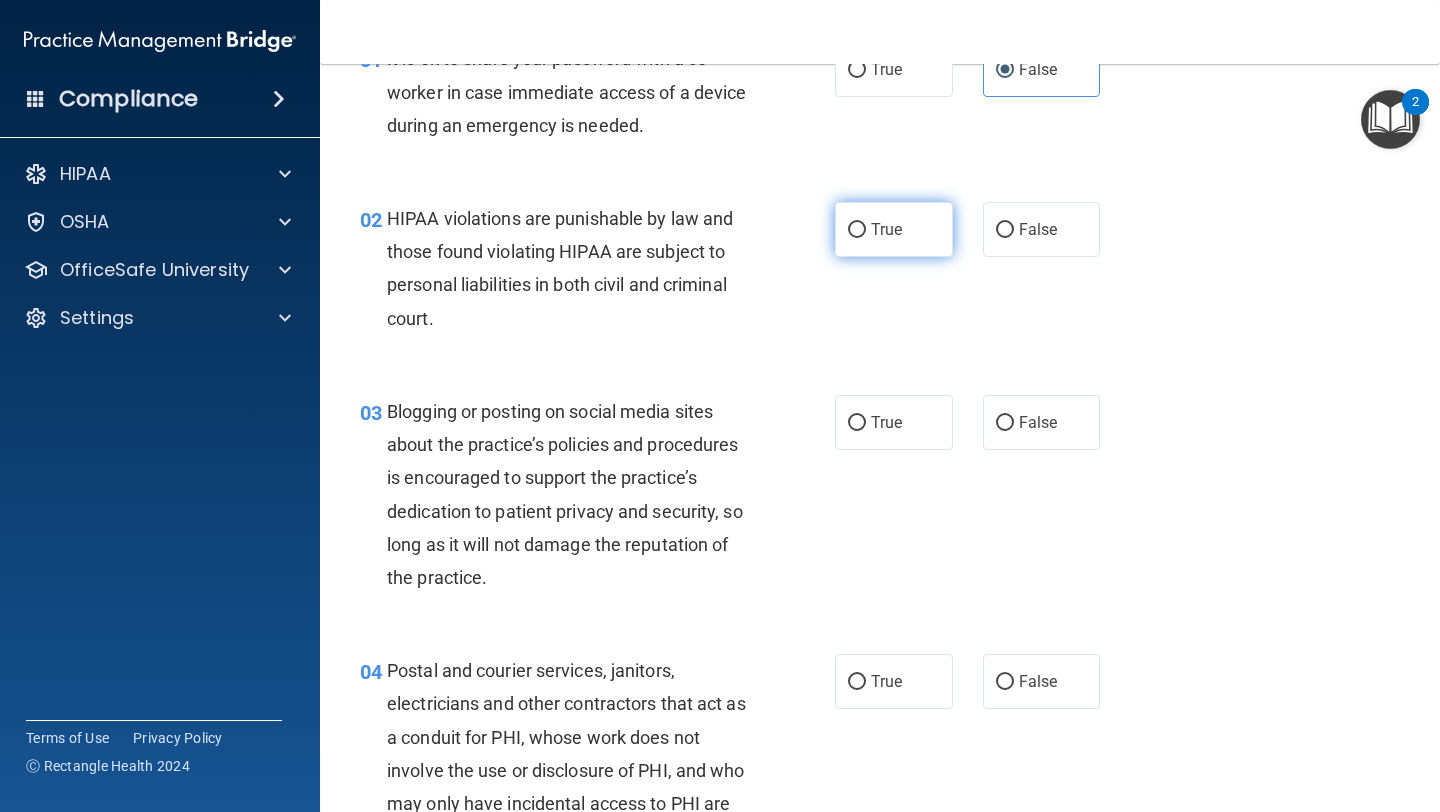 scroll, scrollTop: 120, scrollLeft: 0, axis: vertical 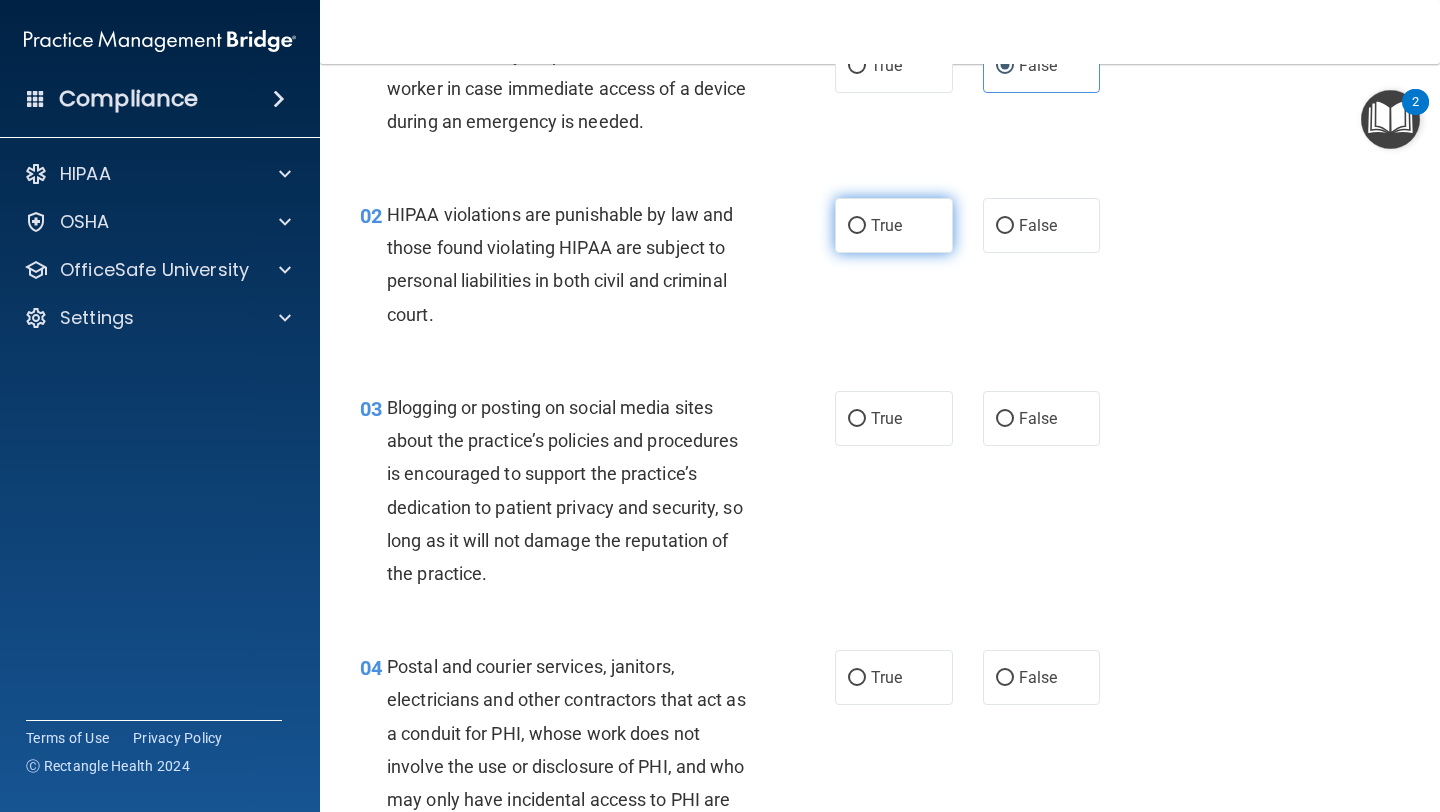 click on "True" at bounding box center [894, 225] 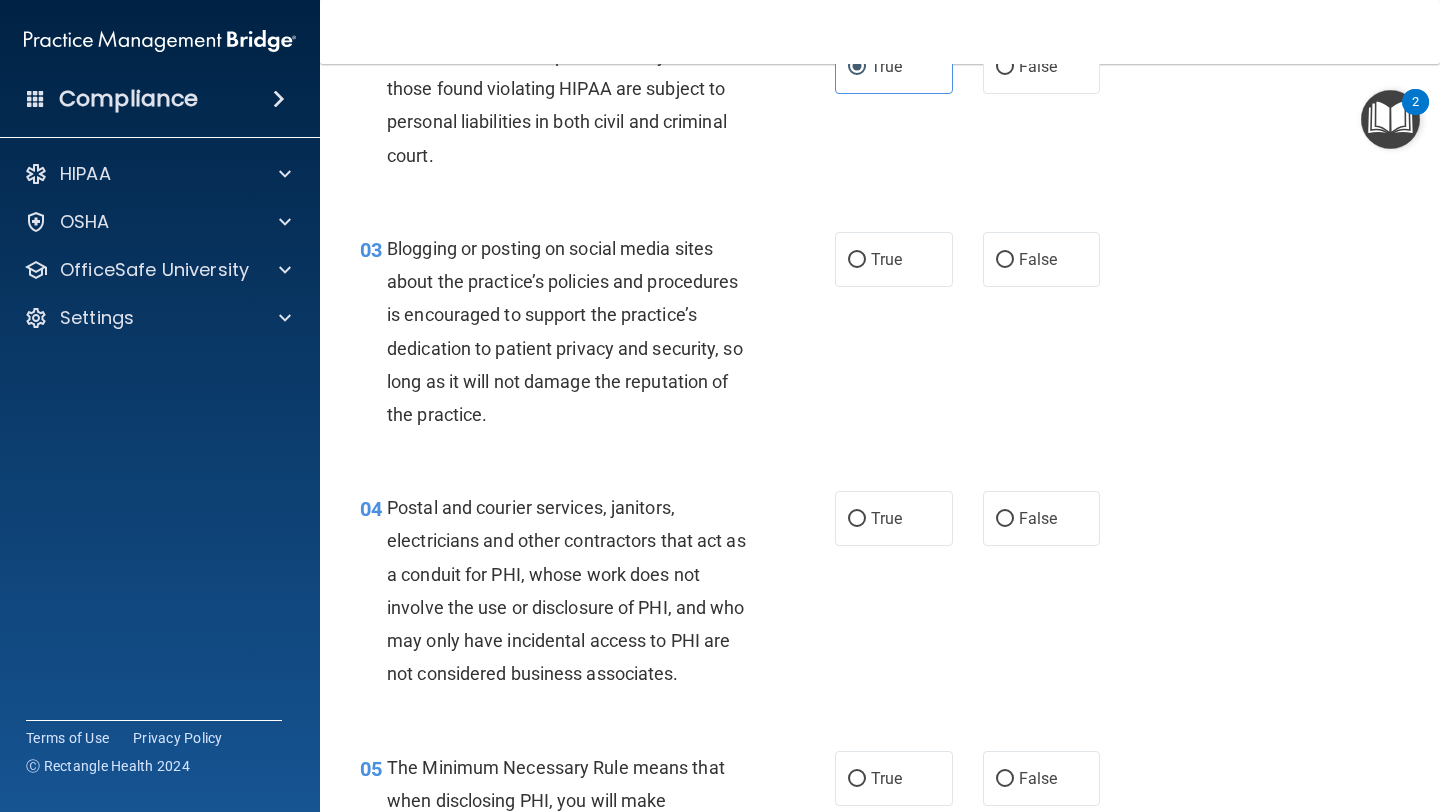 scroll, scrollTop: 301, scrollLeft: 0, axis: vertical 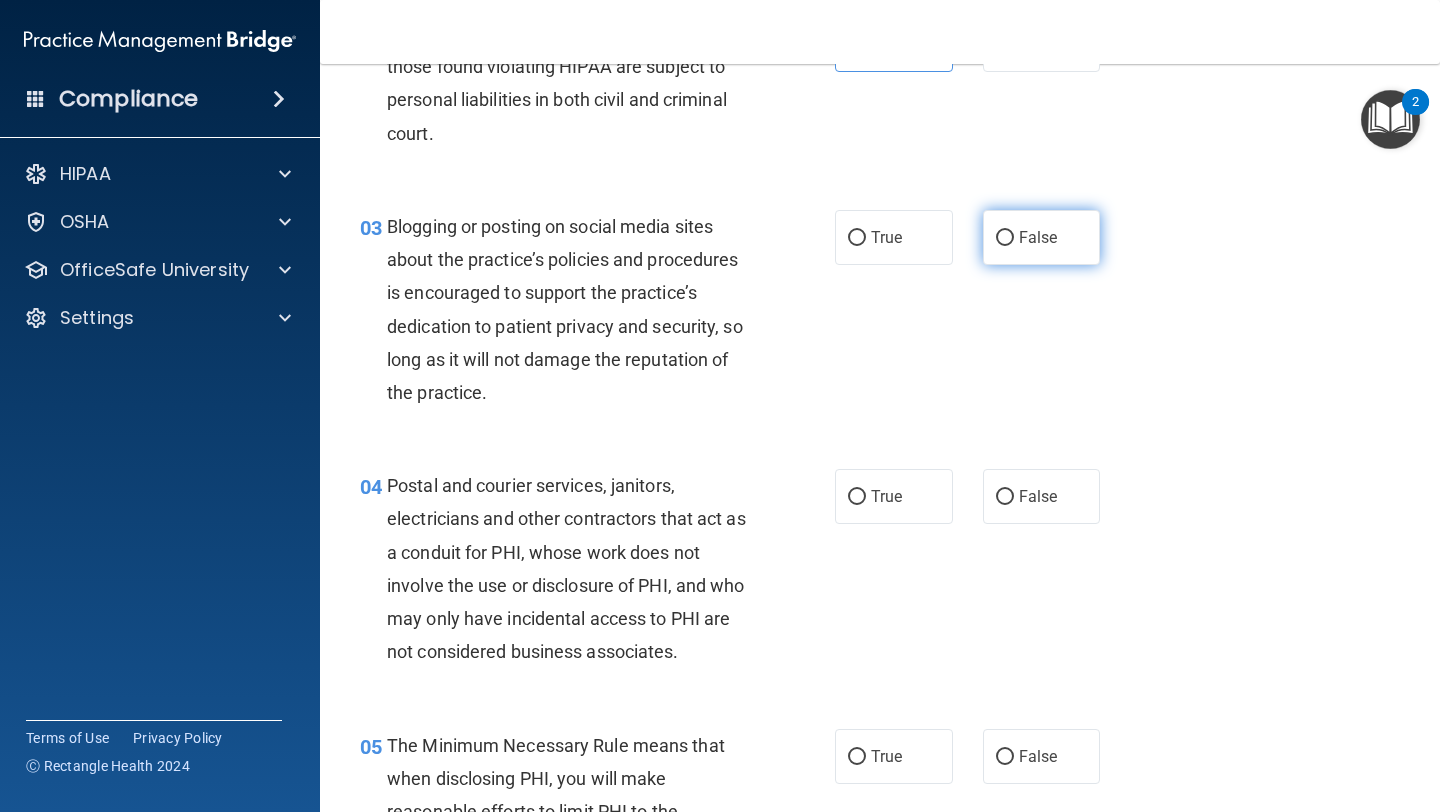 click on "False" at bounding box center [1042, 237] 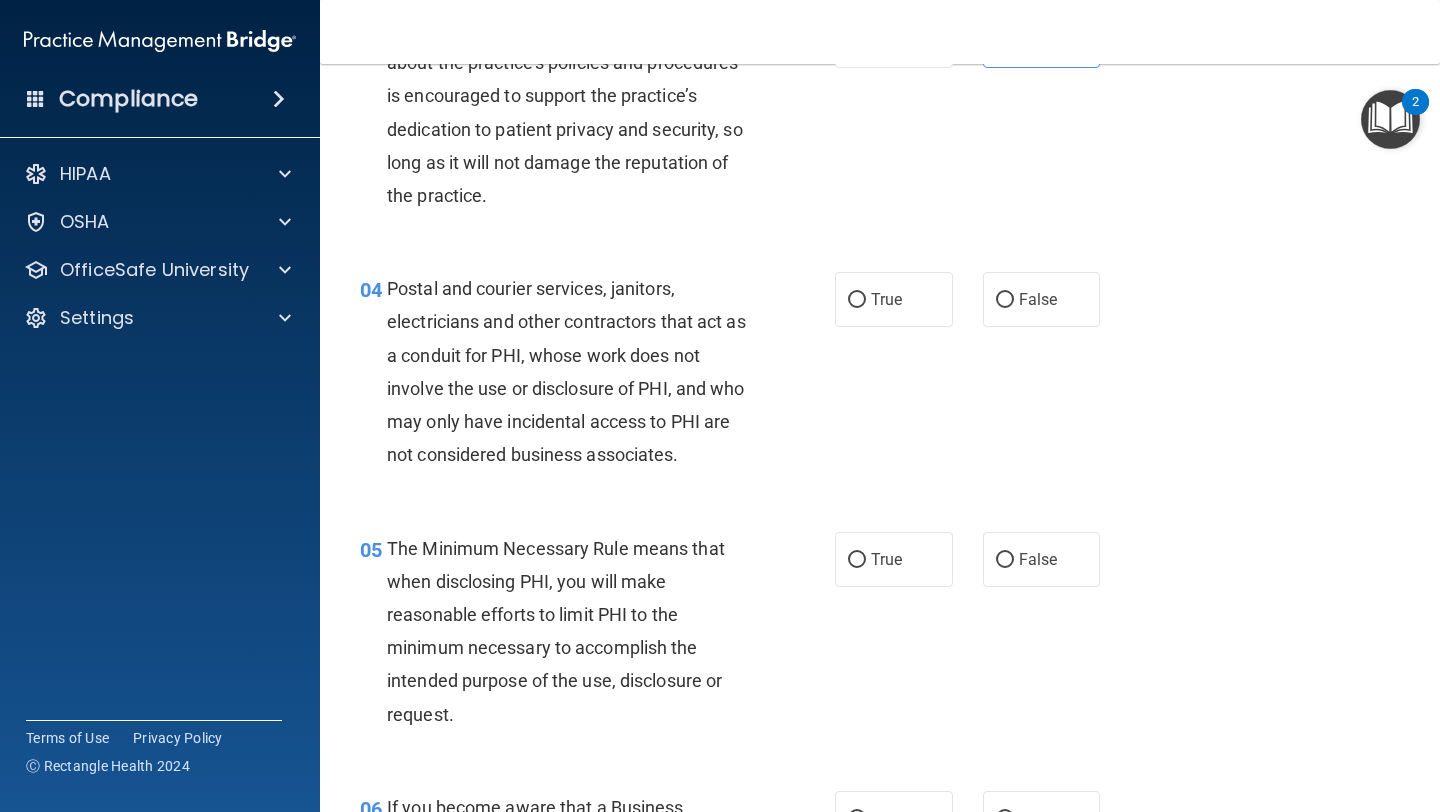 scroll, scrollTop: 503, scrollLeft: 0, axis: vertical 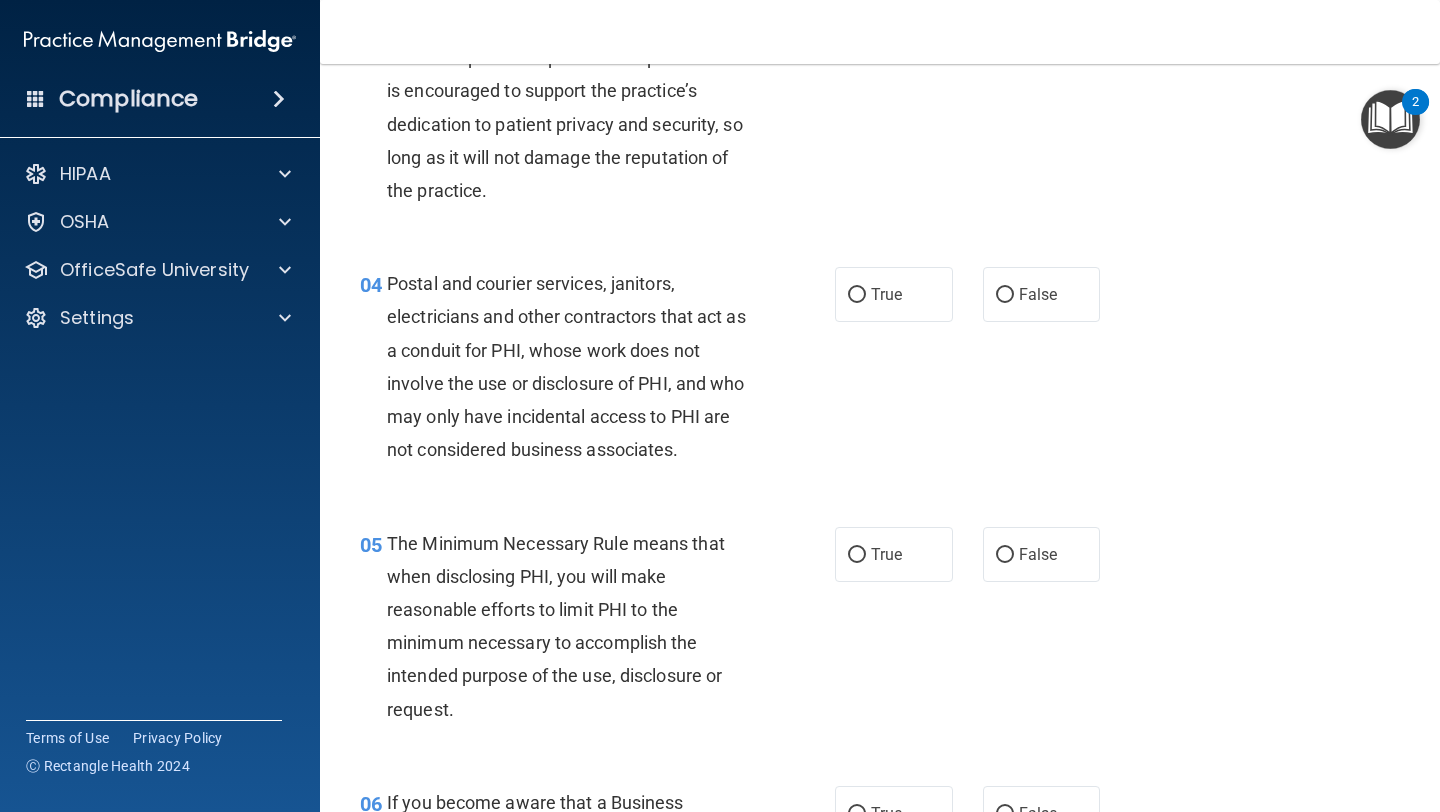 click on "True" at bounding box center (894, 294) 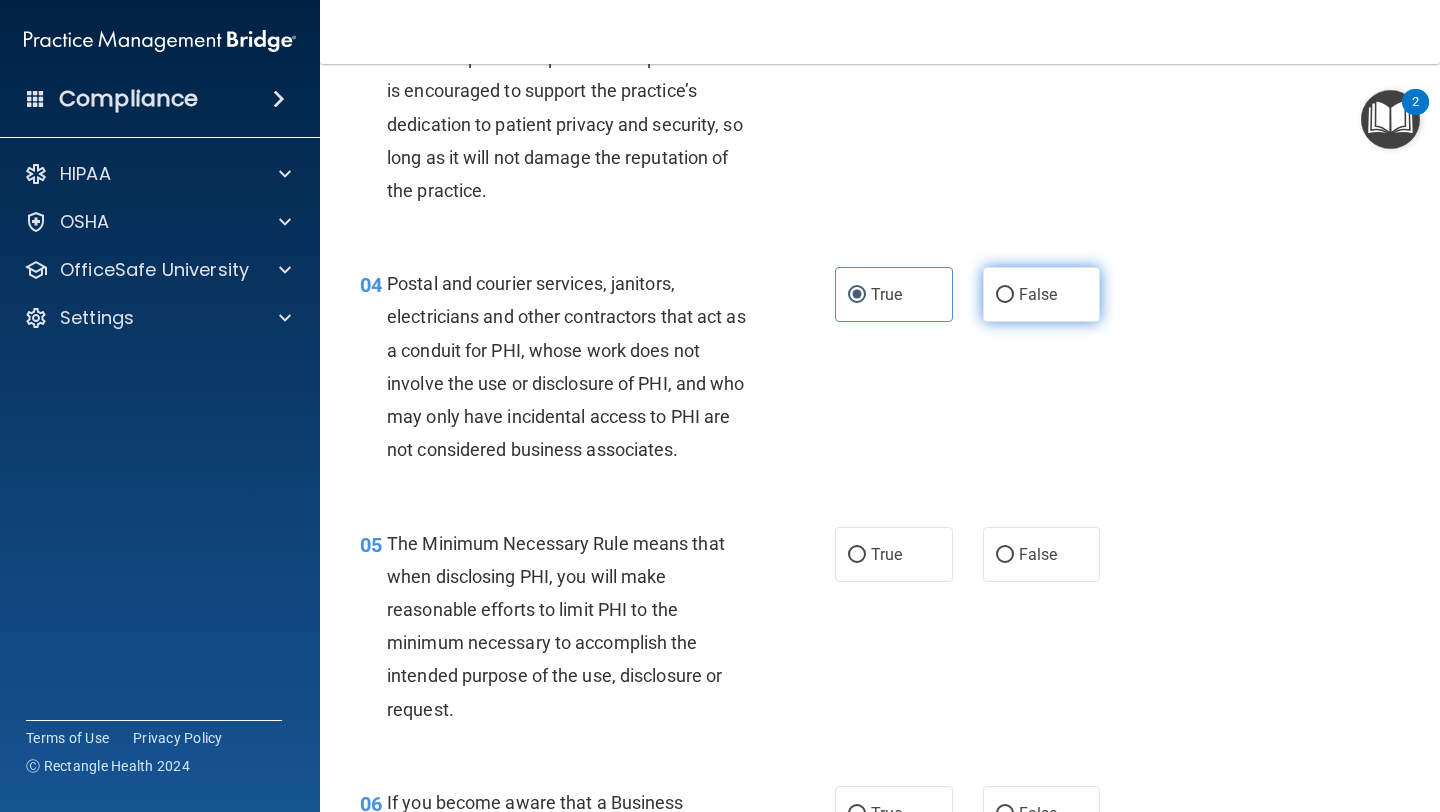 click on "False" at bounding box center (1042, 294) 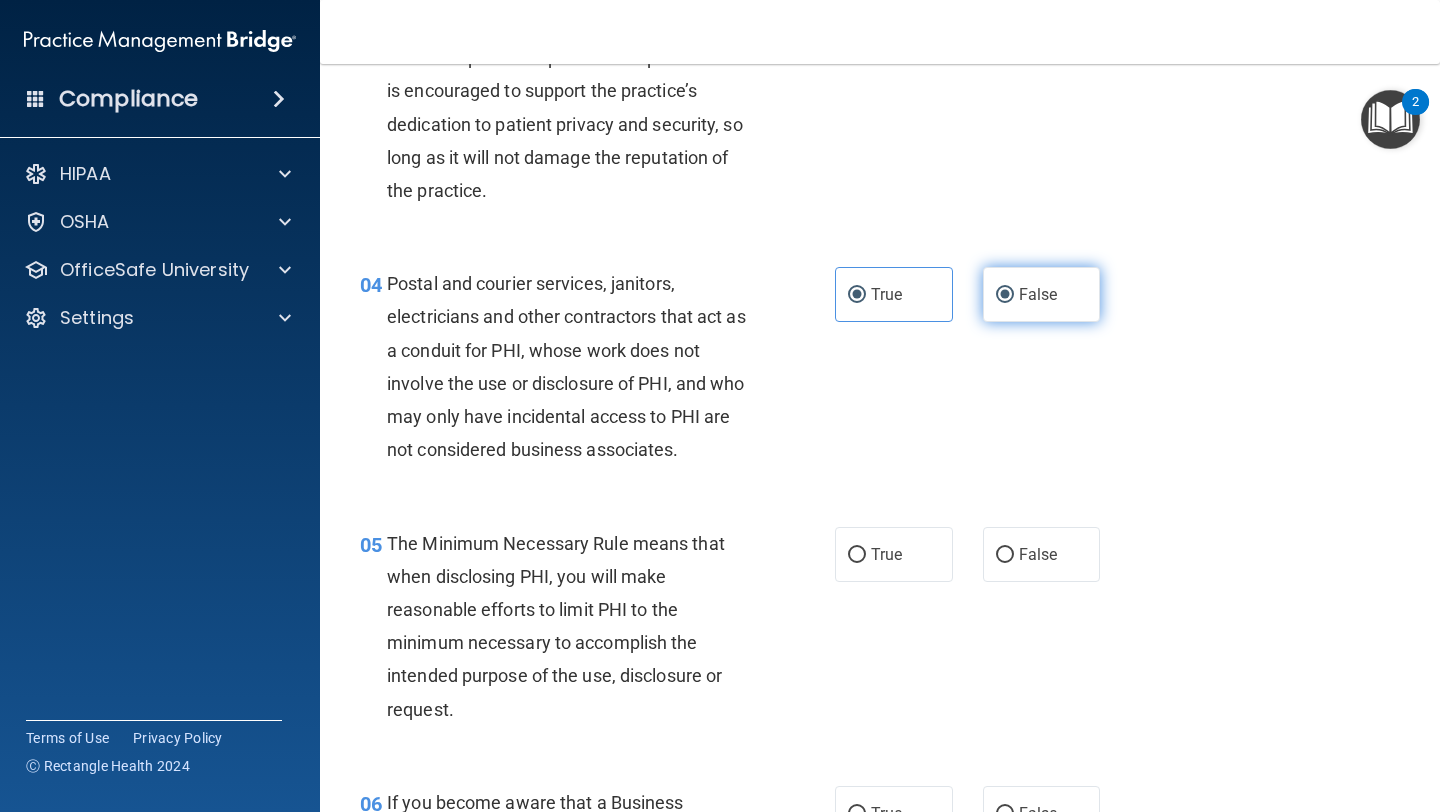 radio on "false" 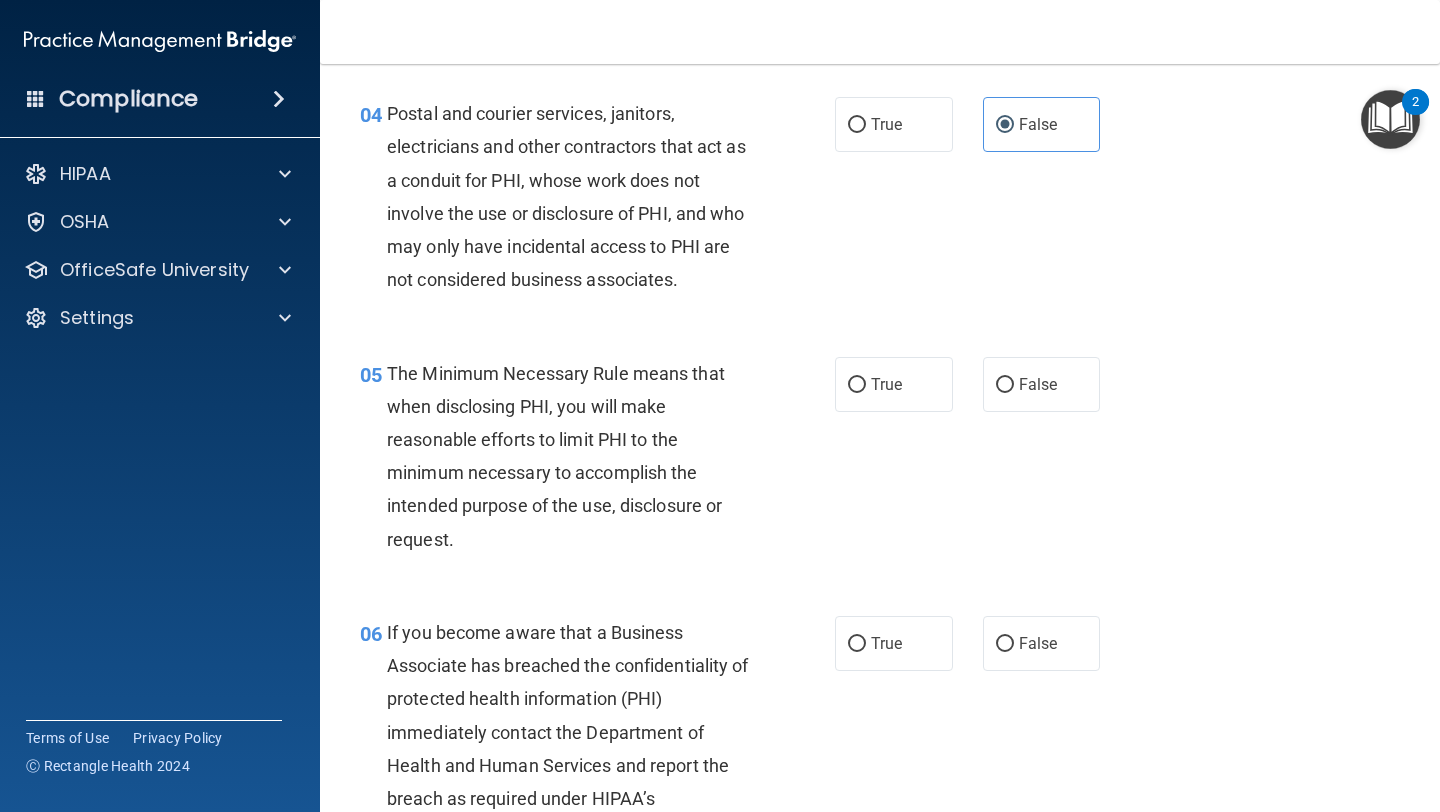 scroll, scrollTop: 672, scrollLeft: 0, axis: vertical 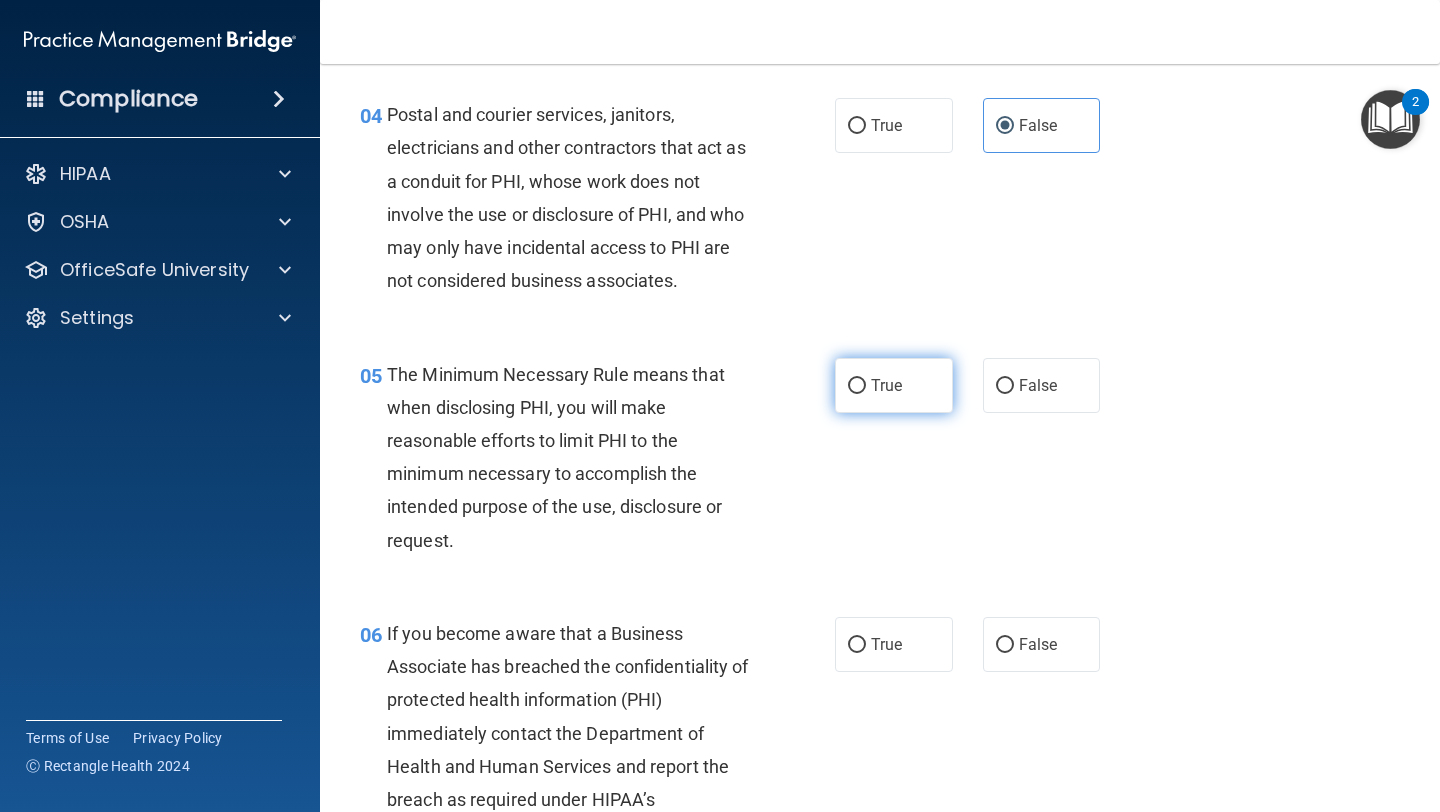 click on "True" at bounding box center [894, 385] 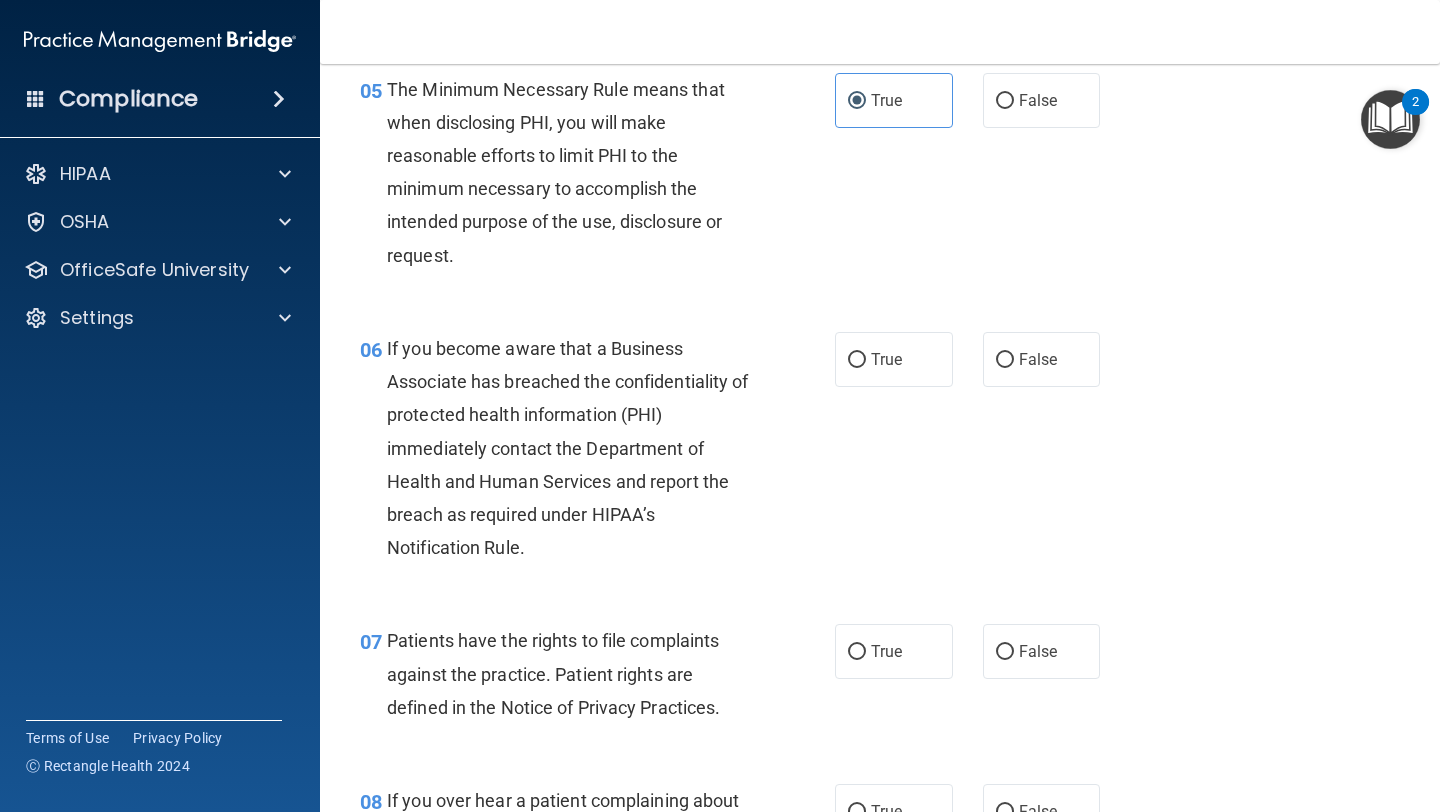 scroll, scrollTop: 958, scrollLeft: 0, axis: vertical 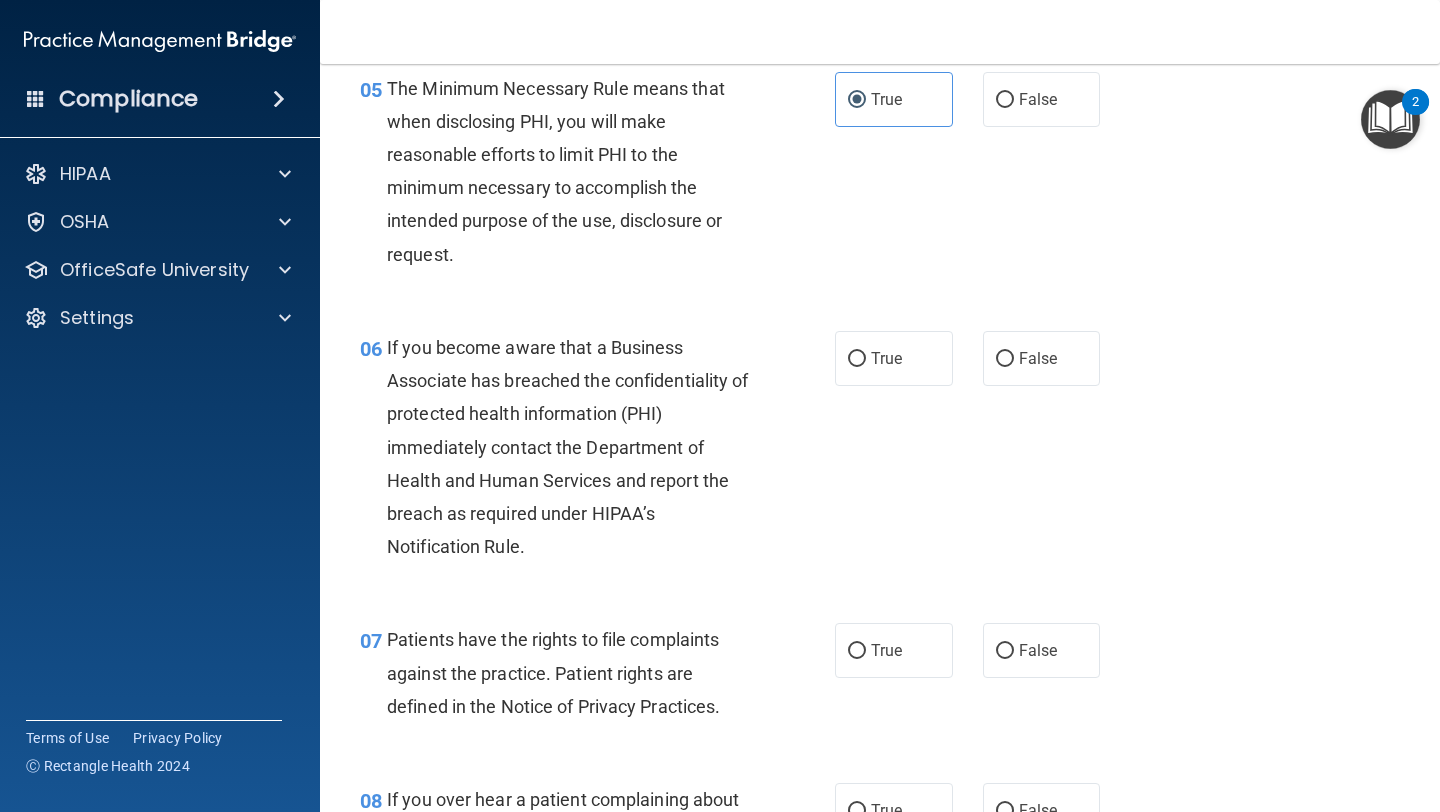 click on "06       If you become aware that a Business Associate has breached the confidentiality of protected health information (PHI) immediately contact the Department of Health and Human Services and report the breach as required under HIPAA’s Notification Rule.                  True           False" at bounding box center (880, 452) 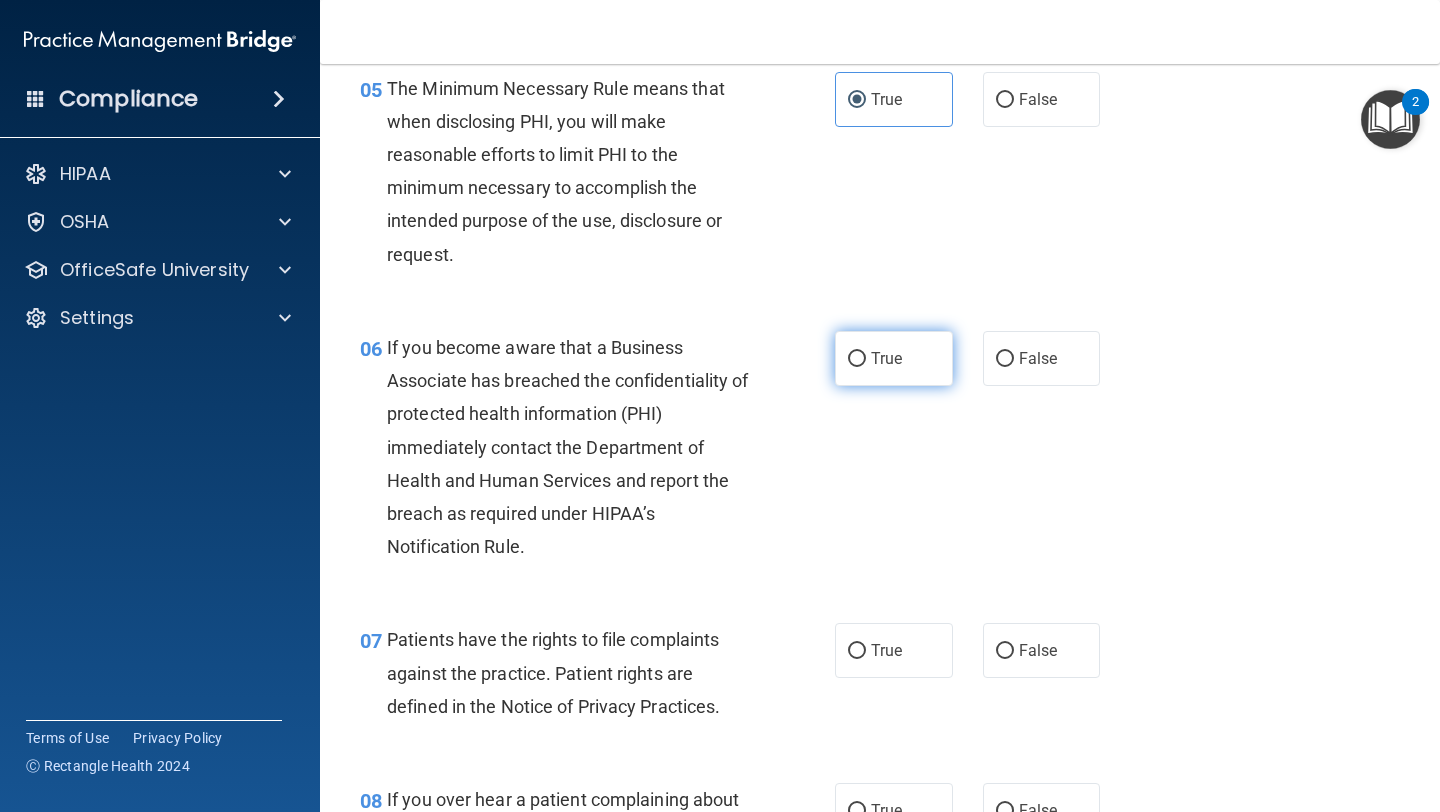 click on "True" at bounding box center (894, 358) 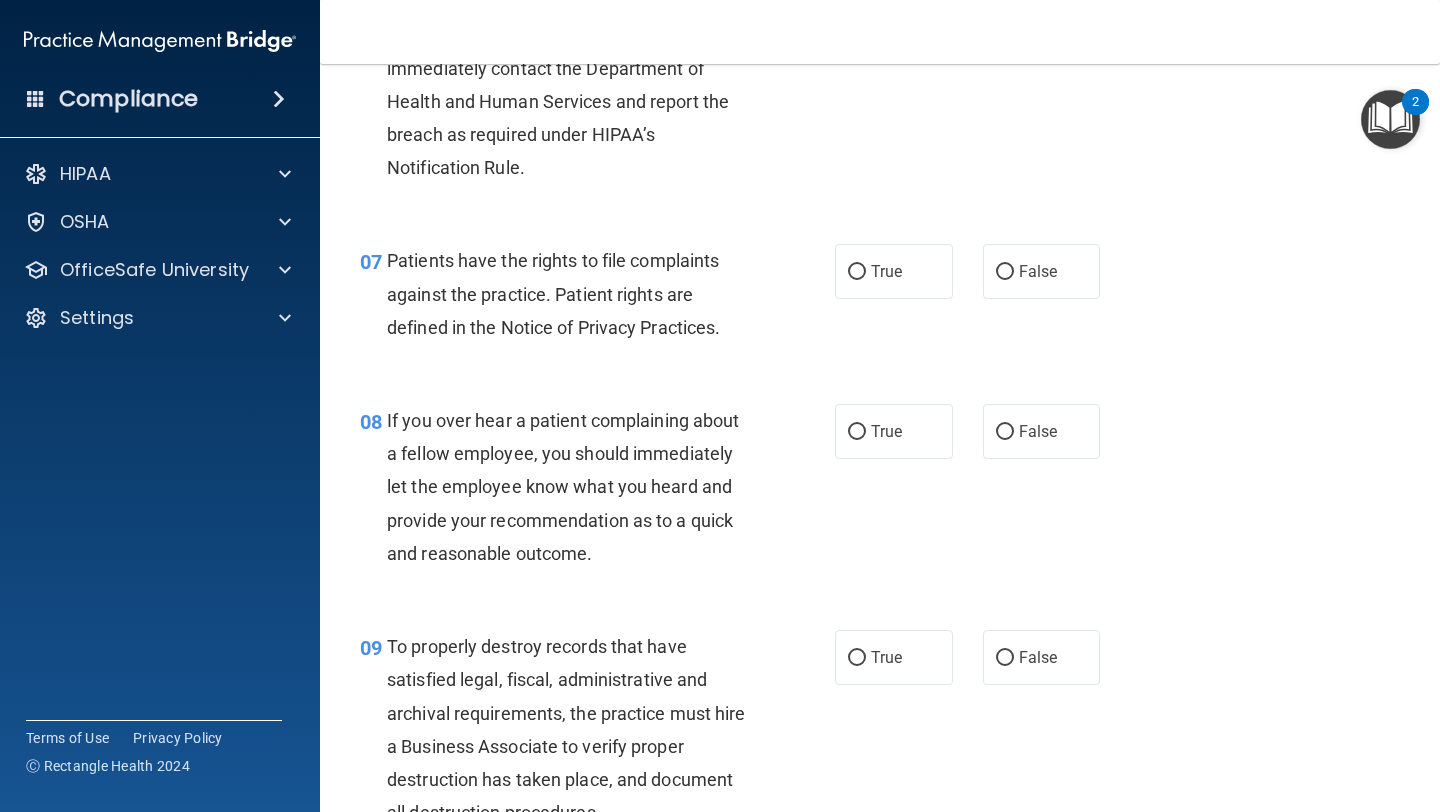 scroll, scrollTop: 1345, scrollLeft: 0, axis: vertical 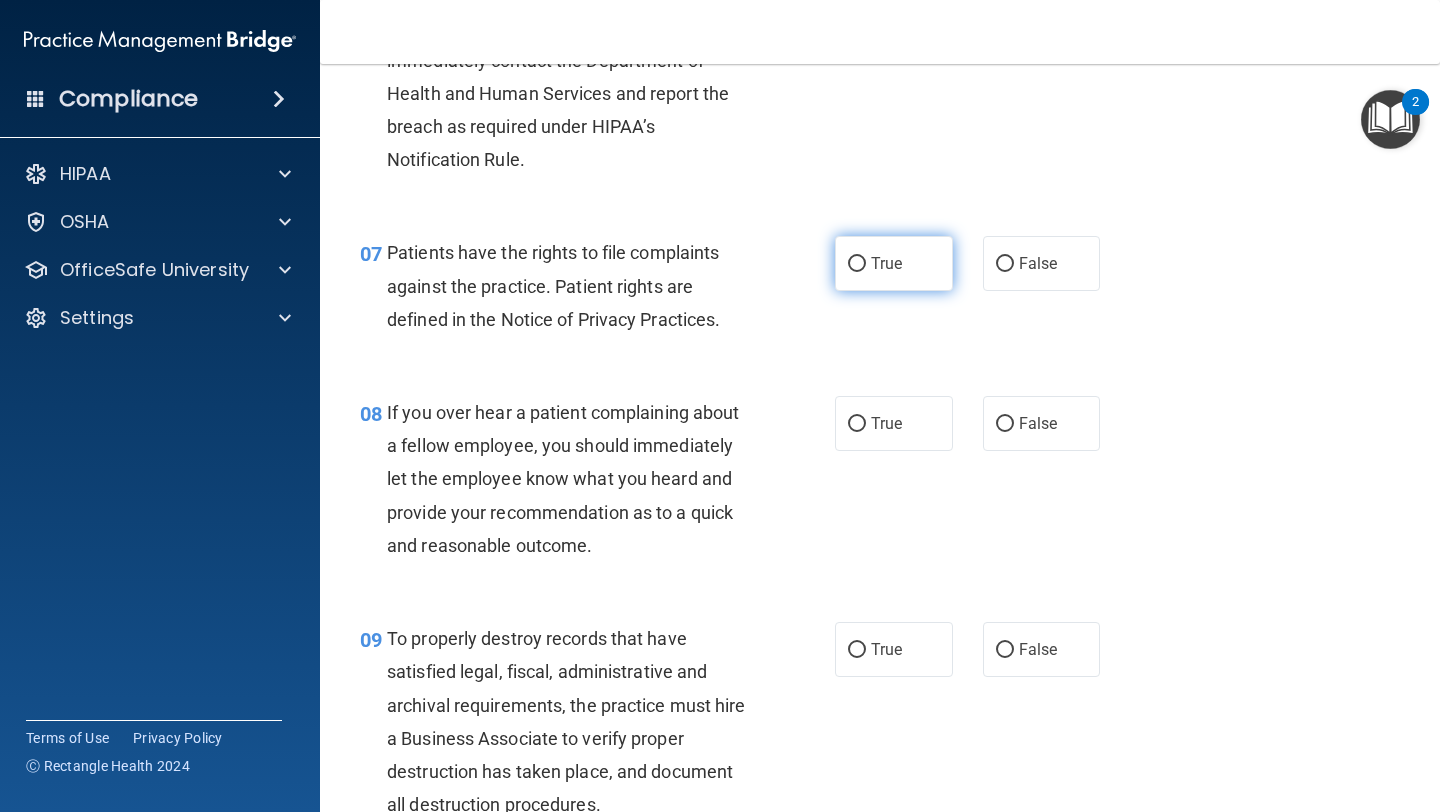 click on "True" at bounding box center [894, 263] 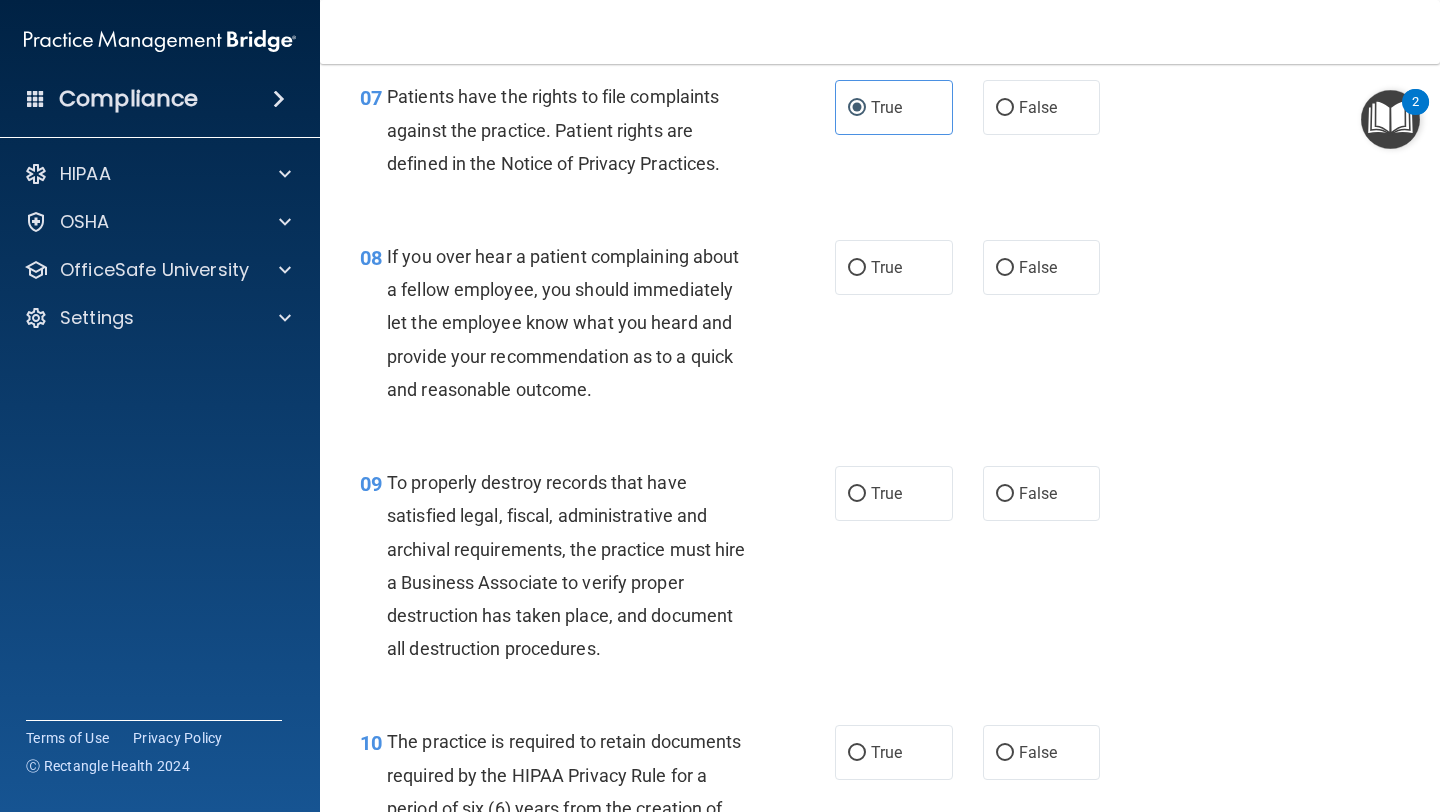 scroll, scrollTop: 1503, scrollLeft: 0, axis: vertical 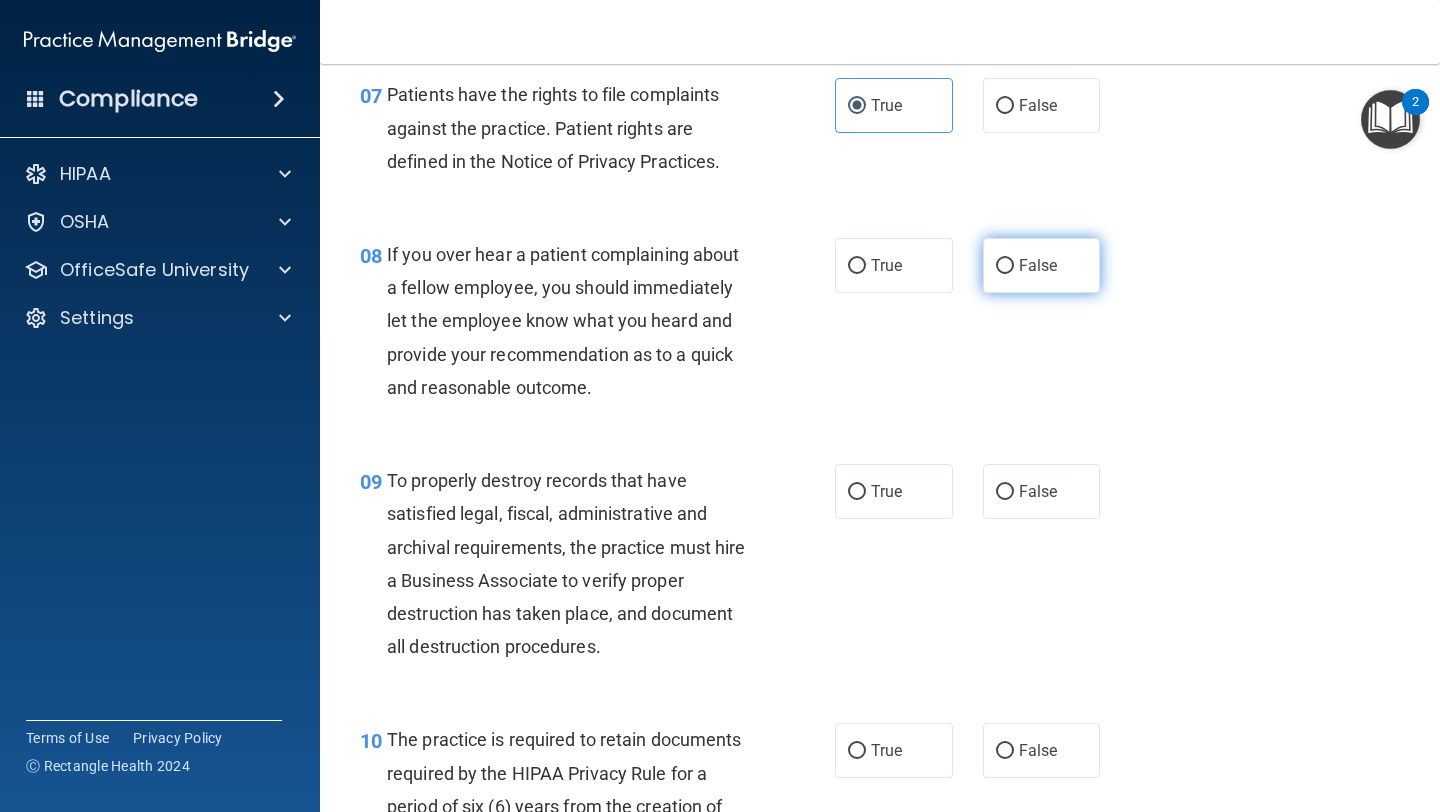 click on "False" at bounding box center [1038, 265] 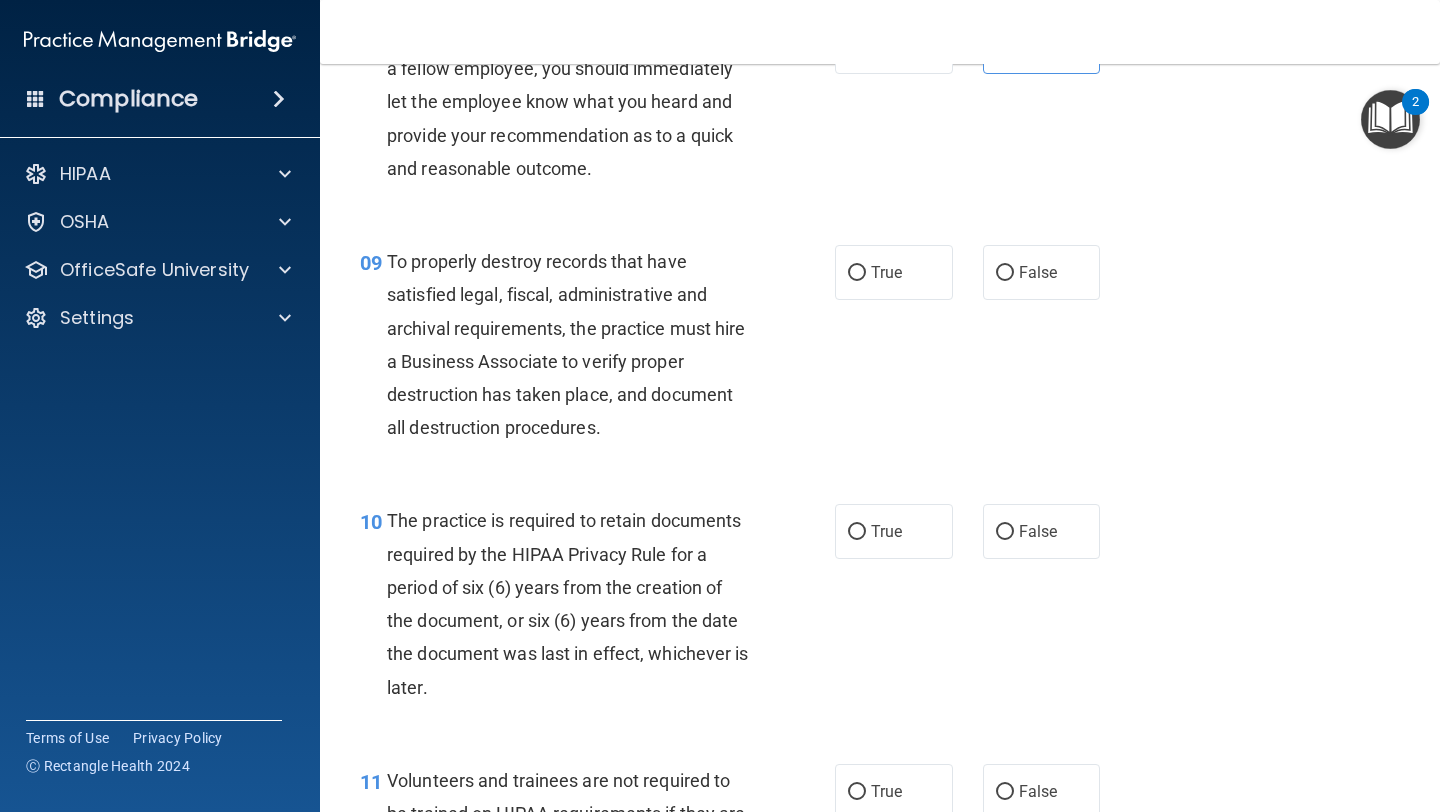 scroll, scrollTop: 1723, scrollLeft: 0, axis: vertical 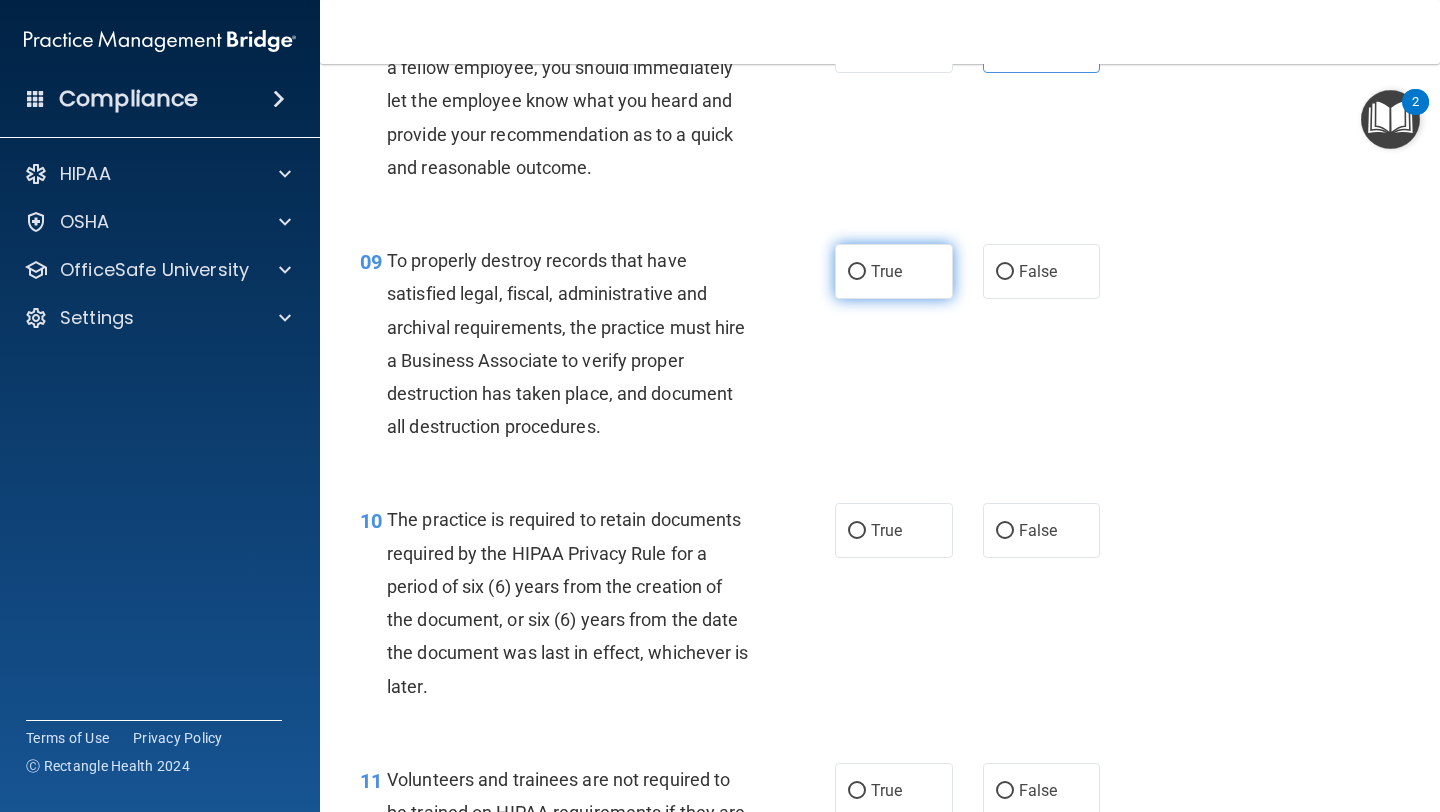 click on "True" at bounding box center [886, 271] 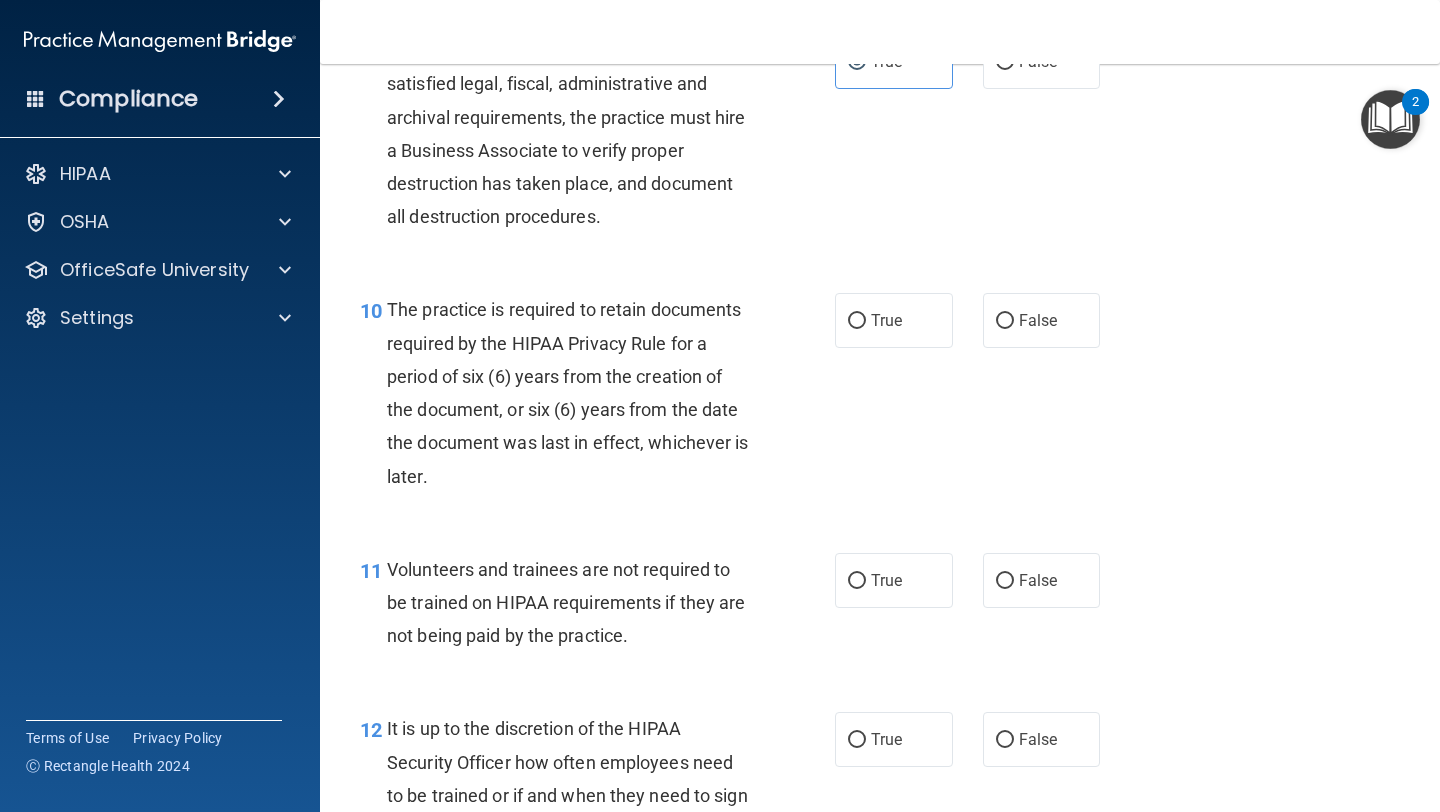 scroll, scrollTop: 1935, scrollLeft: 0, axis: vertical 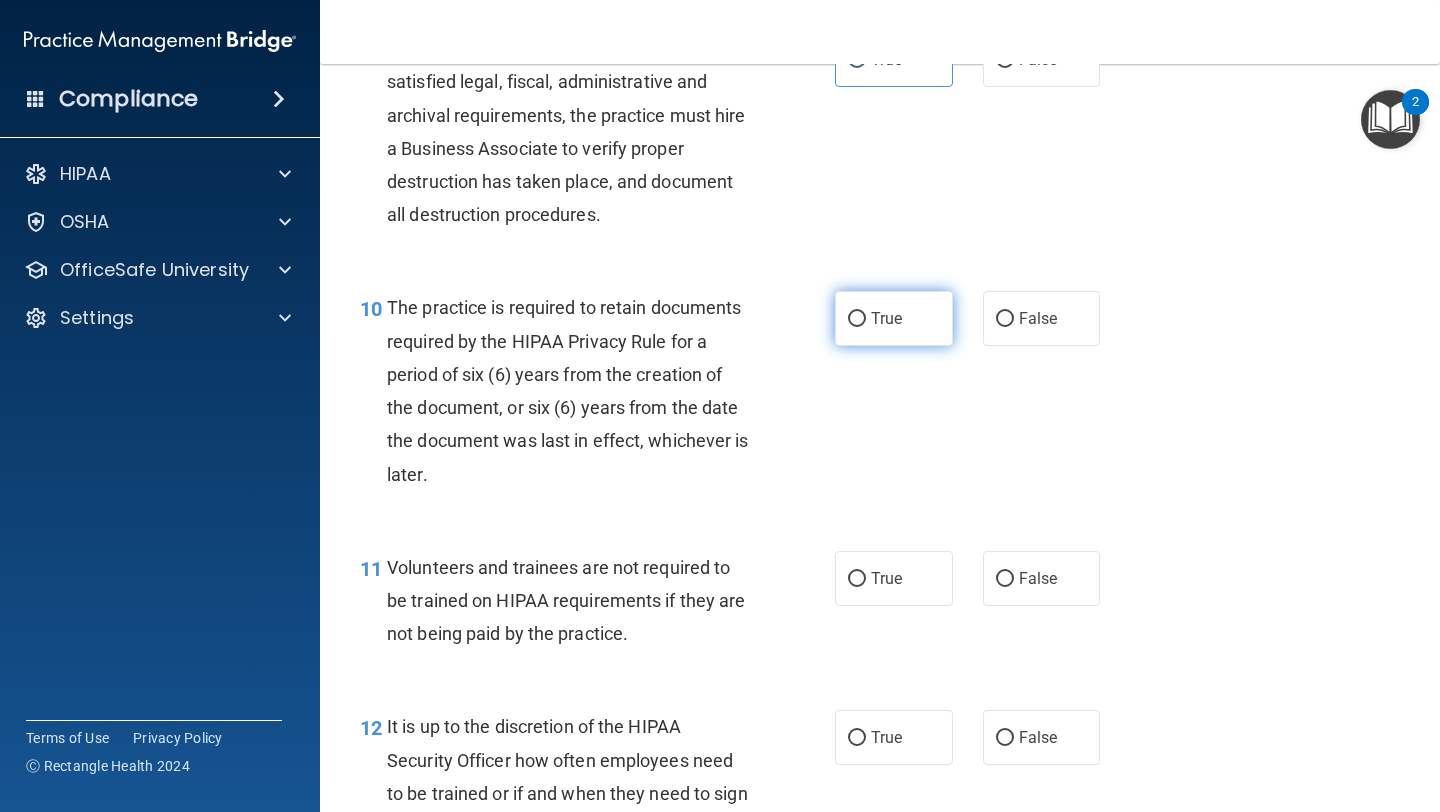 click on "True" at bounding box center [886, 318] 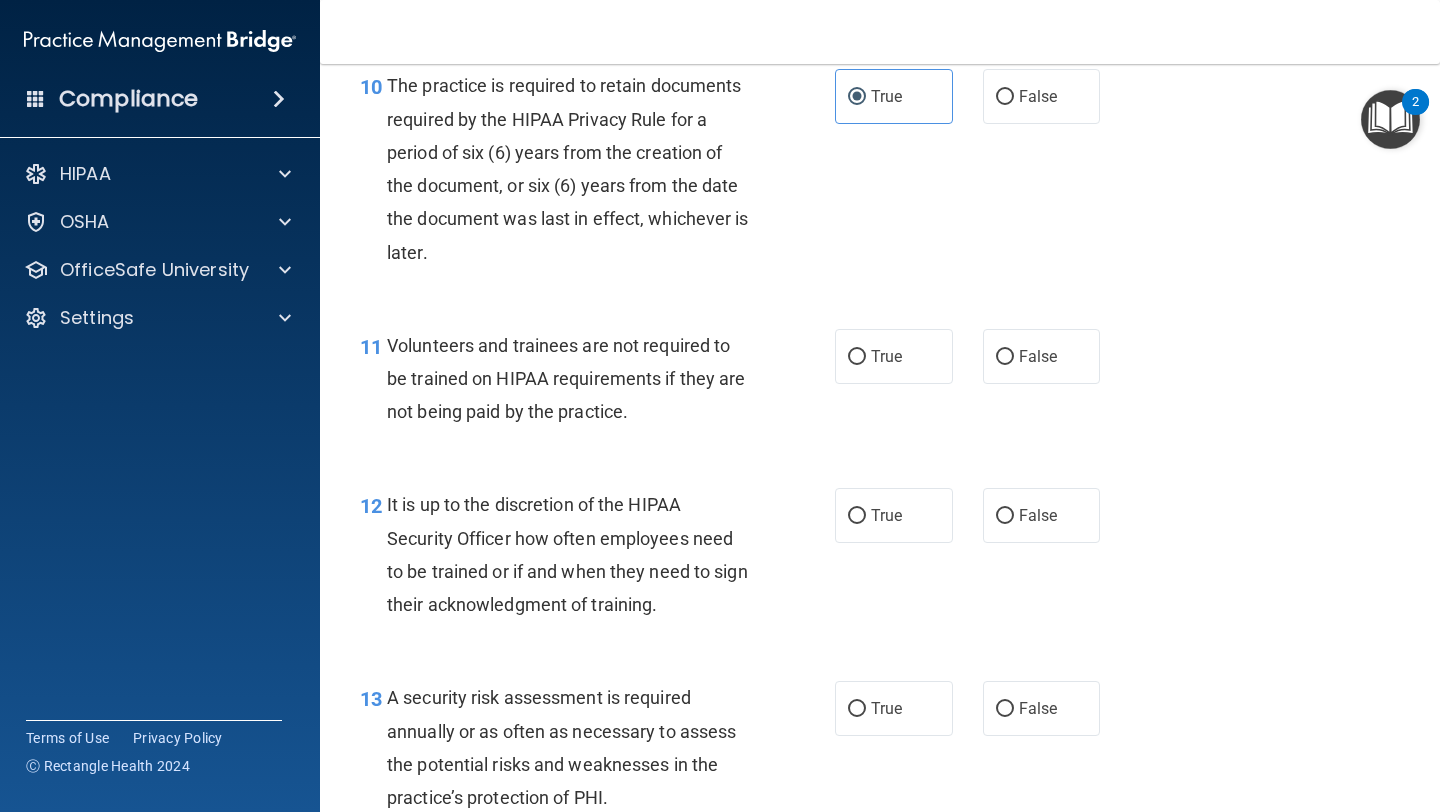 scroll, scrollTop: 2172, scrollLeft: 0, axis: vertical 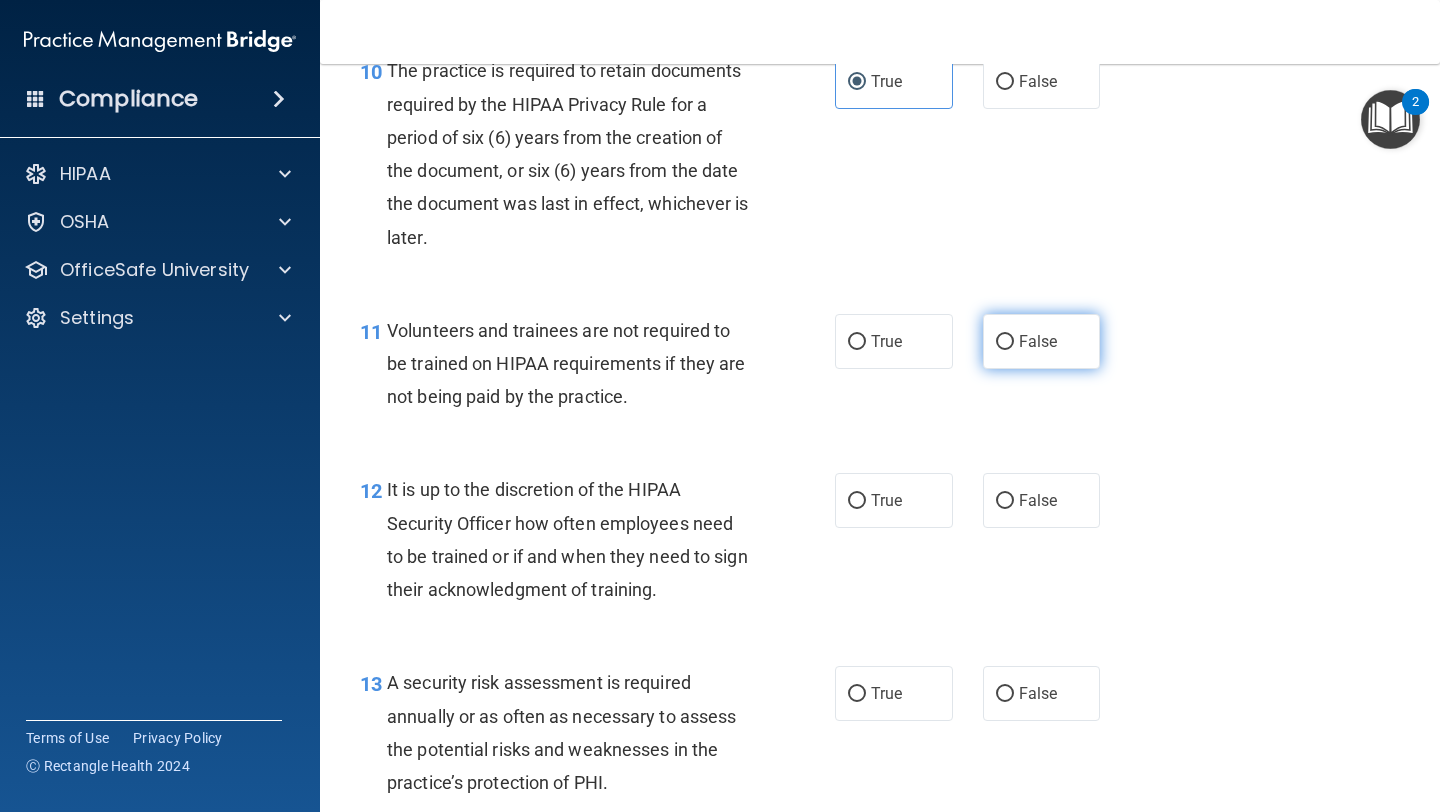 click on "False" at bounding box center (1042, 341) 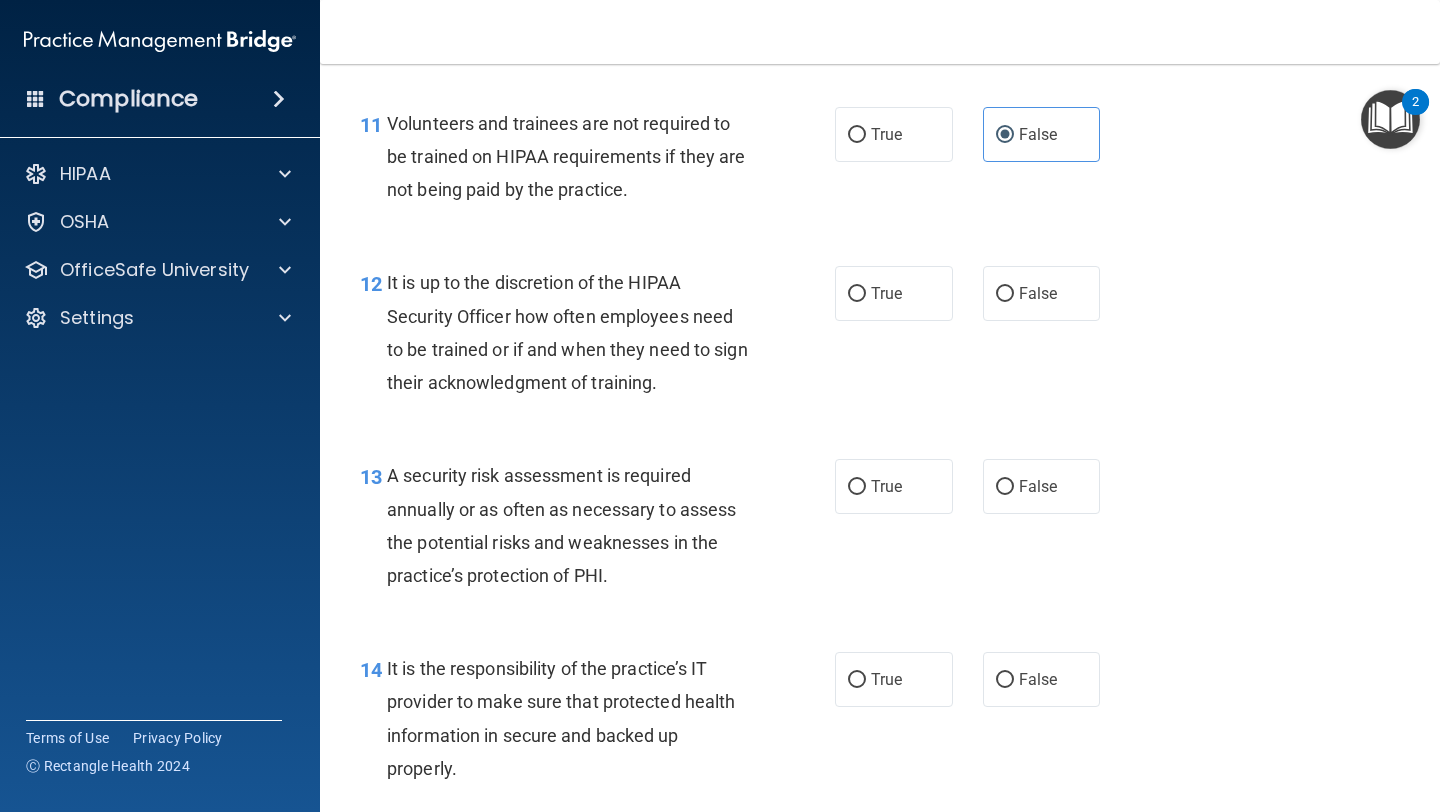 scroll, scrollTop: 2377, scrollLeft: 0, axis: vertical 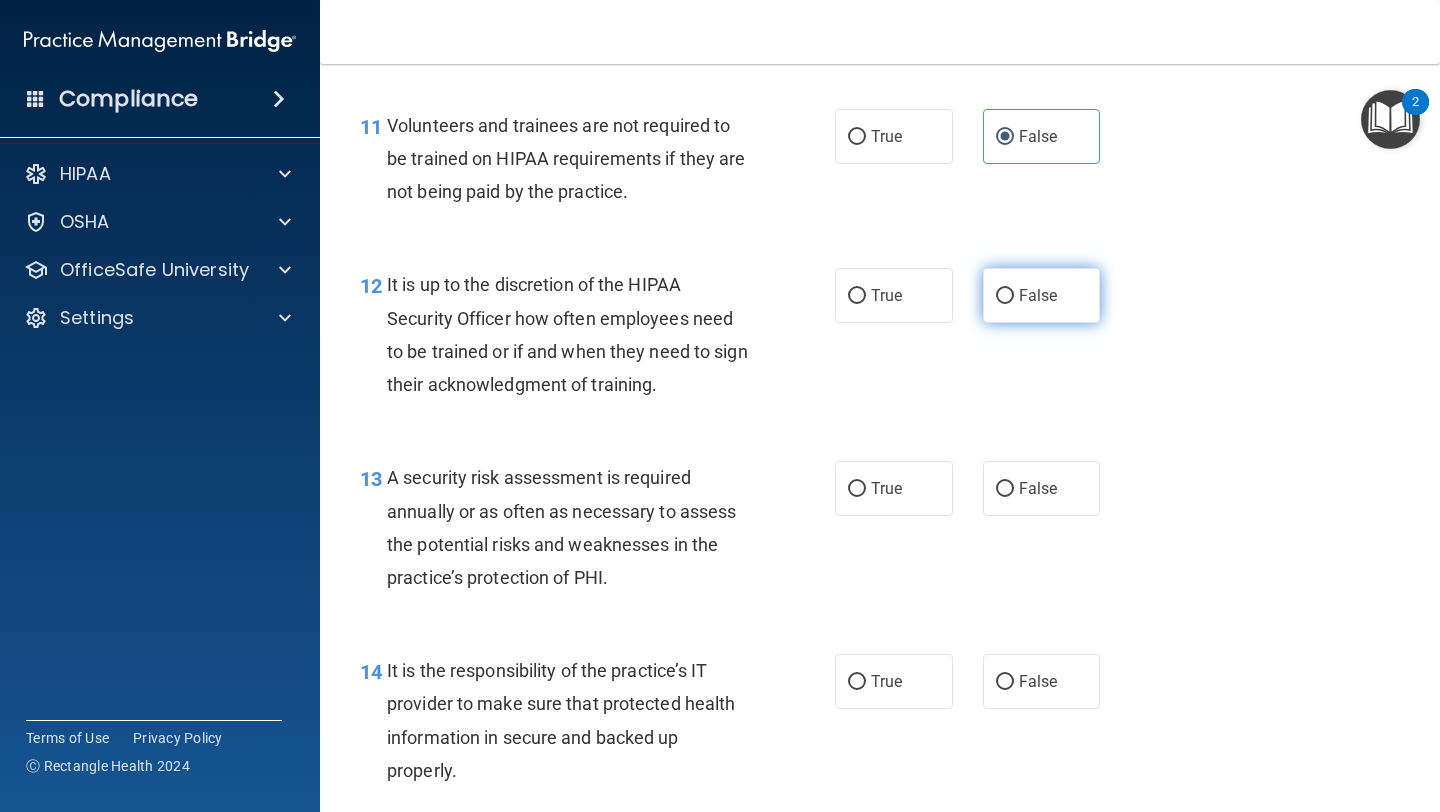 click on "False" at bounding box center (1042, 295) 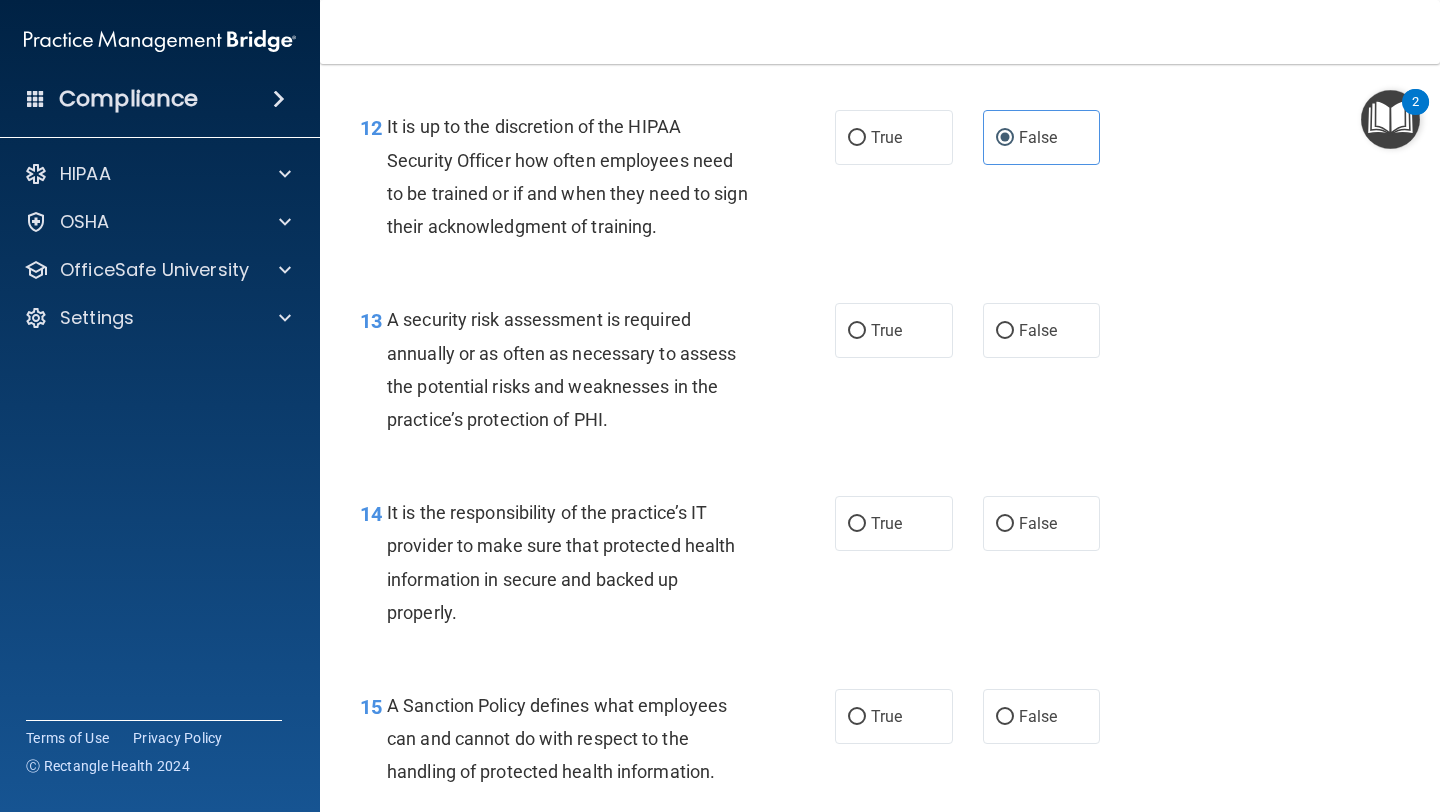 scroll, scrollTop: 2538, scrollLeft: 0, axis: vertical 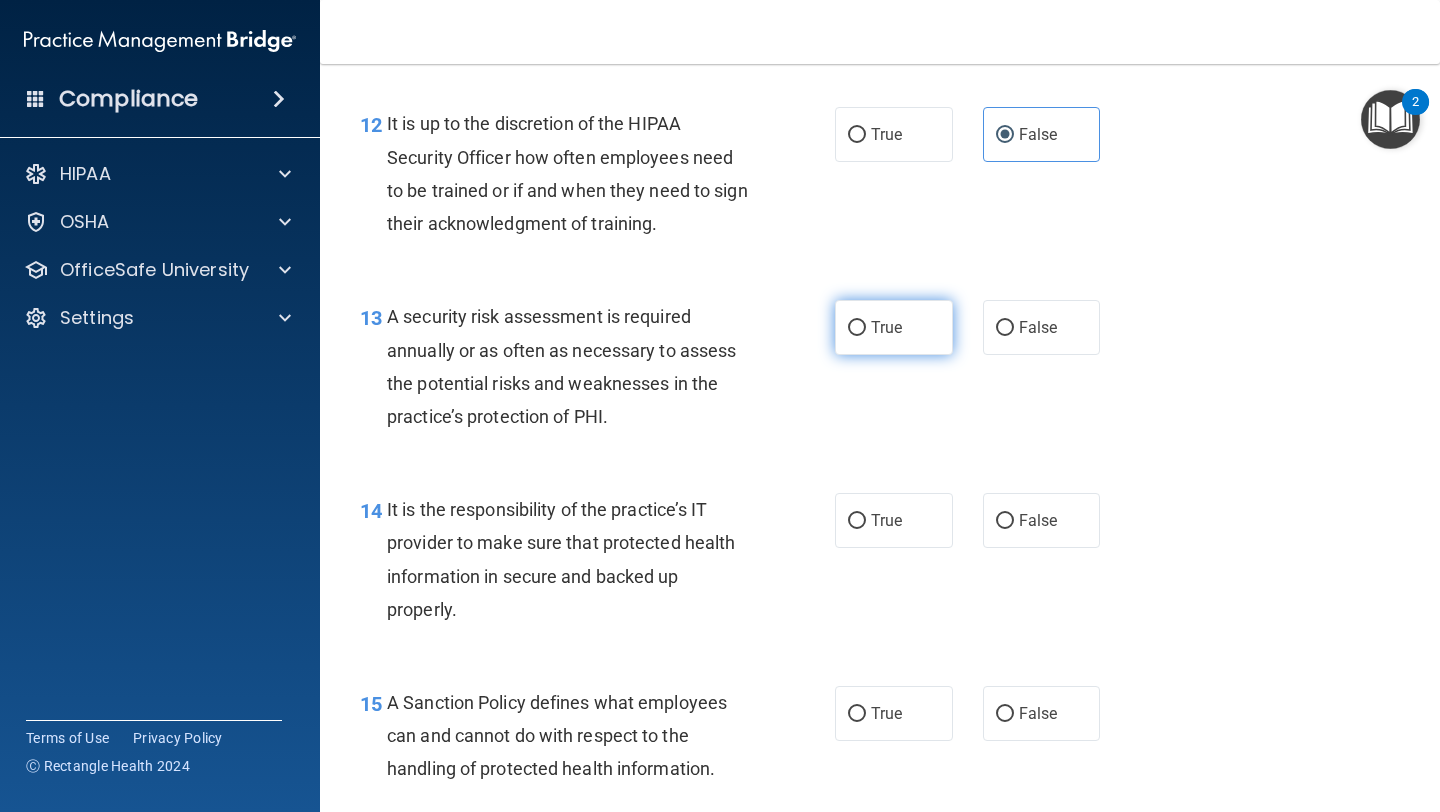 click on "True" at bounding box center (894, 327) 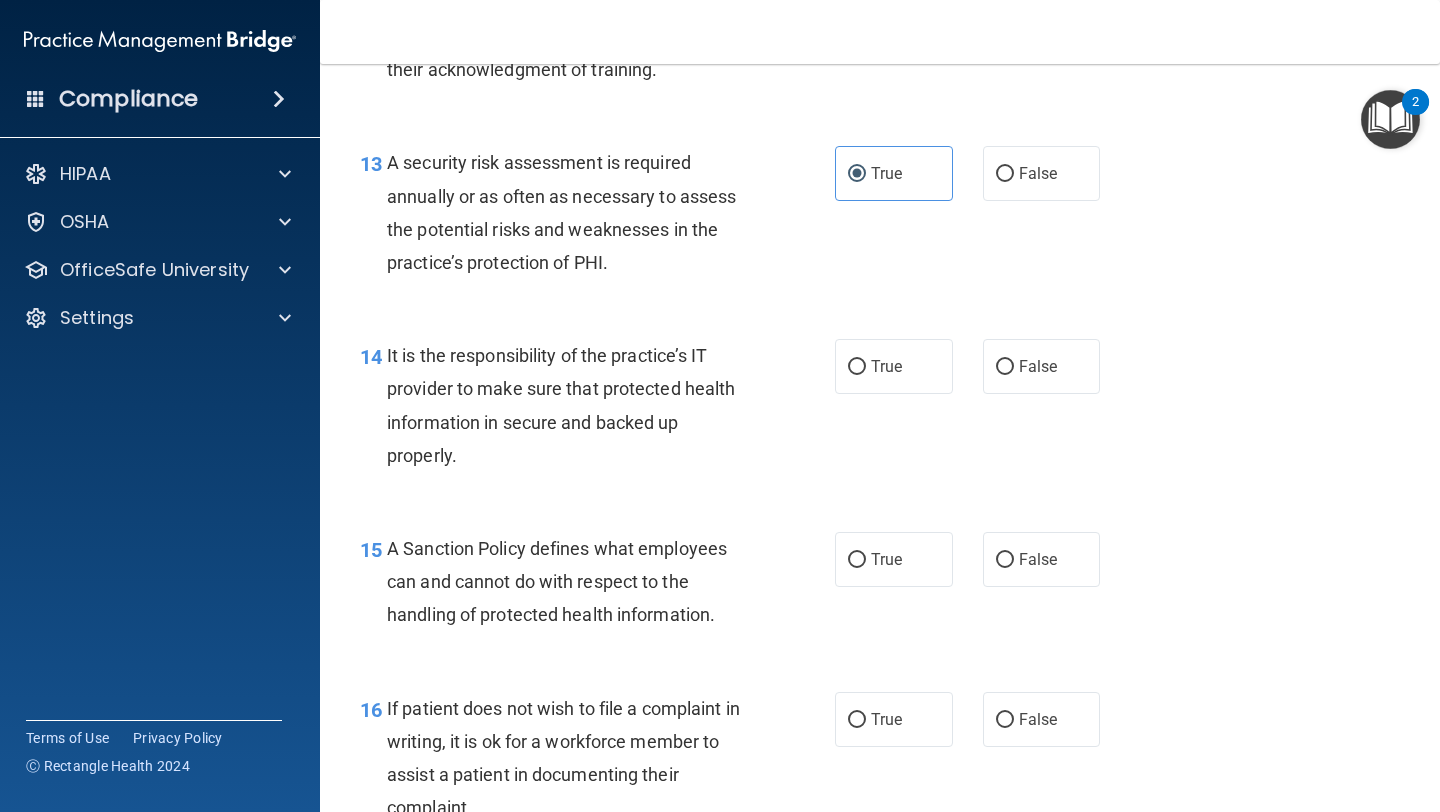 scroll, scrollTop: 2695, scrollLeft: 0, axis: vertical 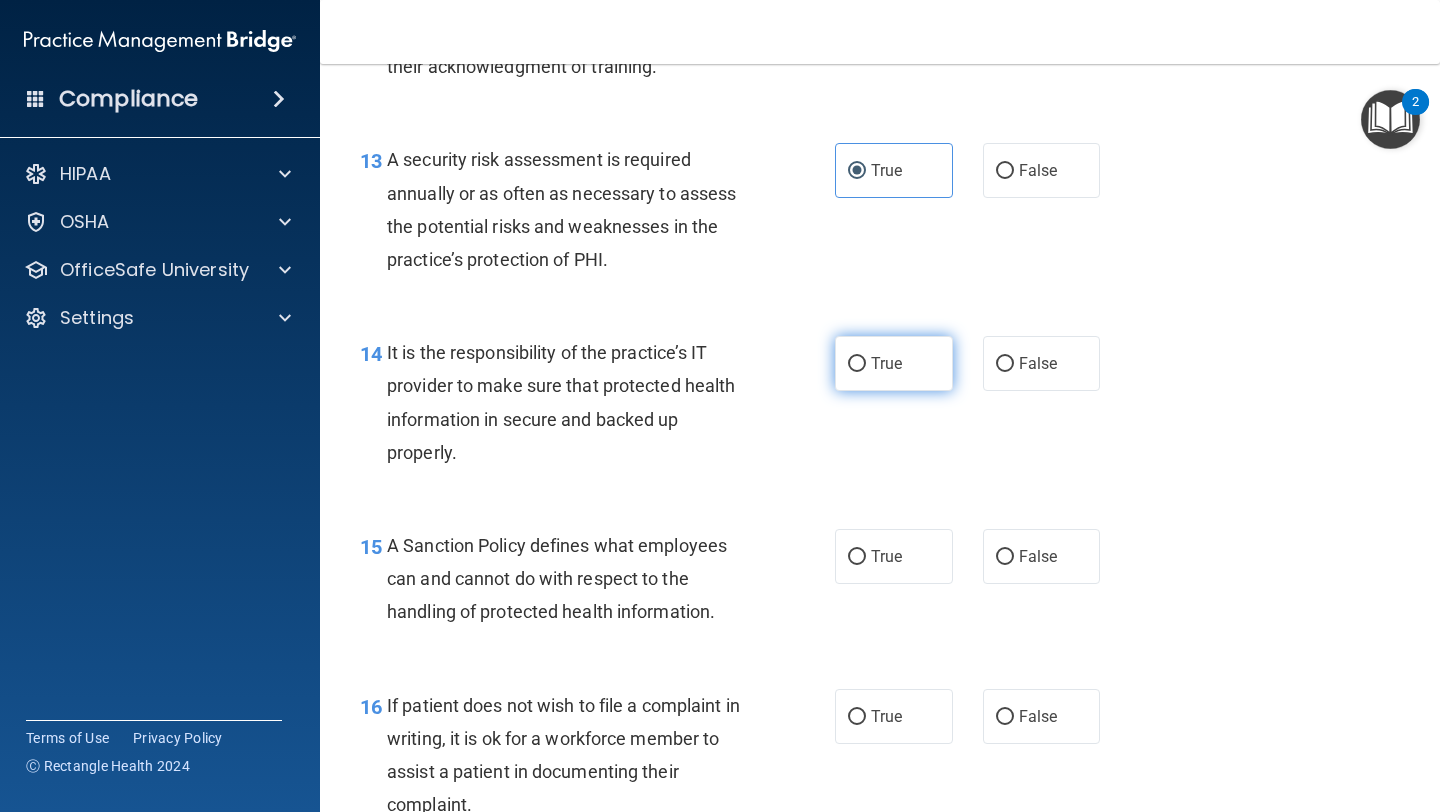 click on "True" at bounding box center [894, 363] 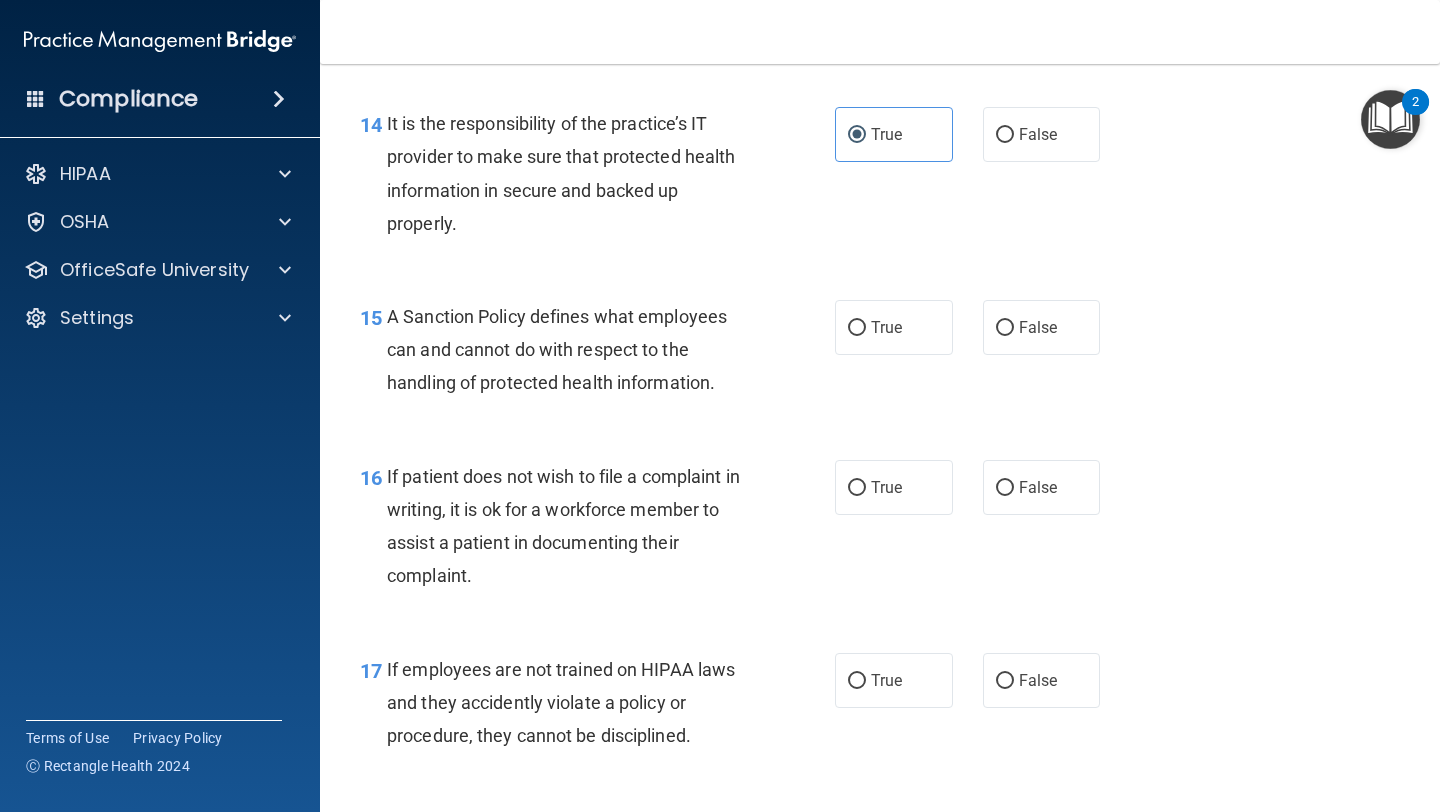 scroll, scrollTop: 2922, scrollLeft: 0, axis: vertical 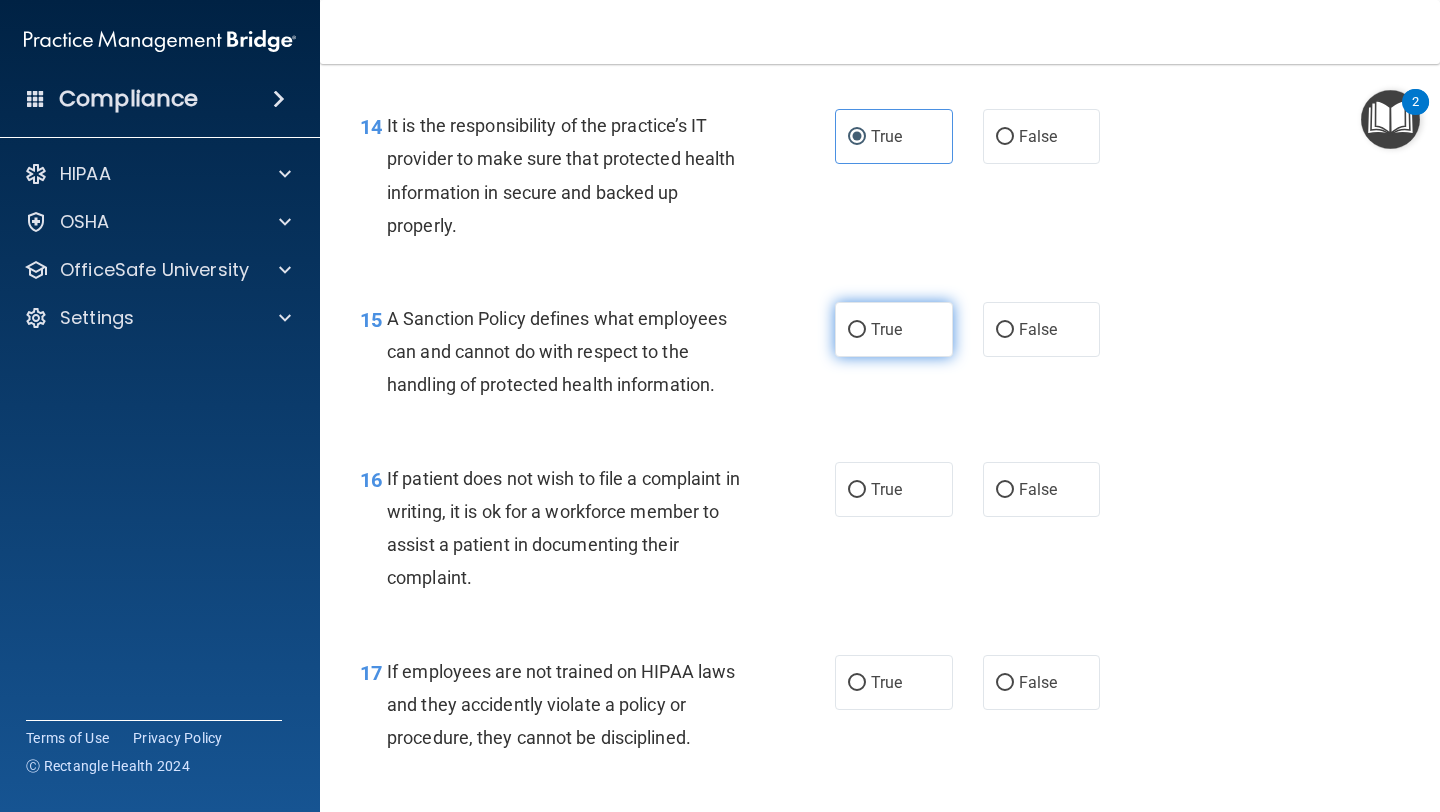 click on "True" at bounding box center (894, 329) 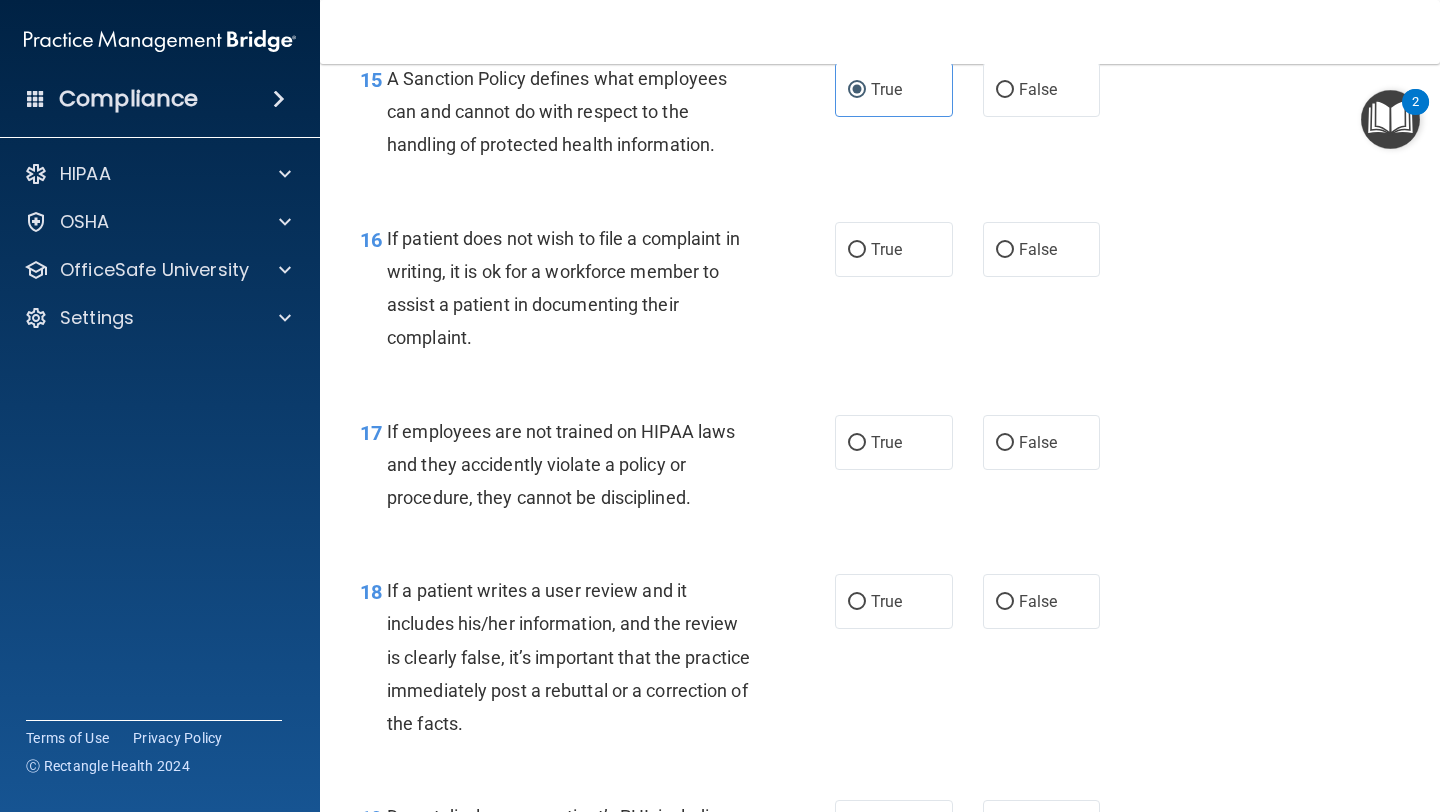scroll, scrollTop: 3161, scrollLeft: 0, axis: vertical 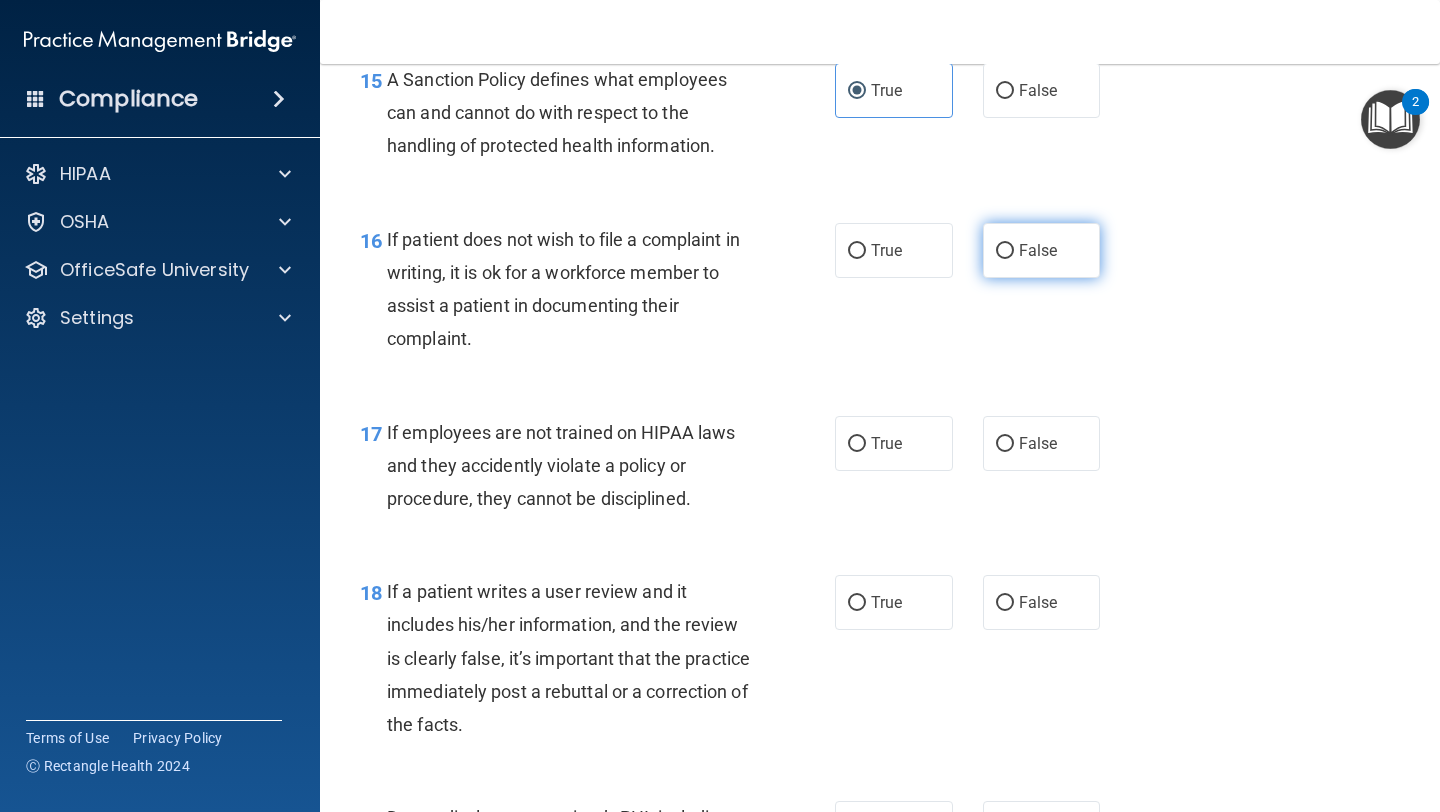 click on "False" at bounding box center (1005, 251) 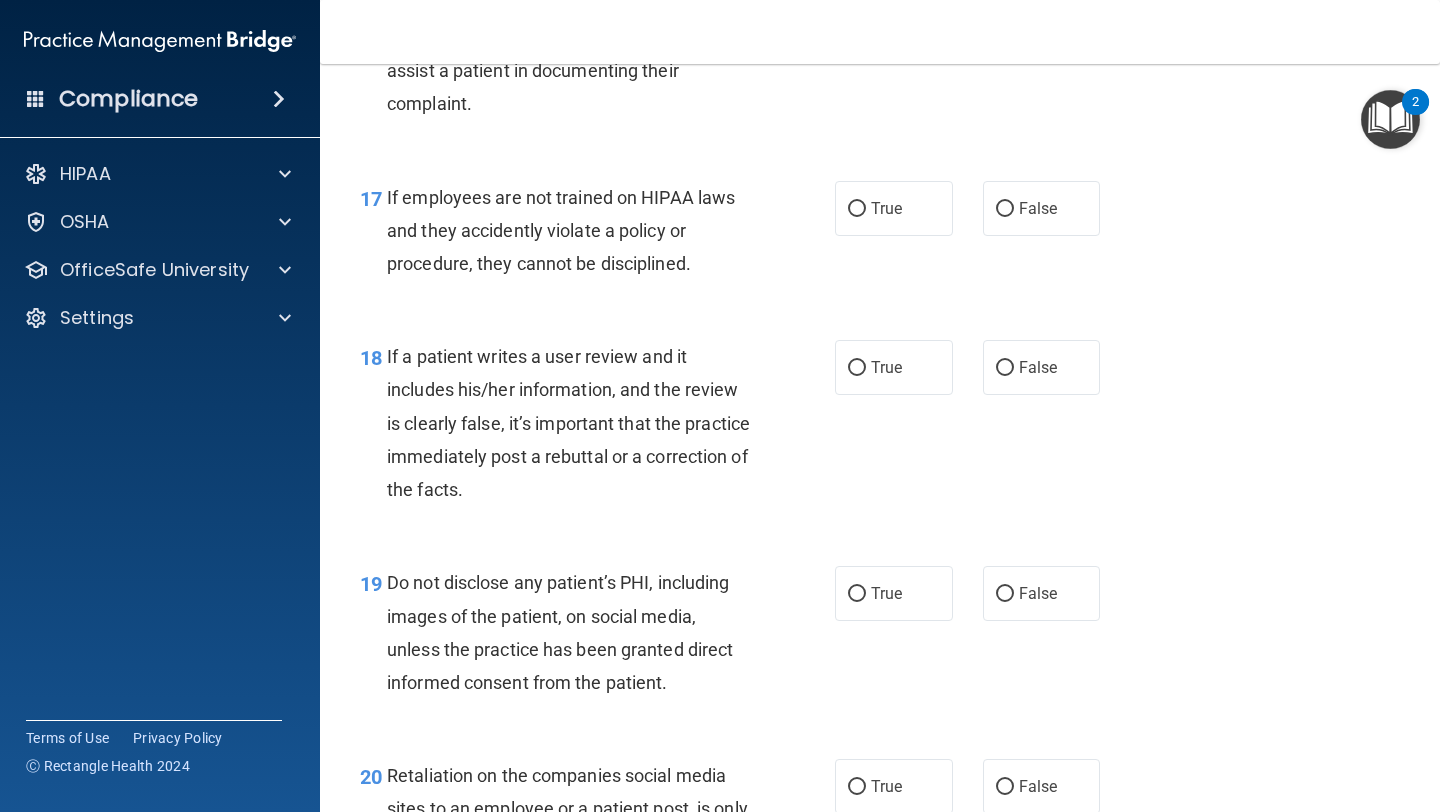 scroll, scrollTop: 3395, scrollLeft: 0, axis: vertical 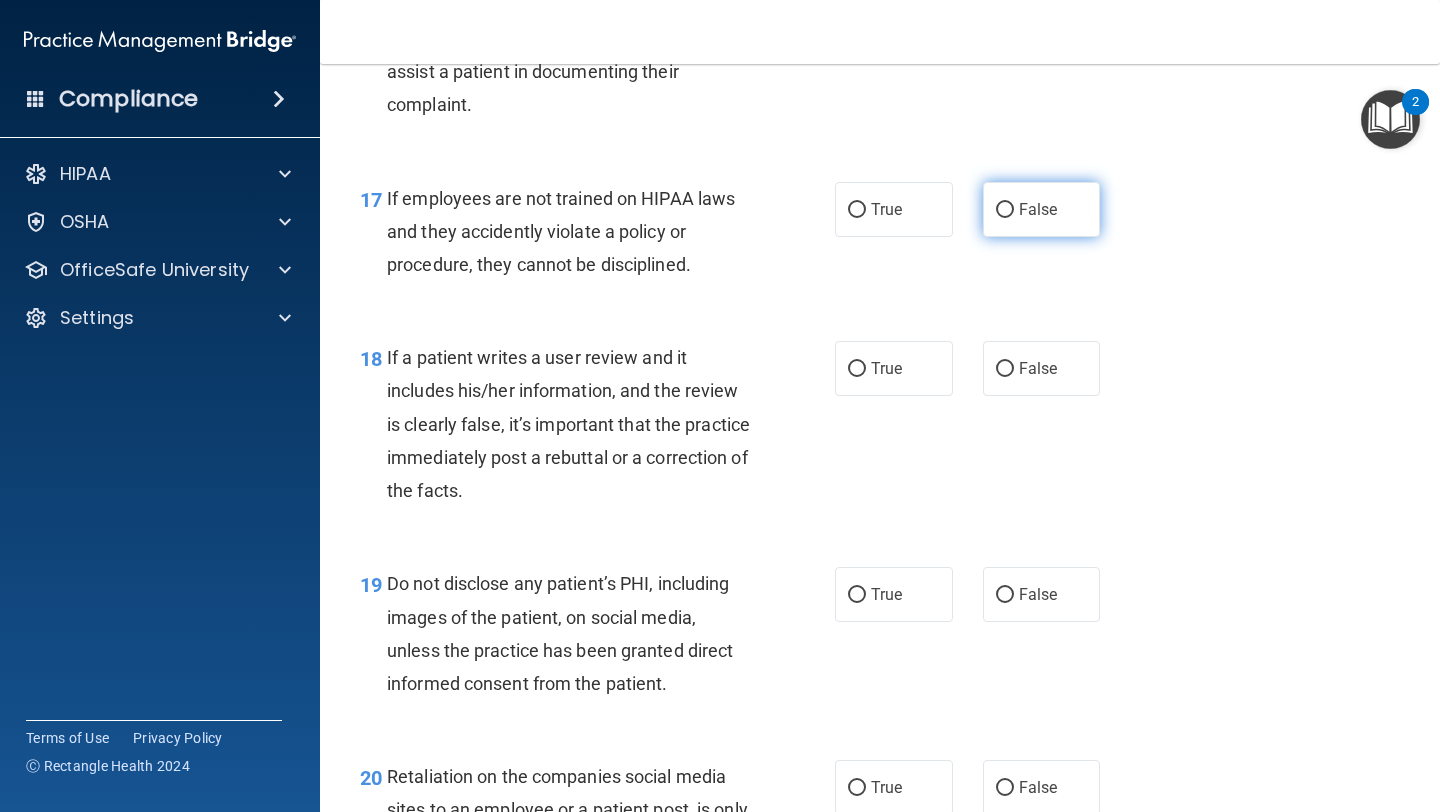 click on "False" at bounding box center [1042, 209] 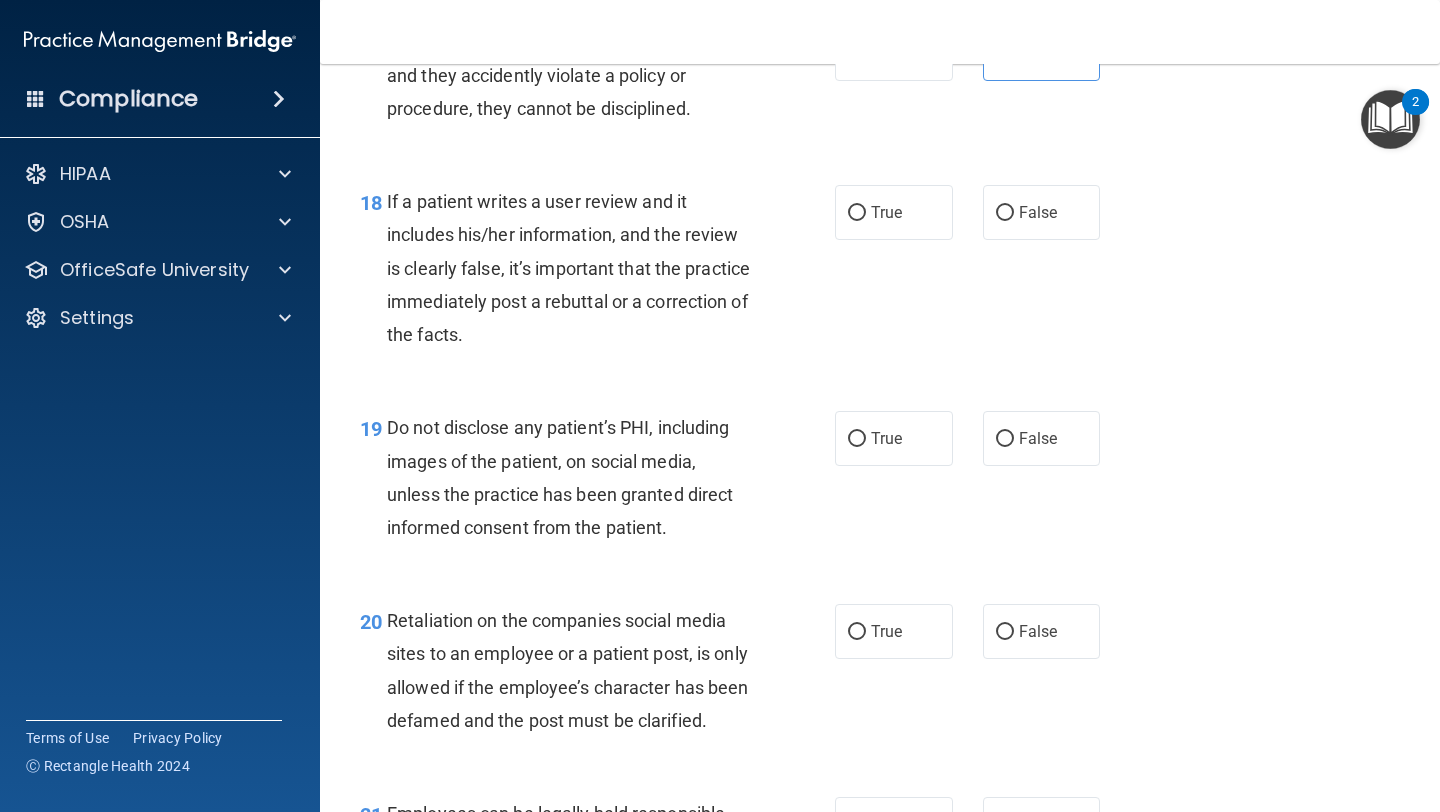 scroll, scrollTop: 3551, scrollLeft: 0, axis: vertical 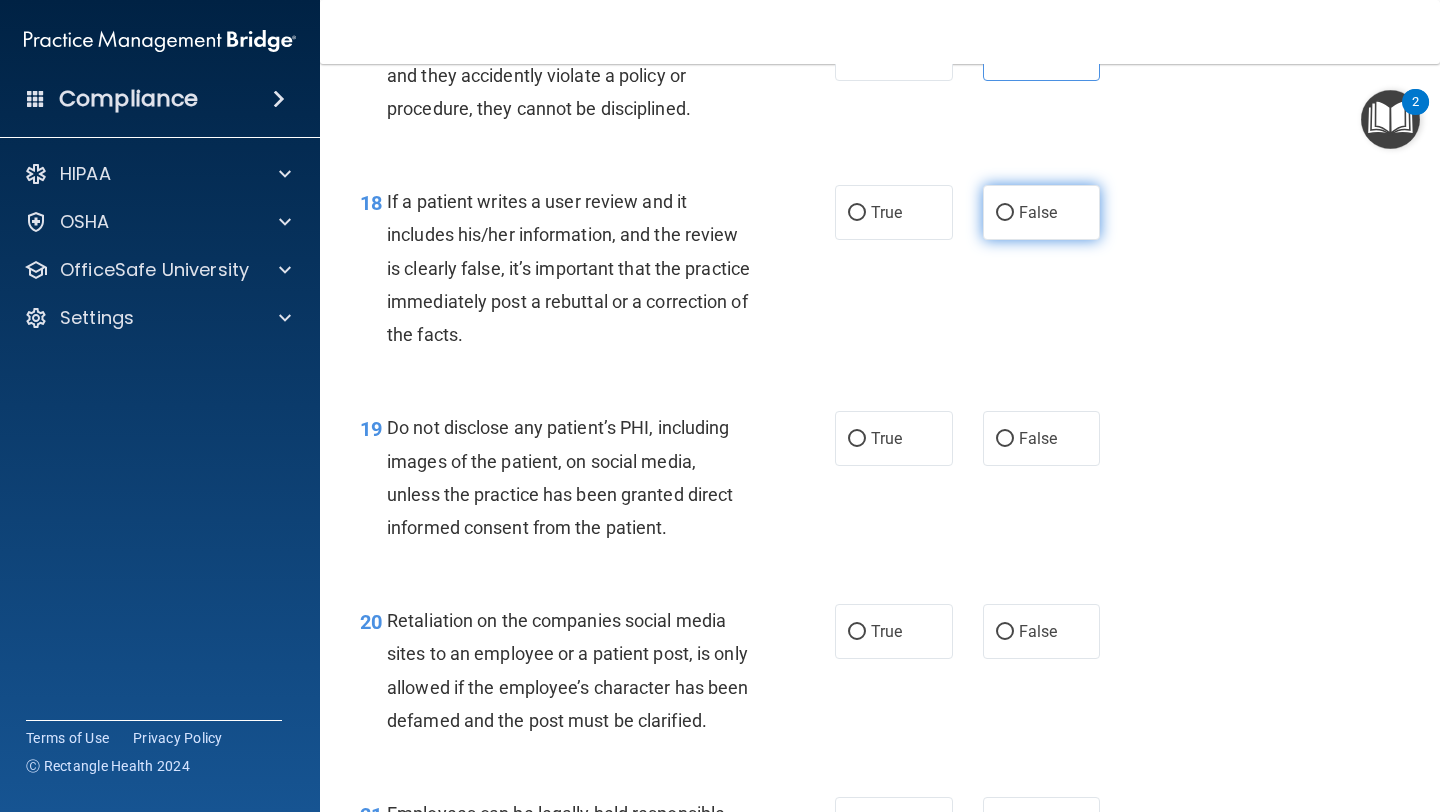 click on "False" at bounding box center (1038, 212) 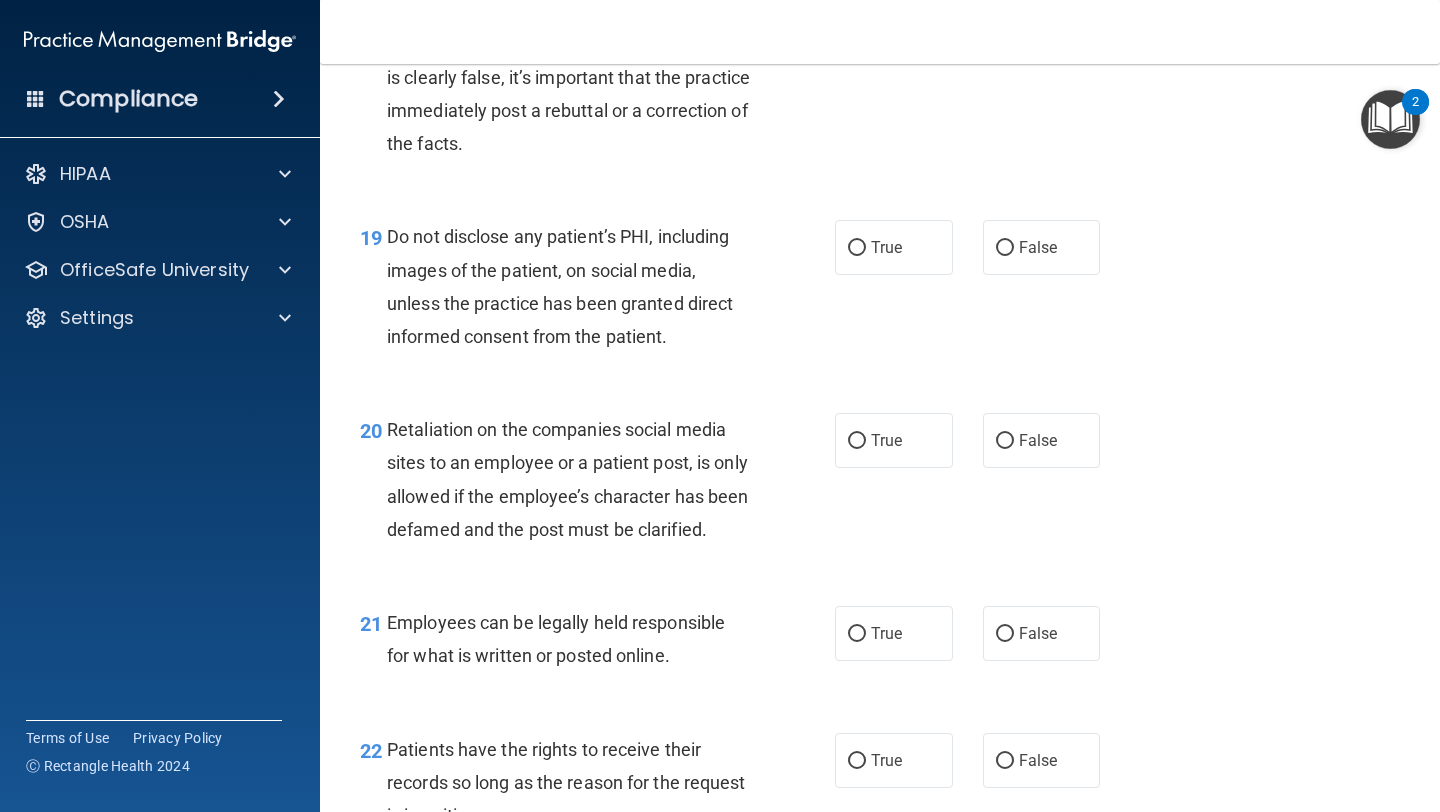 scroll, scrollTop: 3741, scrollLeft: 0, axis: vertical 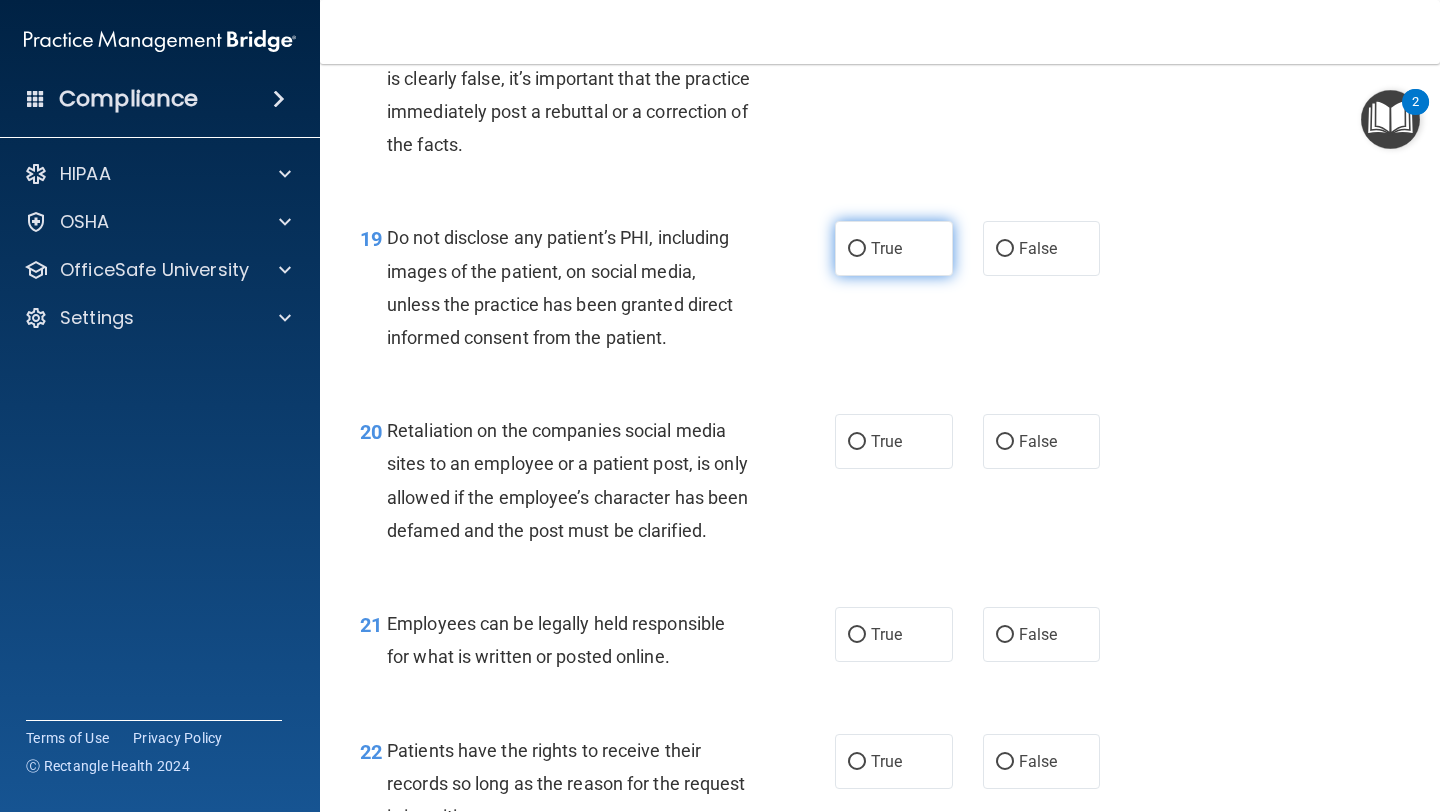 click on "True" at bounding box center (894, 248) 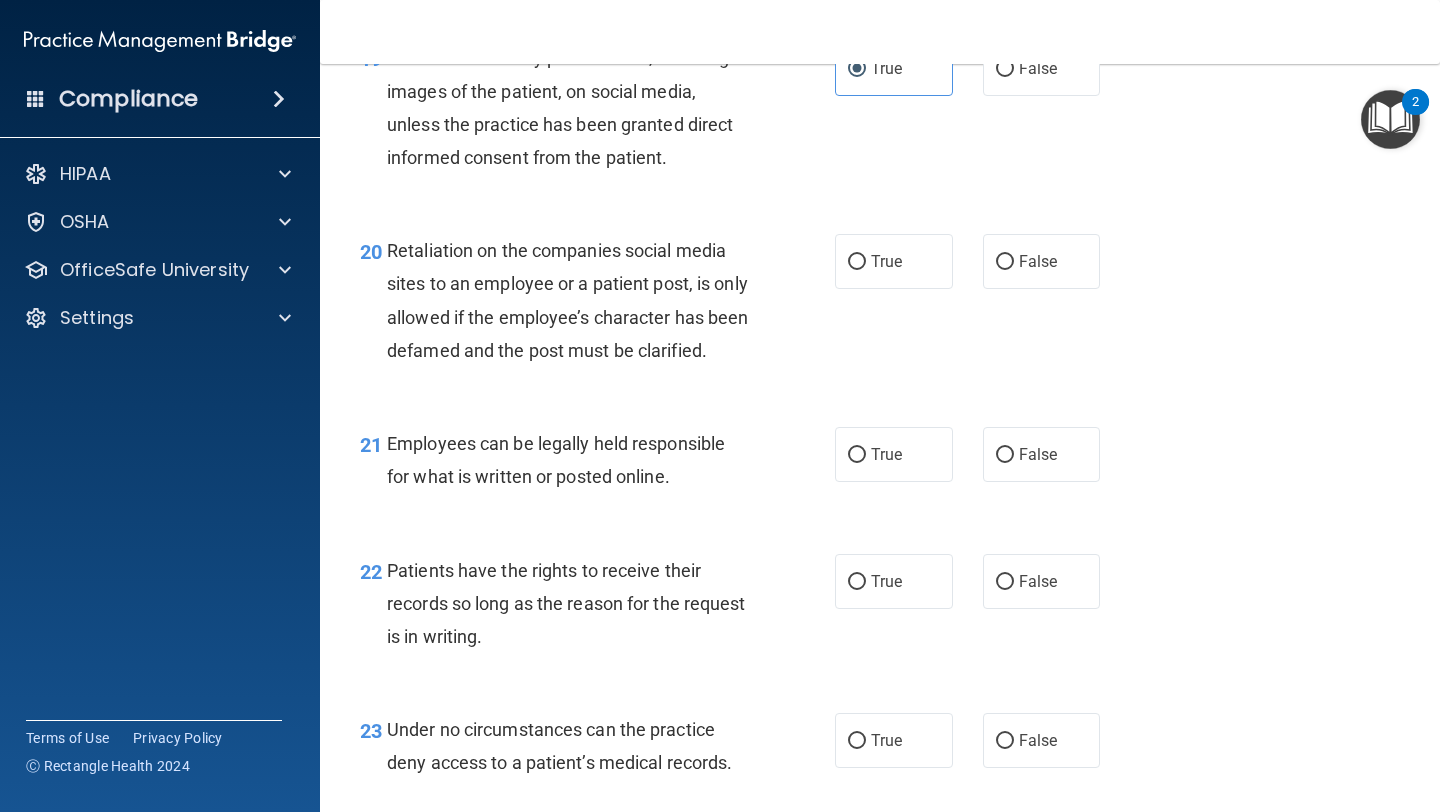 scroll, scrollTop: 3926, scrollLeft: 0, axis: vertical 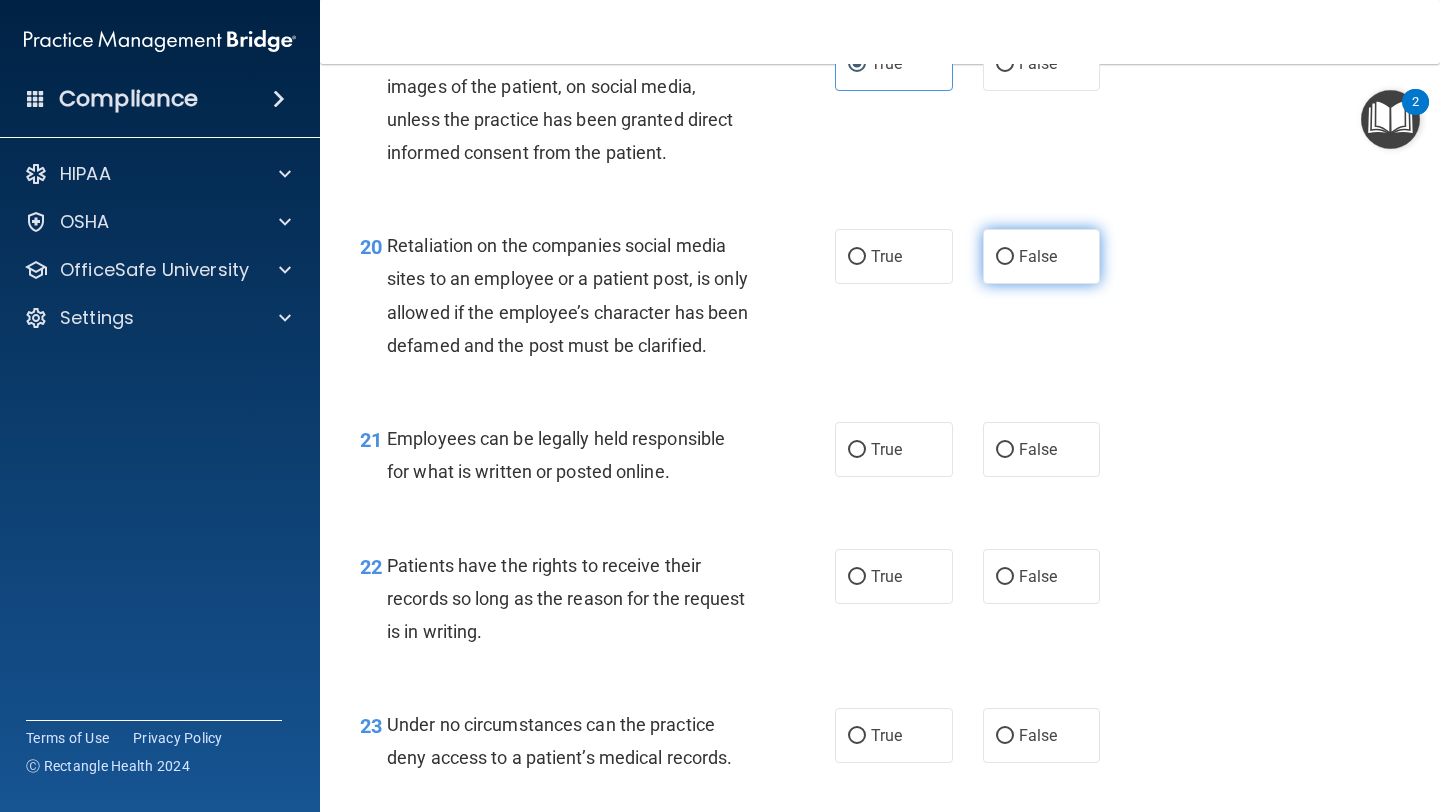 click on "False" at bounding box center [1038, 256] 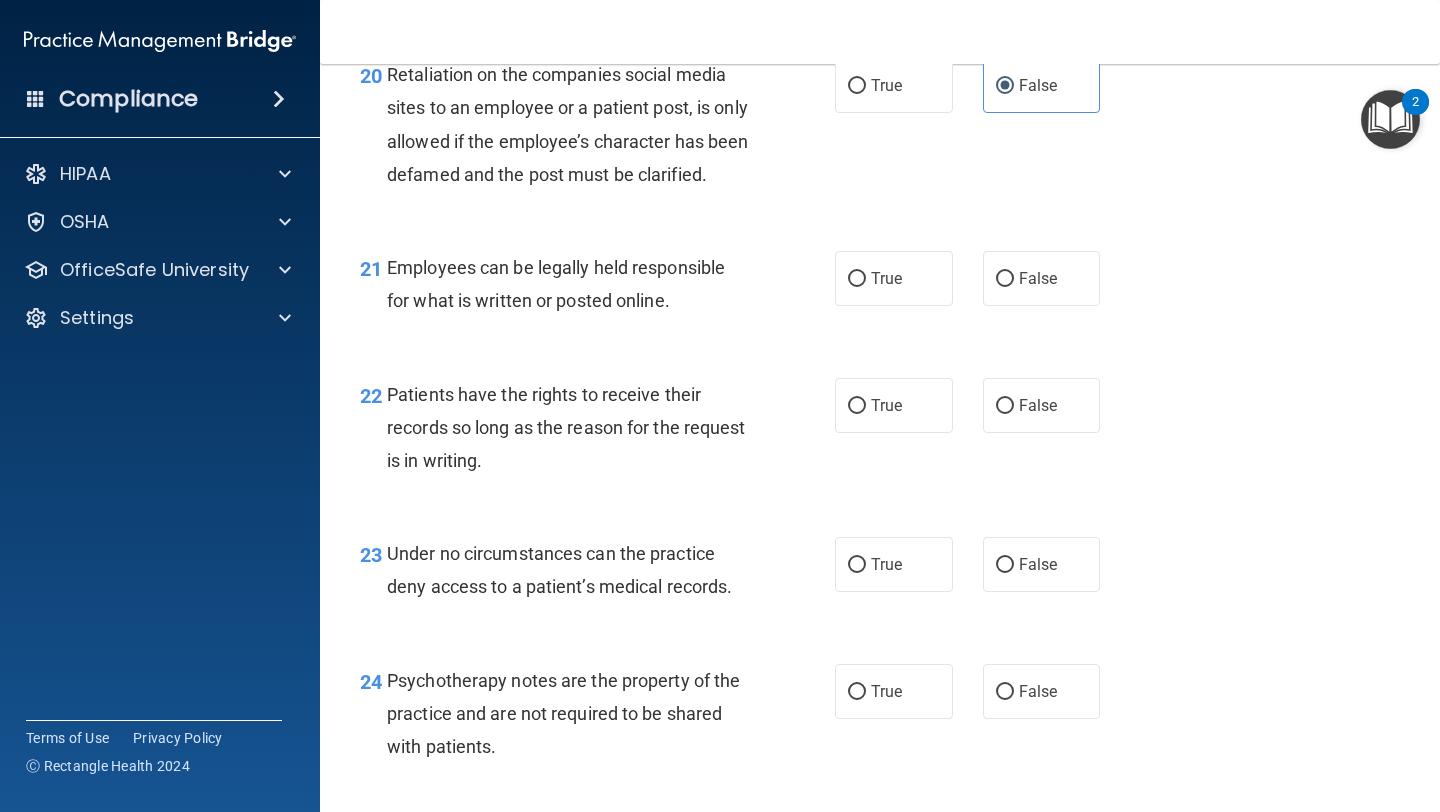 scroll, scrollTop: 4118, scrollLeft: 0, axis: vertical 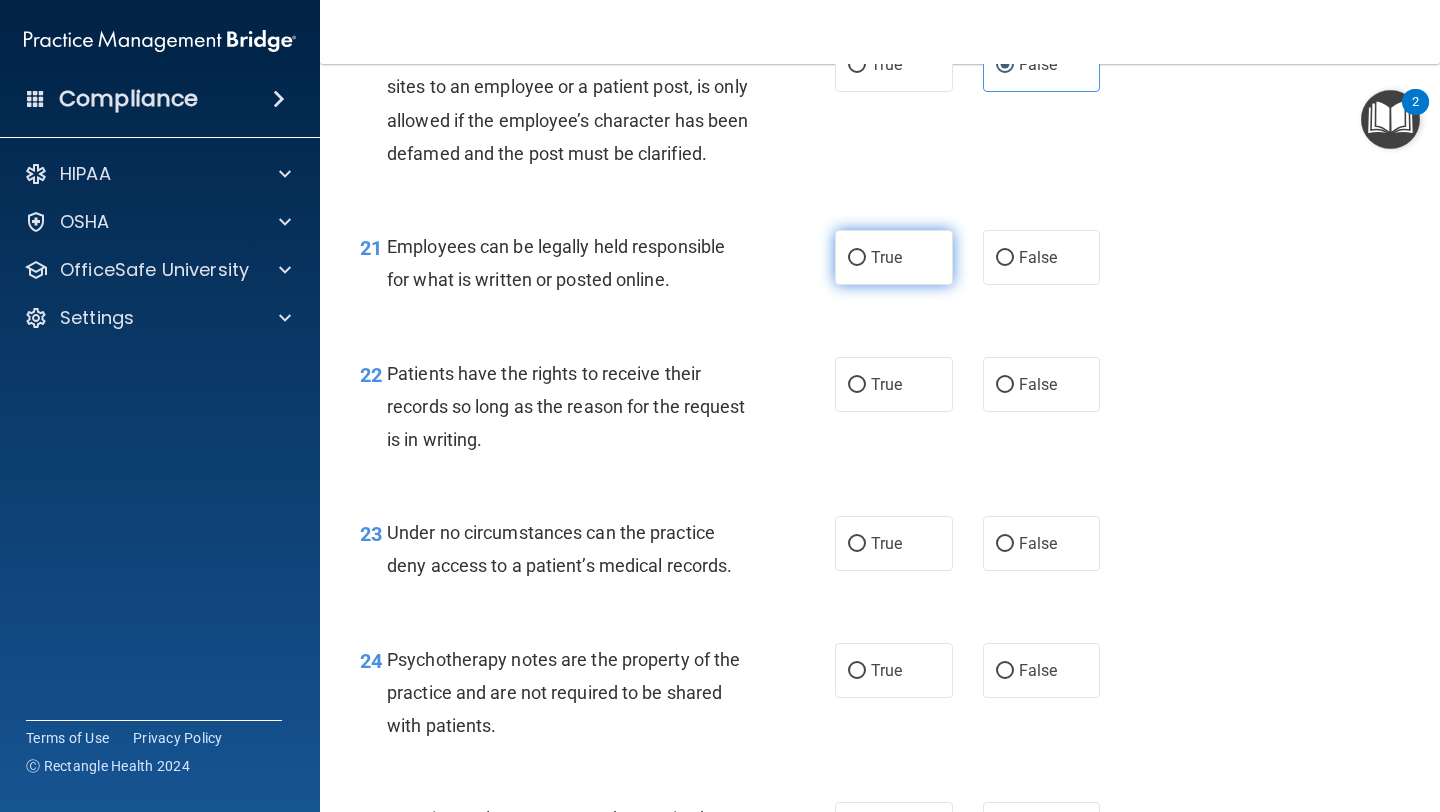 click on "True" at bounding box center [894, 257] 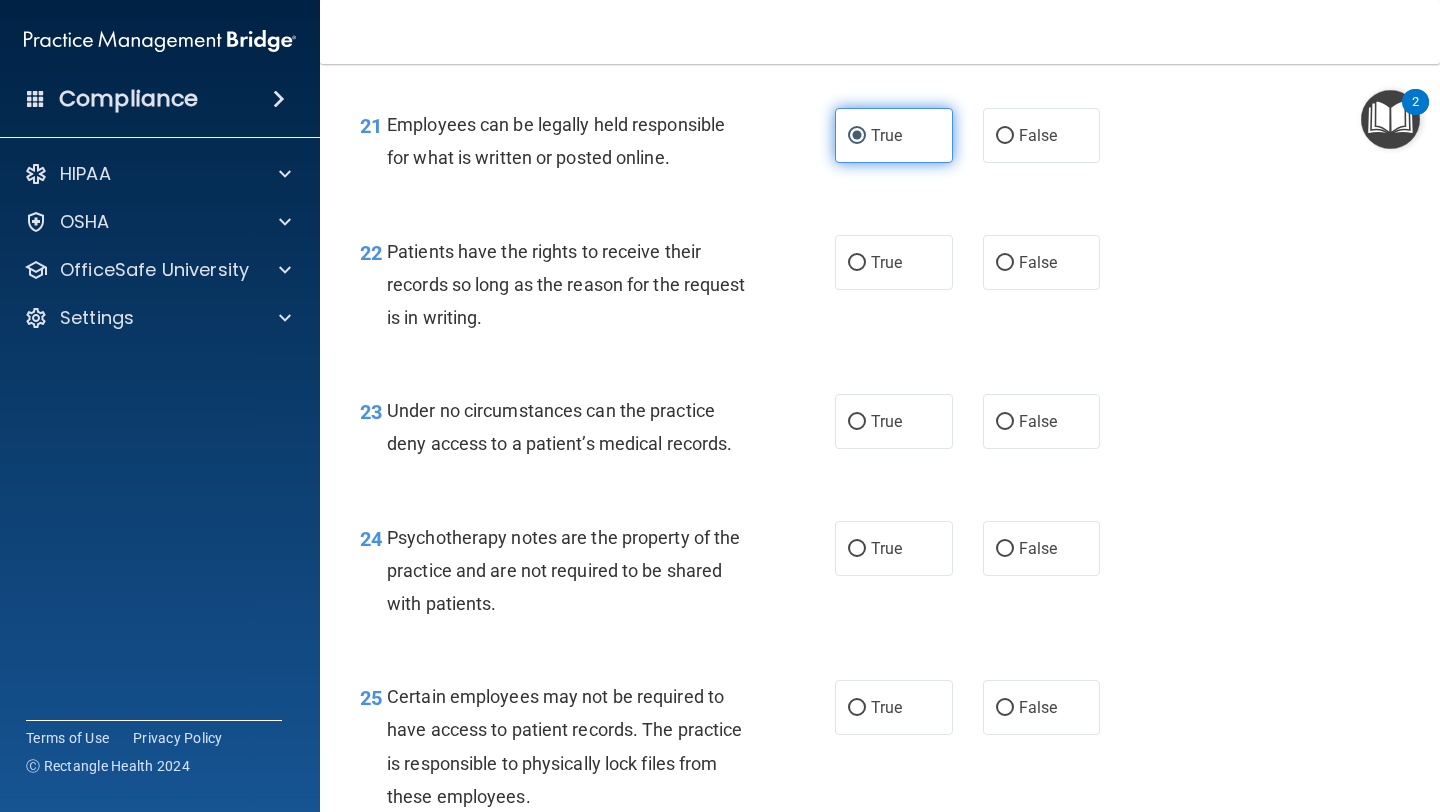 scroll, scrollTop: 4243, scrollLeft: 0, axis: vertical 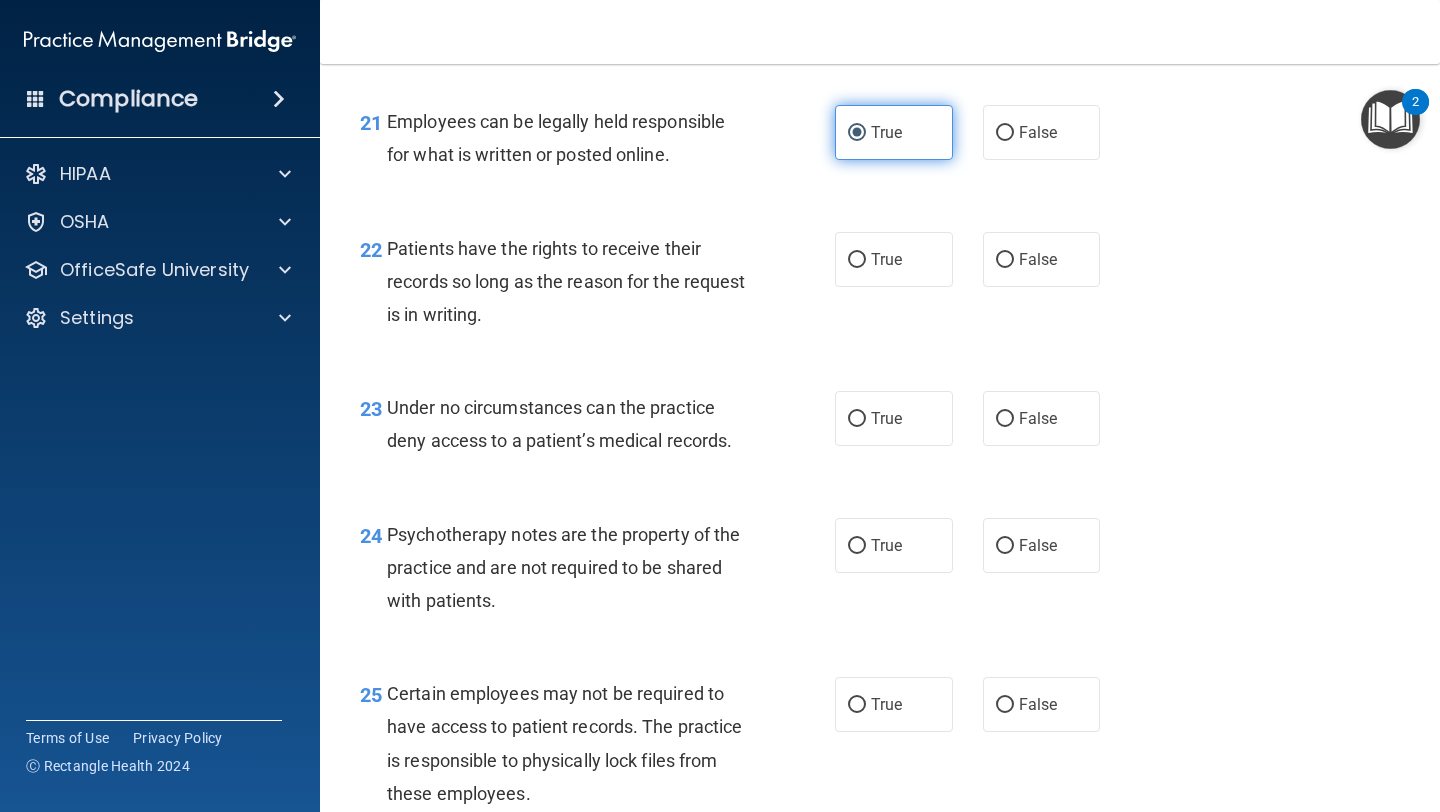 click on "True" at bounding box center [894, 259] 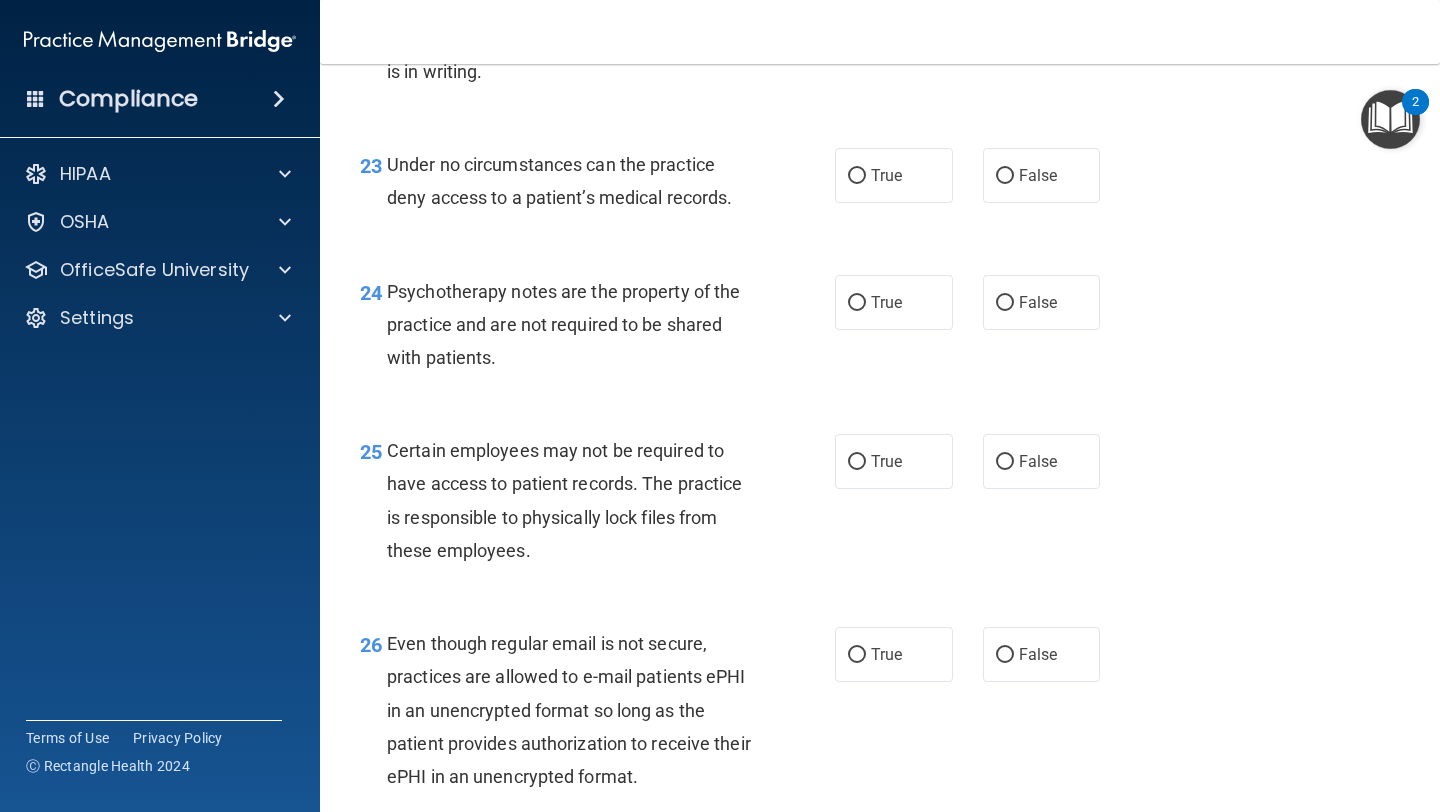 scroll, scrollTop: 4487, scrollLeft: 0, axis: vertical 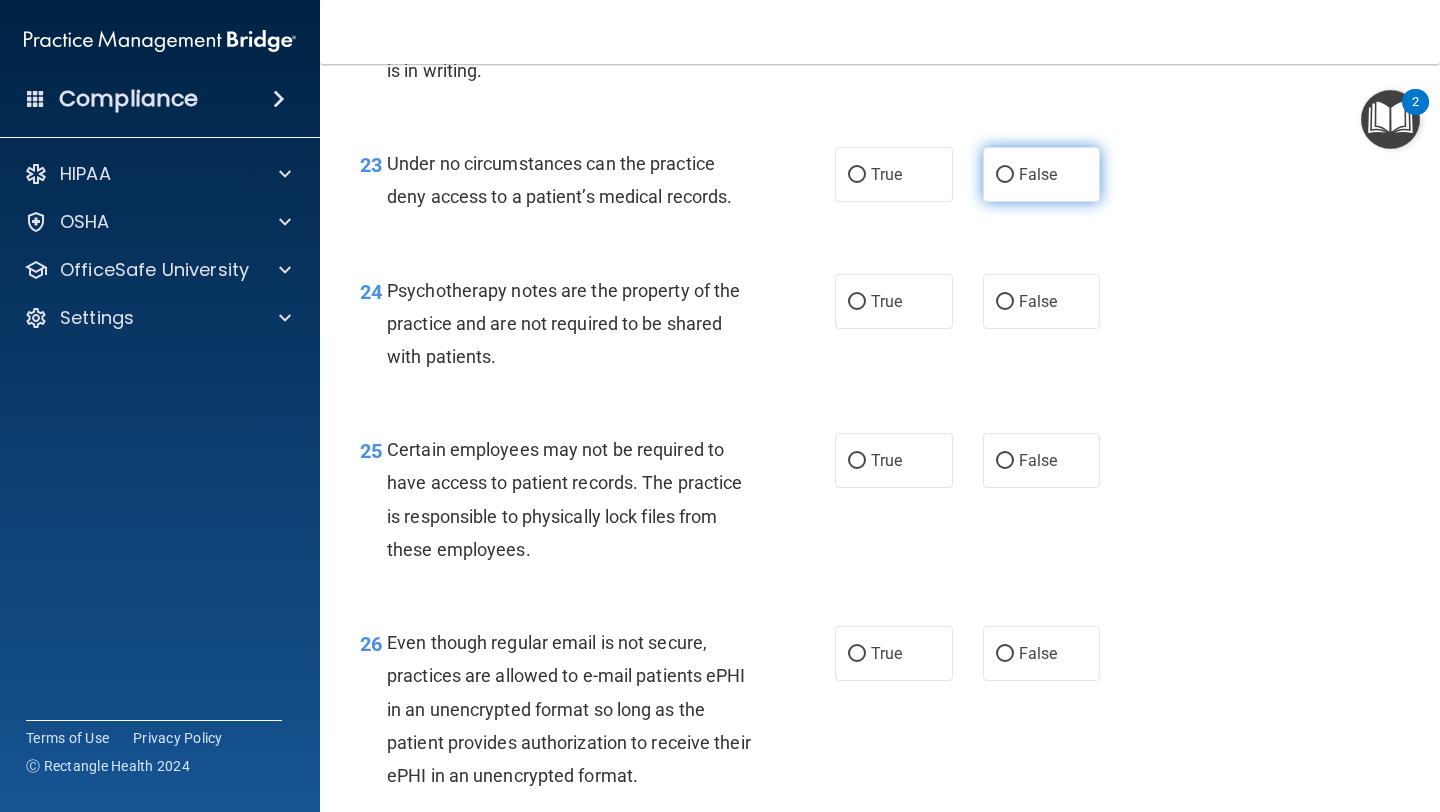 click on "False" at bounding box center [1042, 174] 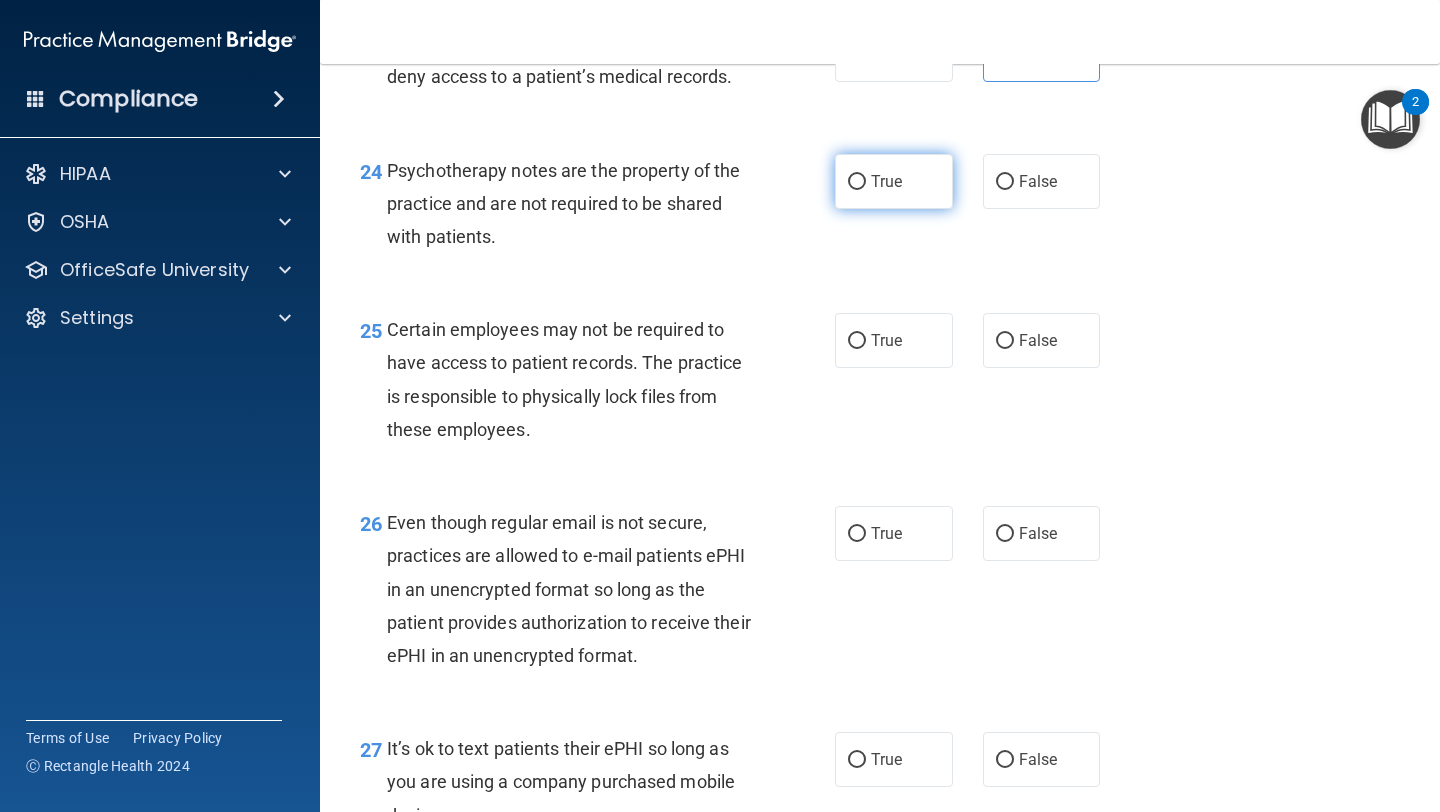 scroll, scrollTop: 4625, scrollLeft: 0, axis: vertical 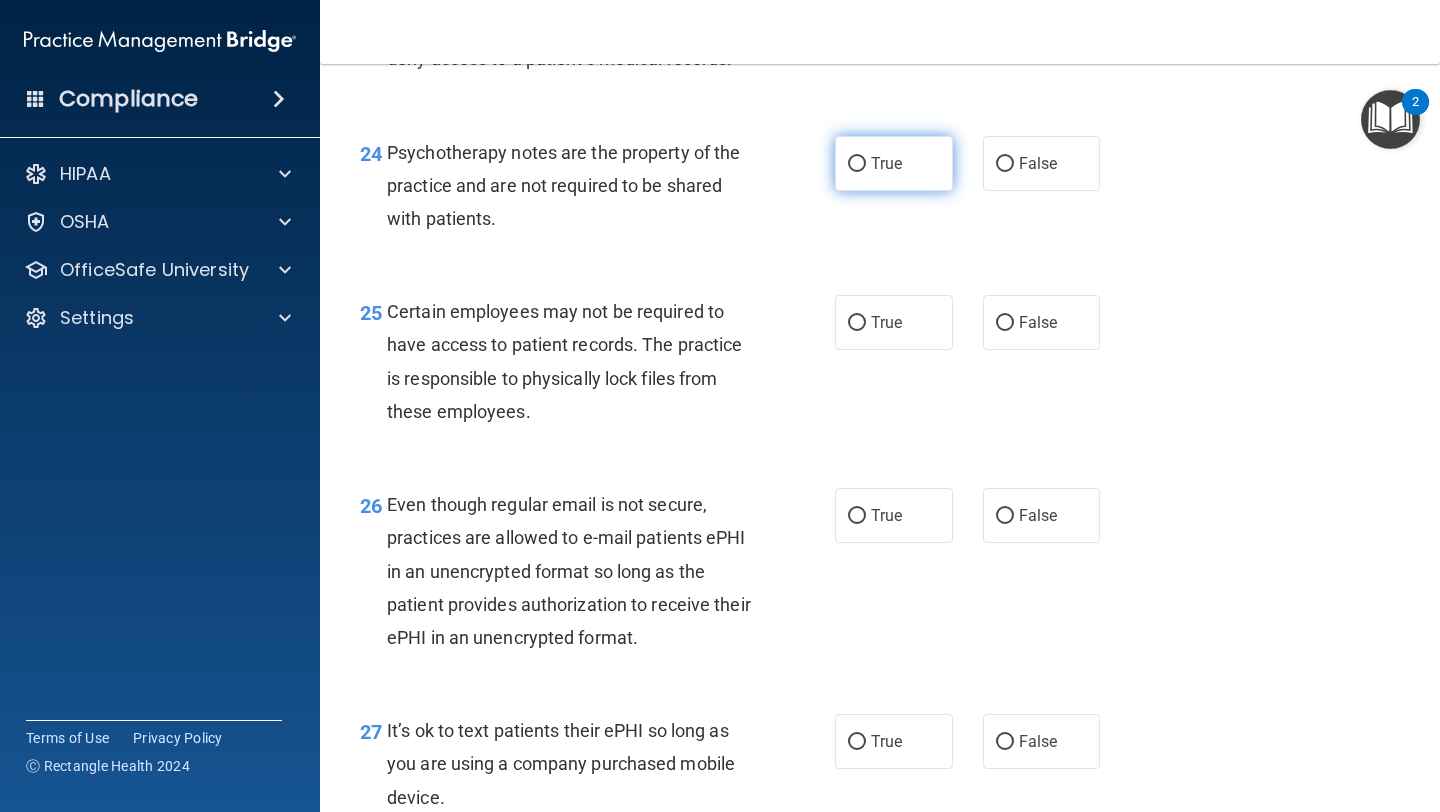 click on "True" at bounding box center (886, 163) 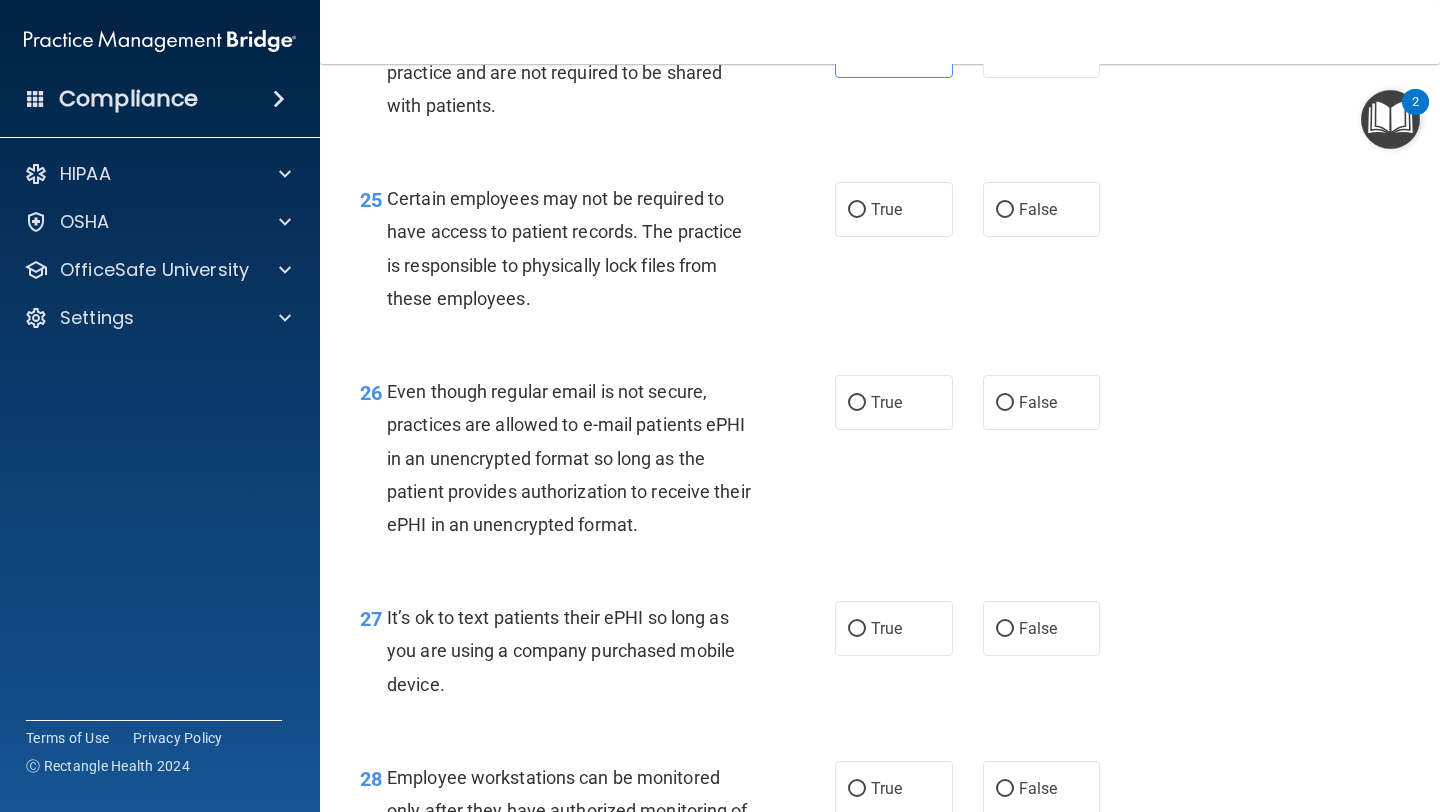 scroll, scrollTop: 4742, scrollLeft: 0, axis: vertical 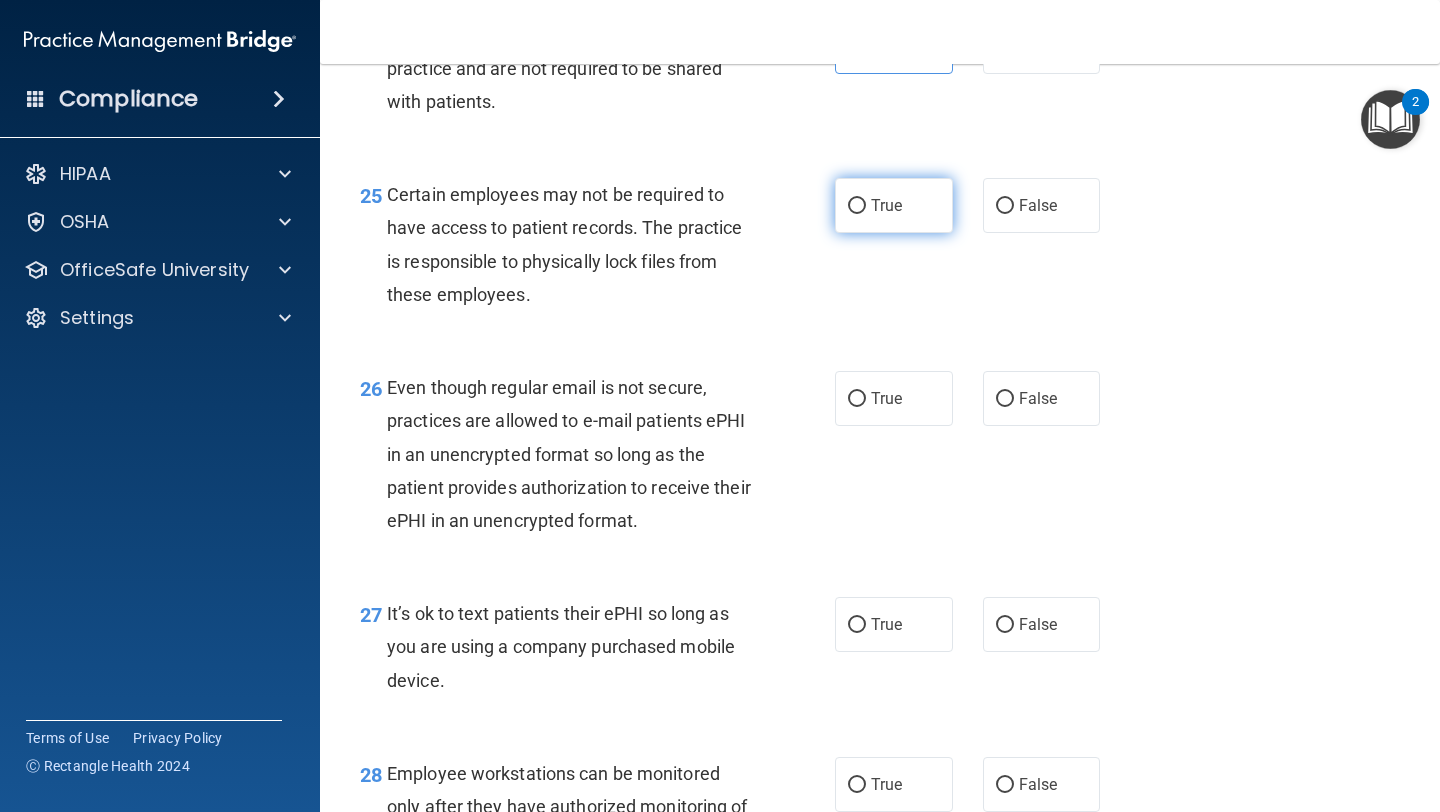 click on "True" at bounding box center [894, 205] 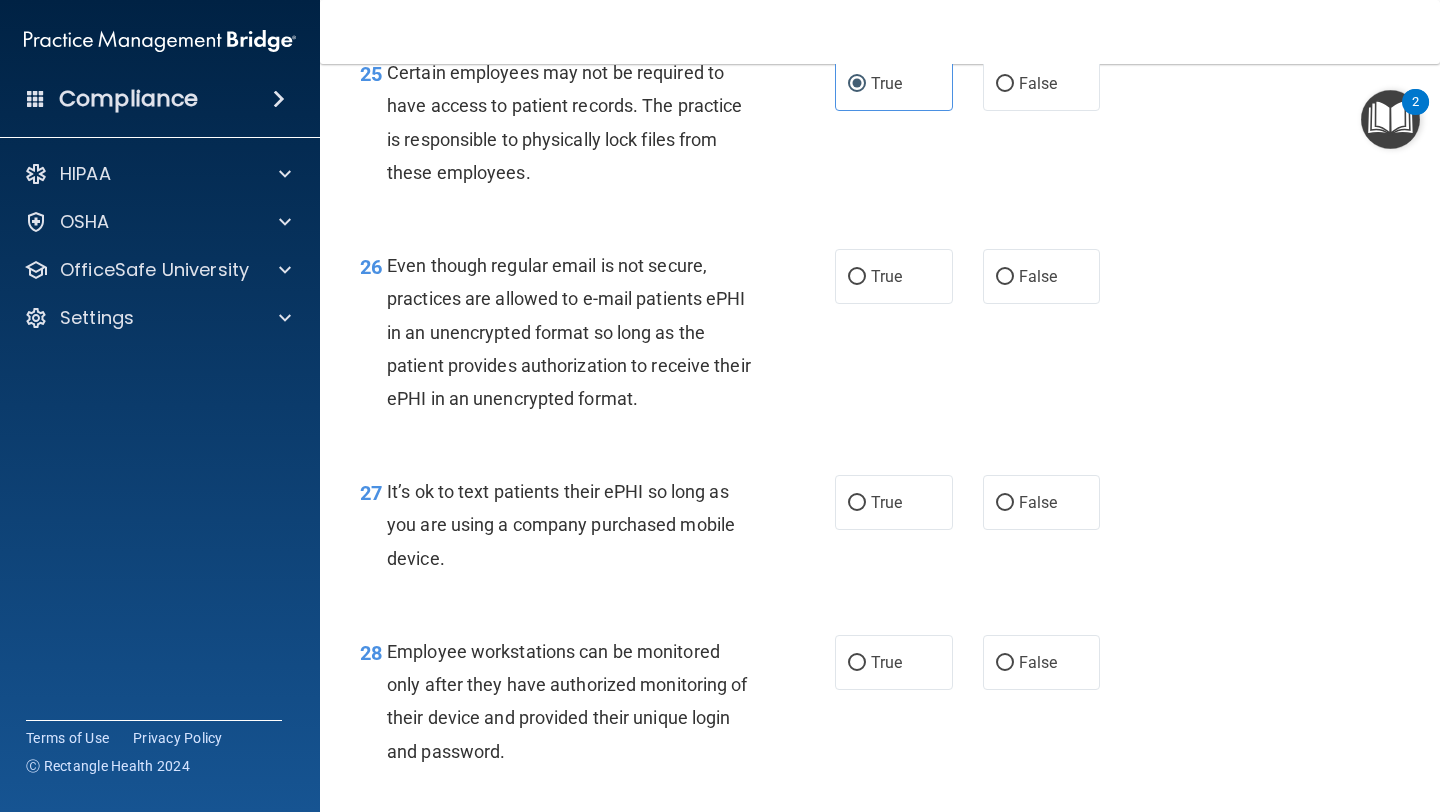 scroll, scrollTop: 4889, scrollLeft: 0, axis: vertical 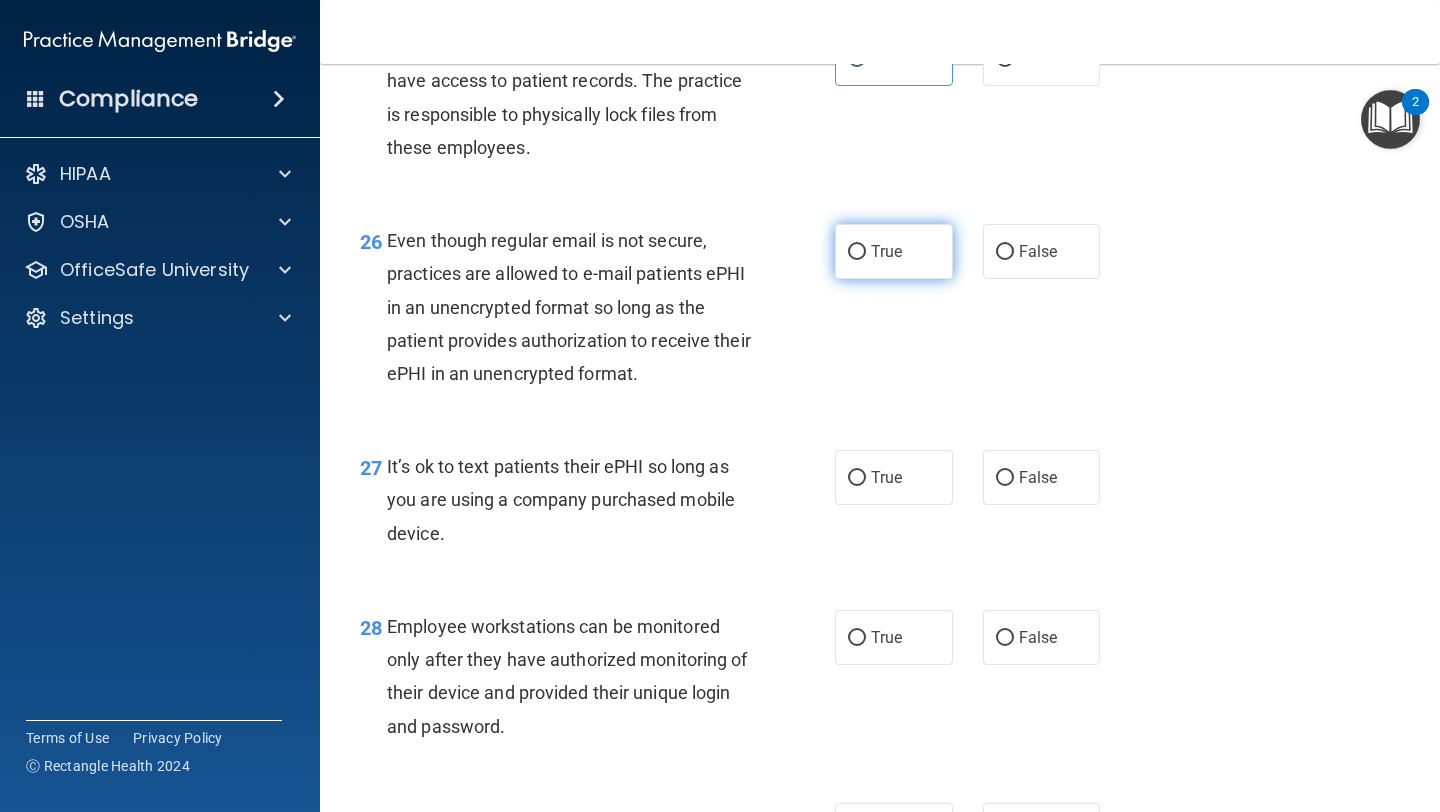 click on "True" at bounding box center [894, 251] 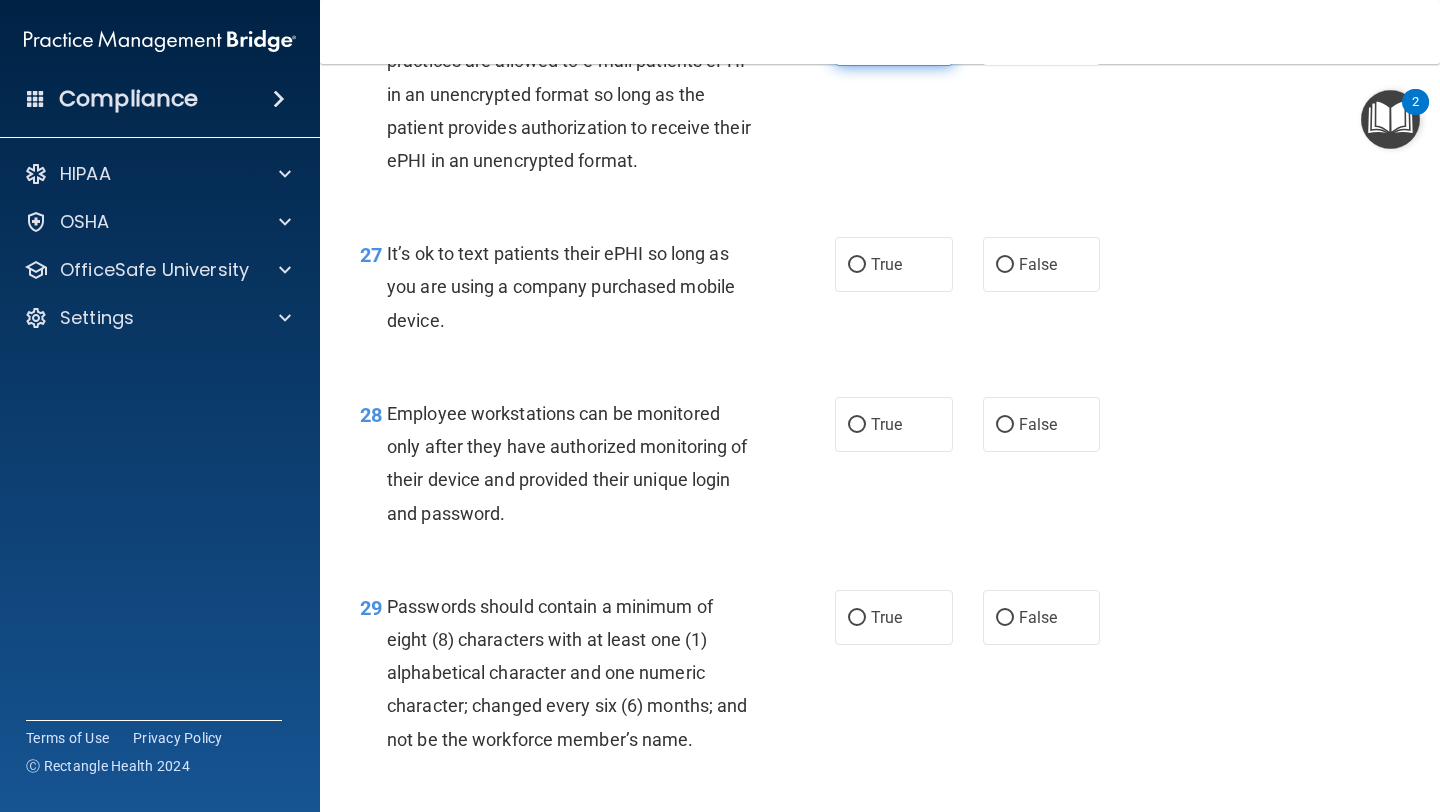 scroll, scrollTop: 5108, scrollLeft: 0, axis: vertical 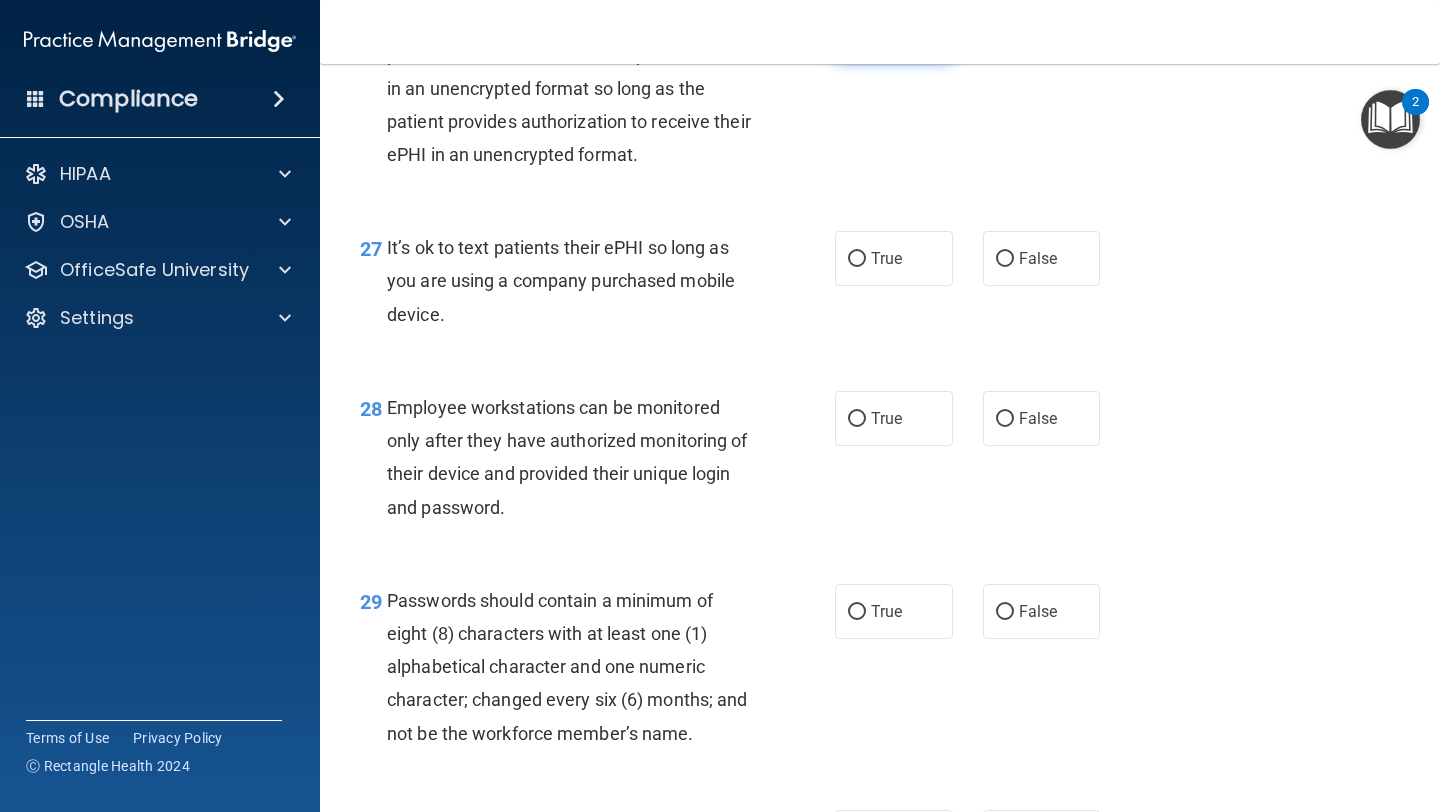 click on "True" at bounding box center [894, 258] 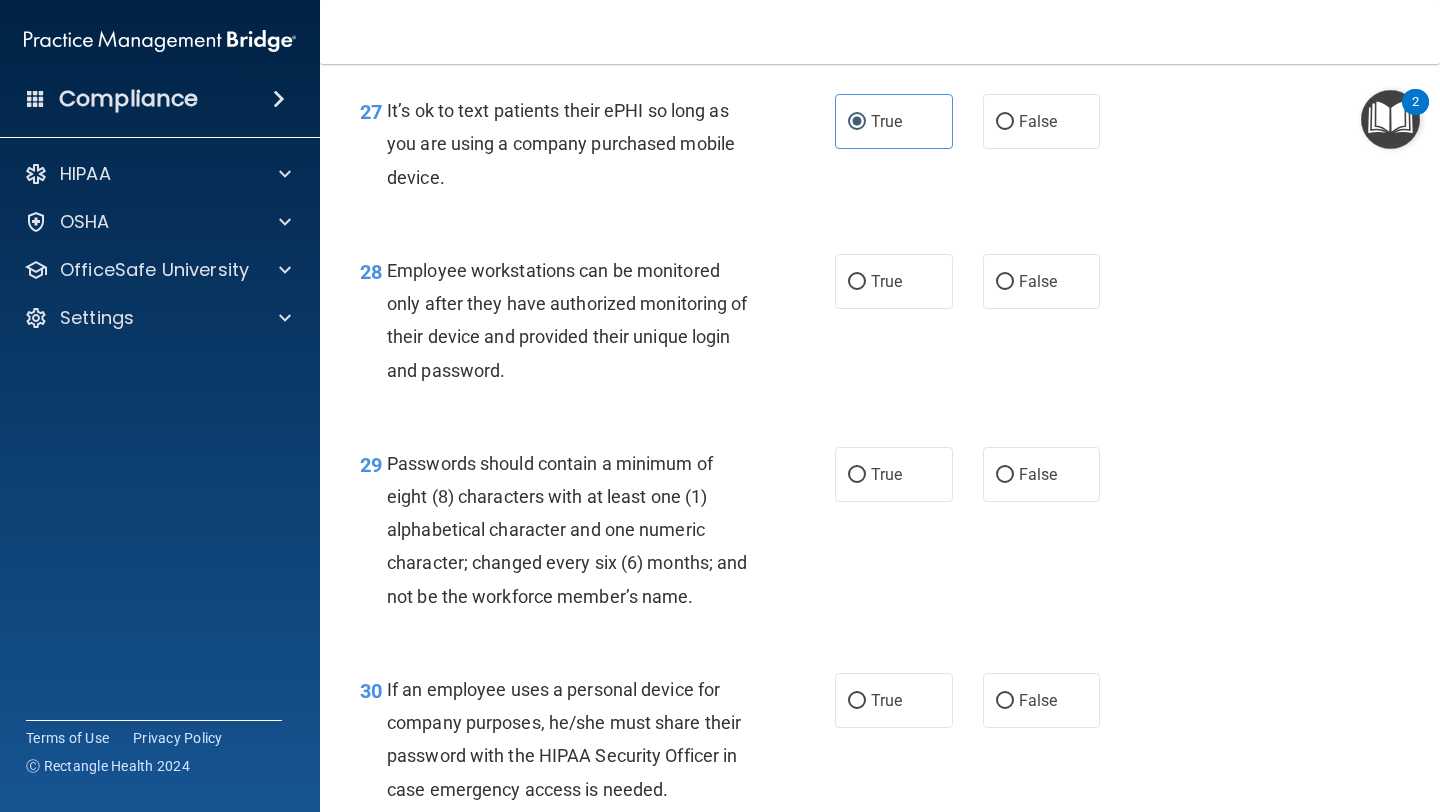 scroll, scrollTop: 5254, scrollLeft: 0, axis: vertical 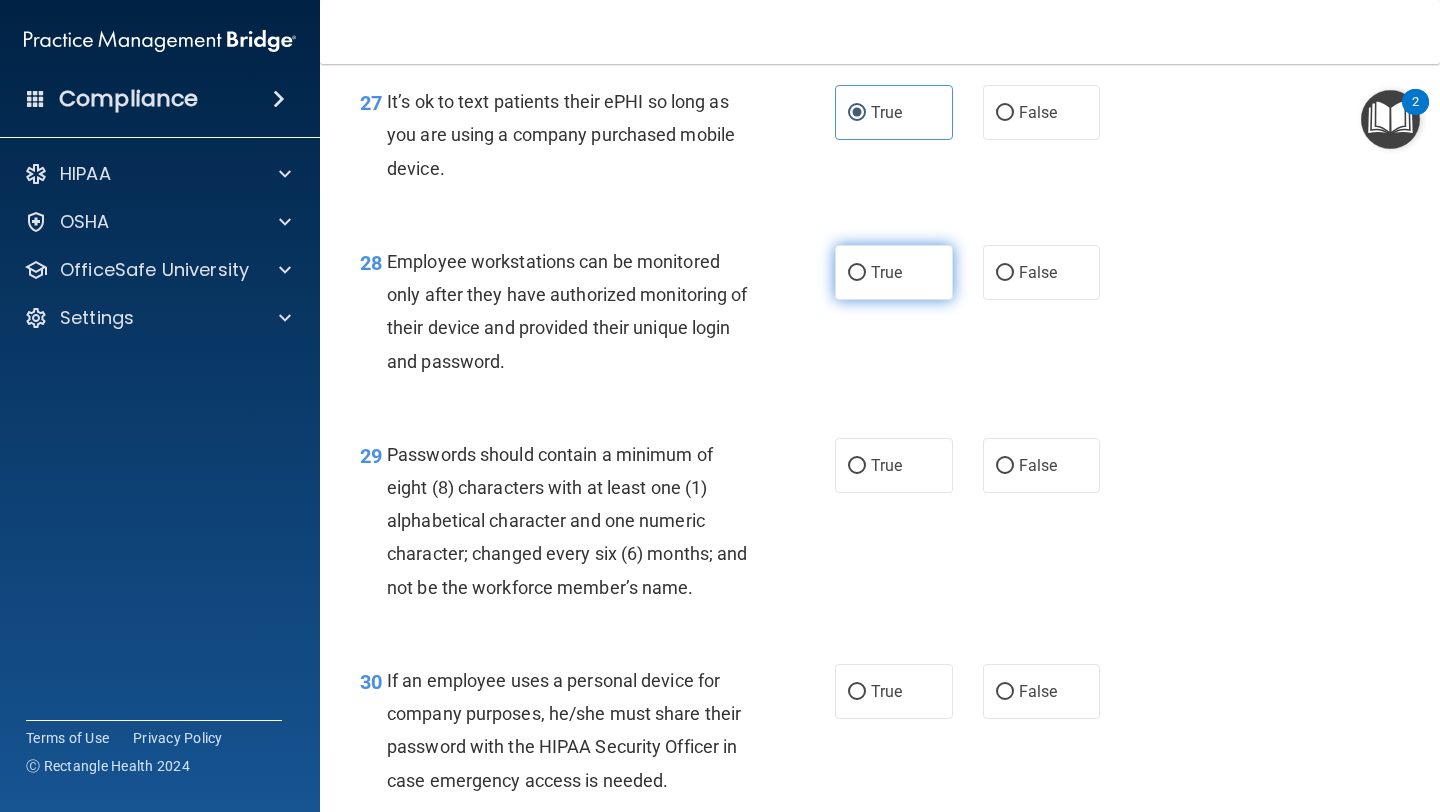 click on "True" at bounding box center [886, 272] 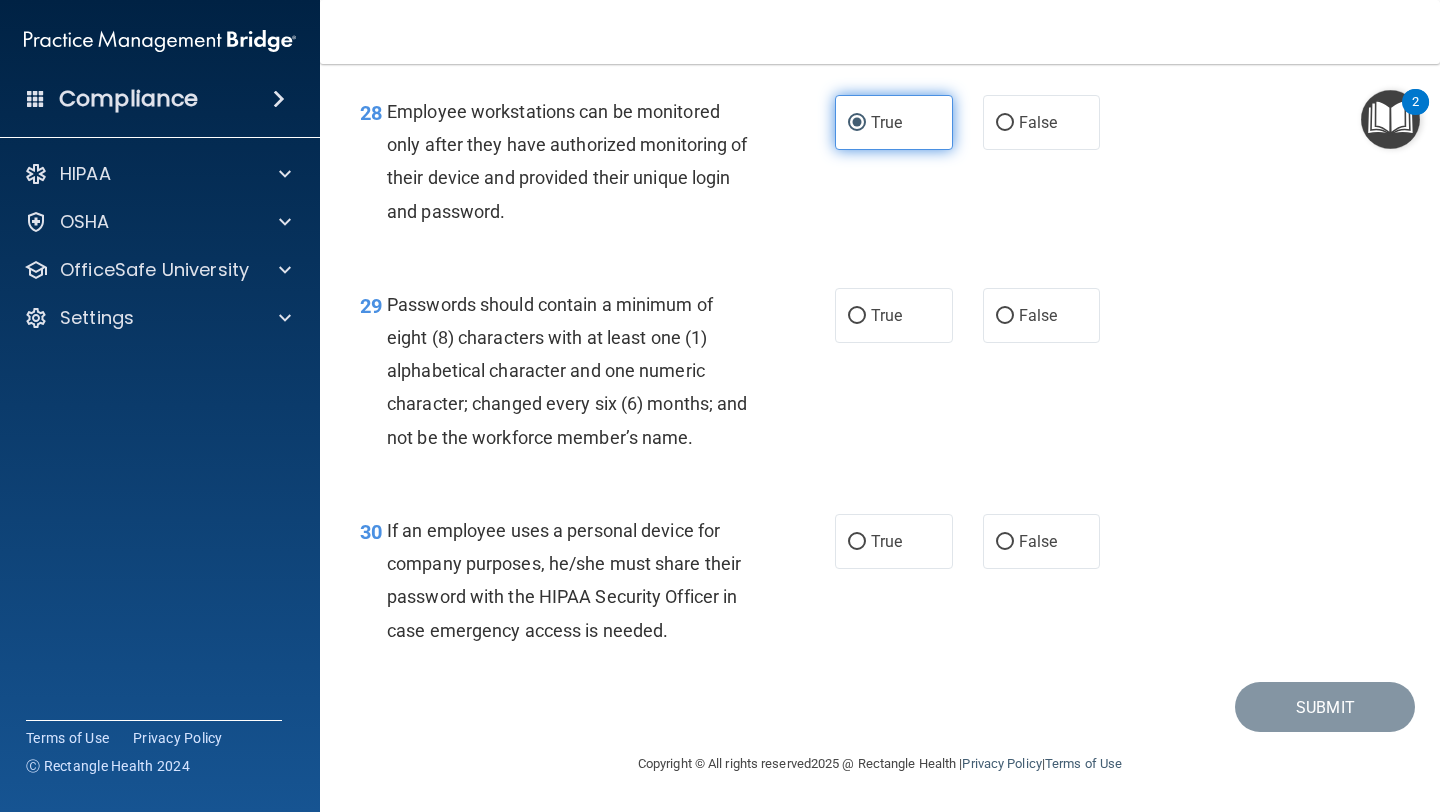 scroll, scrollTop: 5438, scrollLeft: 0, axis: vertical 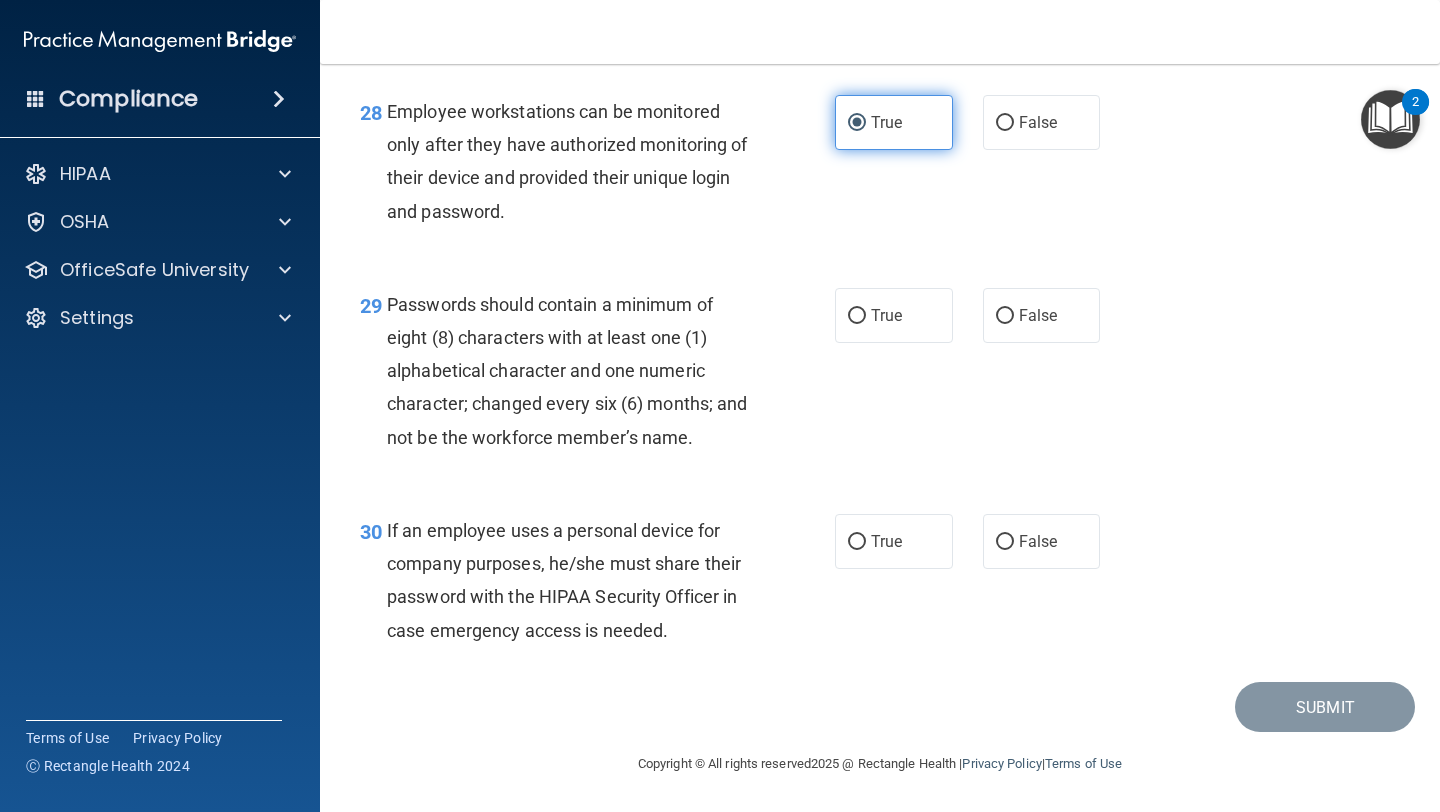 click on "True" at bounding box center (886, 315) 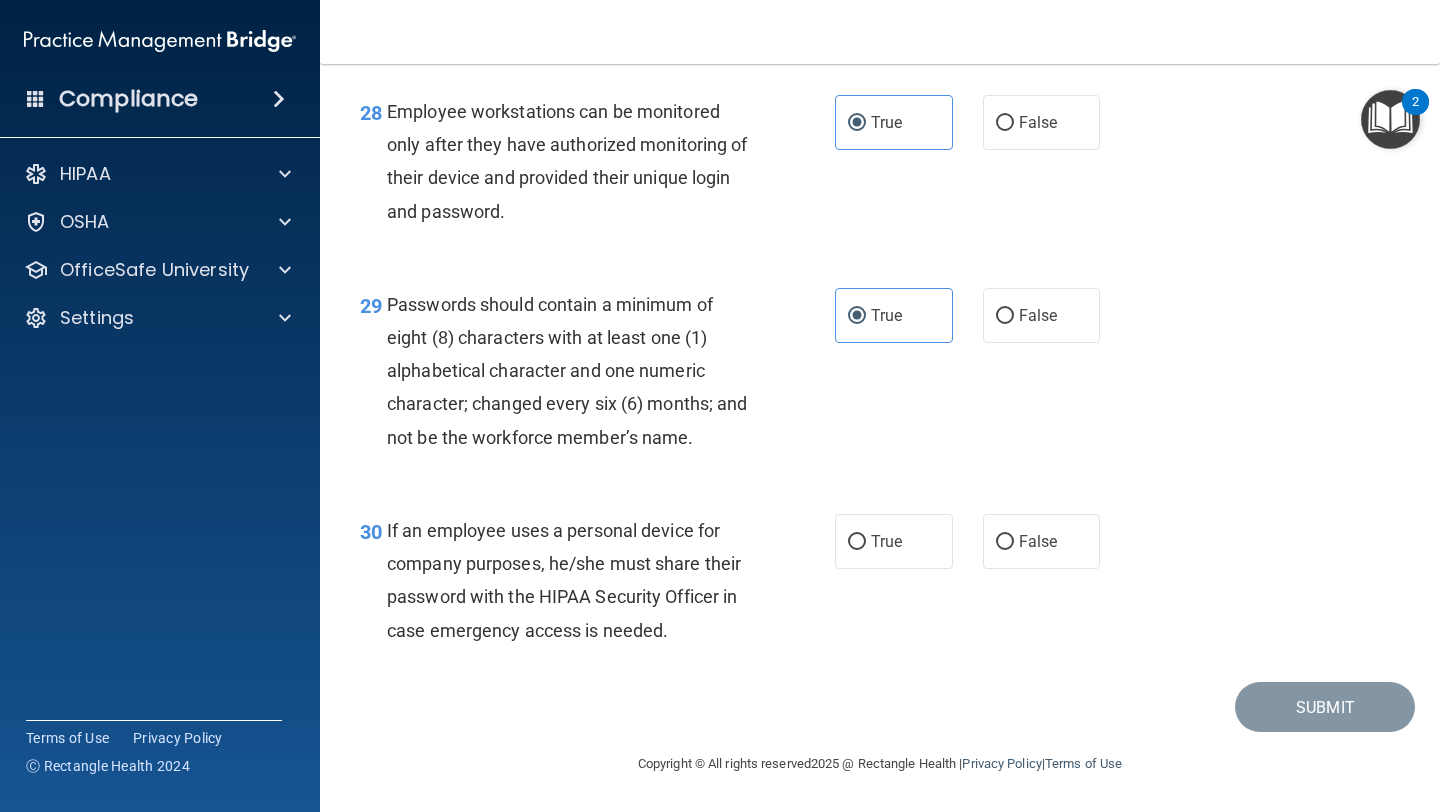 click on "30       If an employee uses a personal device for company purposes, he/she must share their password with the HIPAA Security Officer in case emergency access is needed.                 True           False" at bounding box center (880, 585) 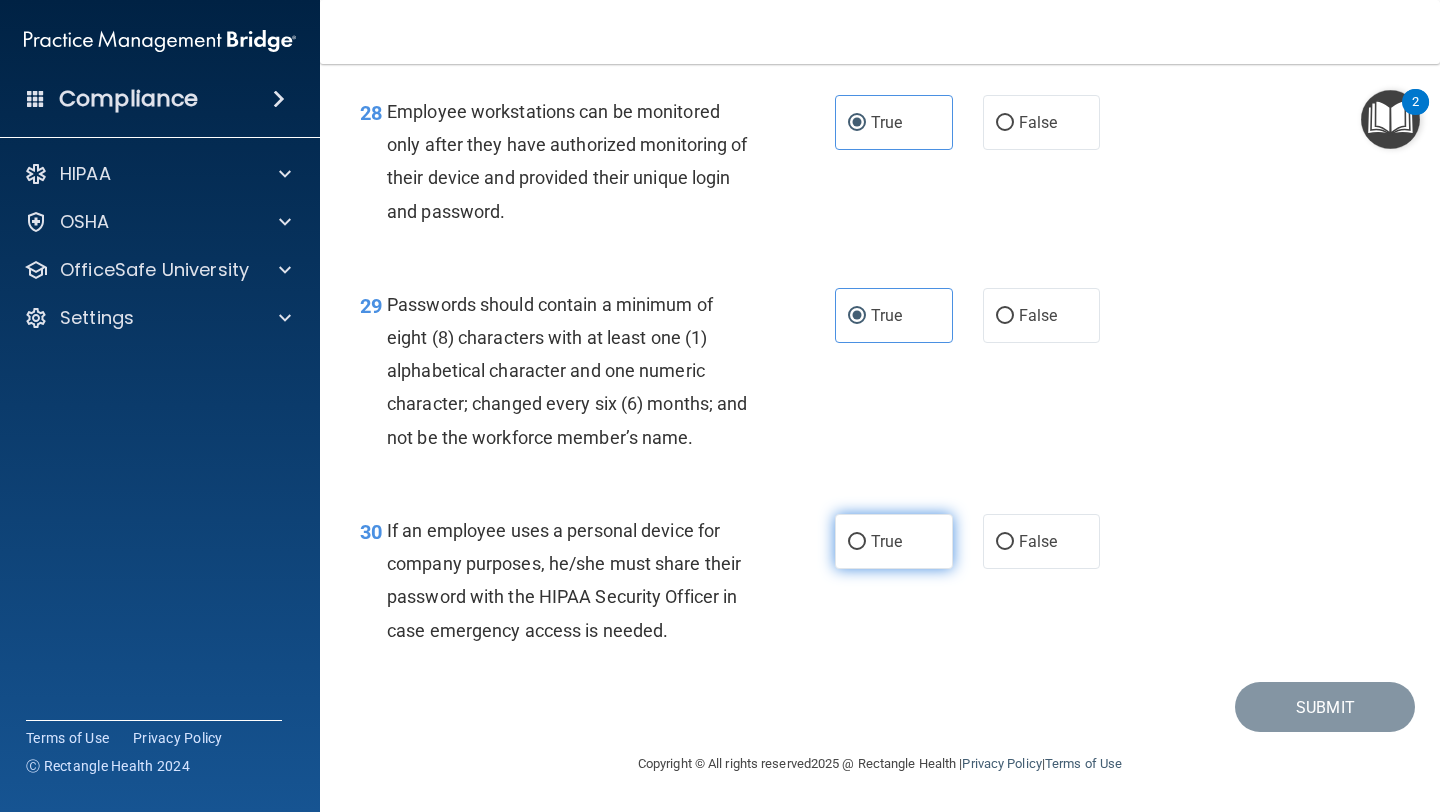 click on "True" at bounding box center [886, 541] 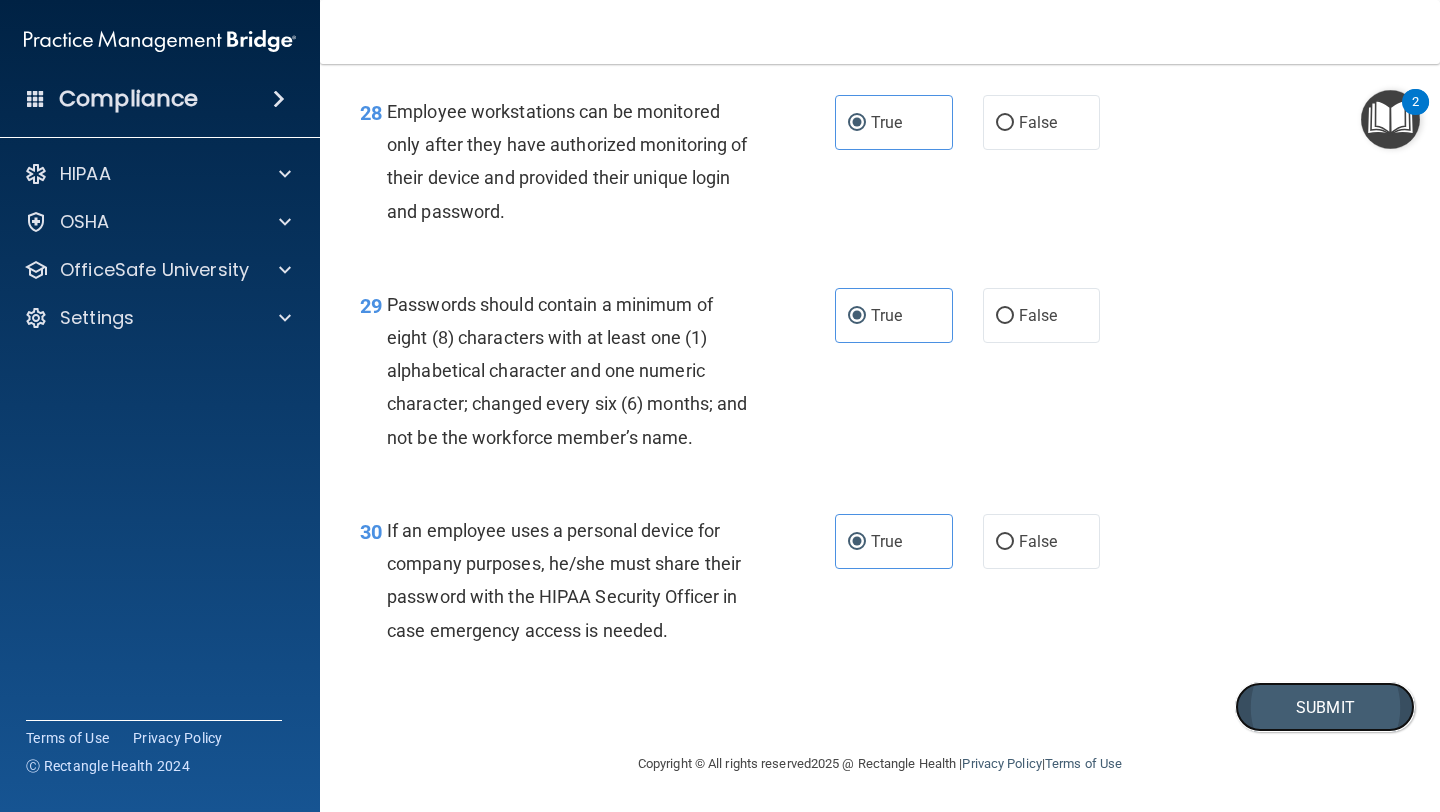 click on "Submit" at bounding box center (1325, 707) 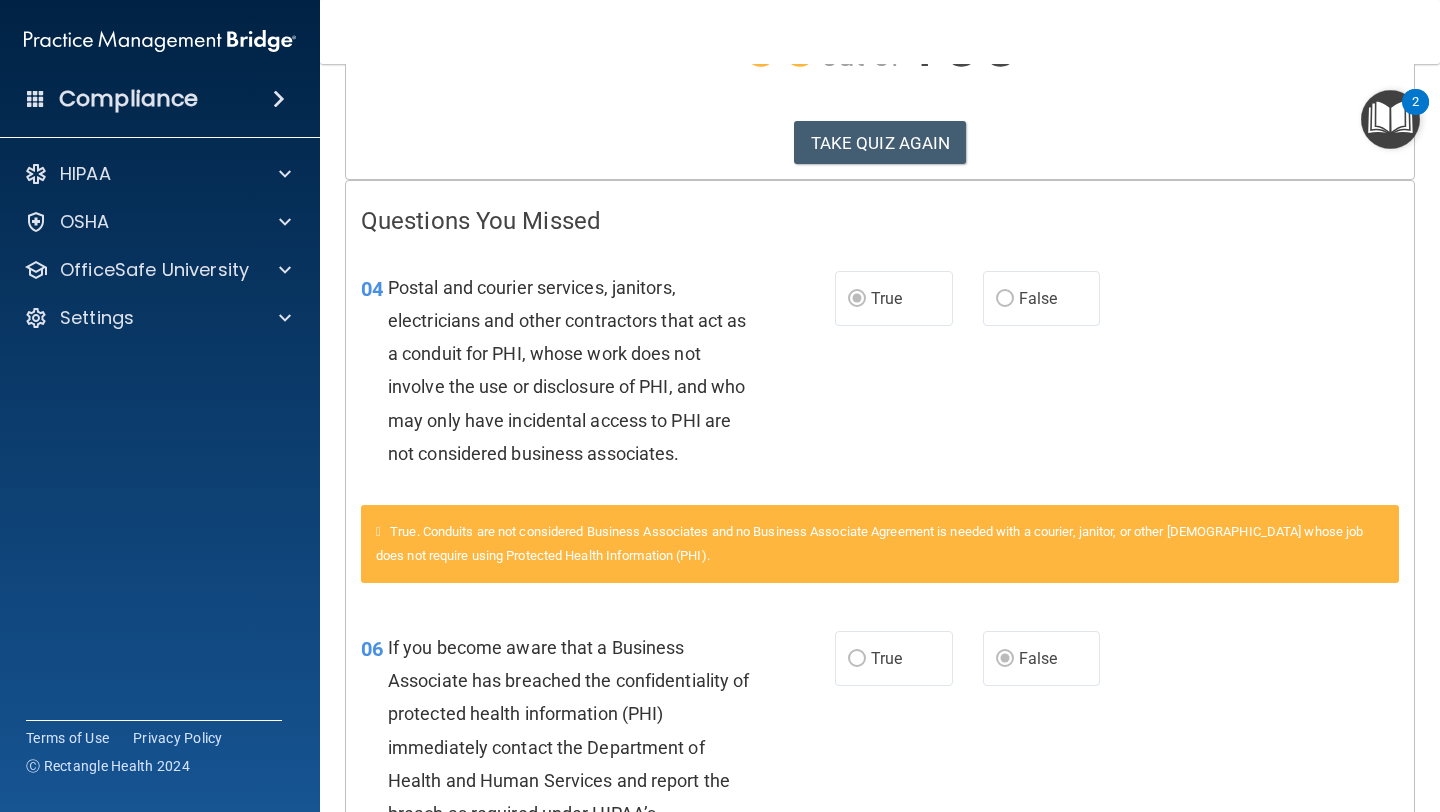 scroll, scrollTop: 0, scrollLeft: 0, axis: both 